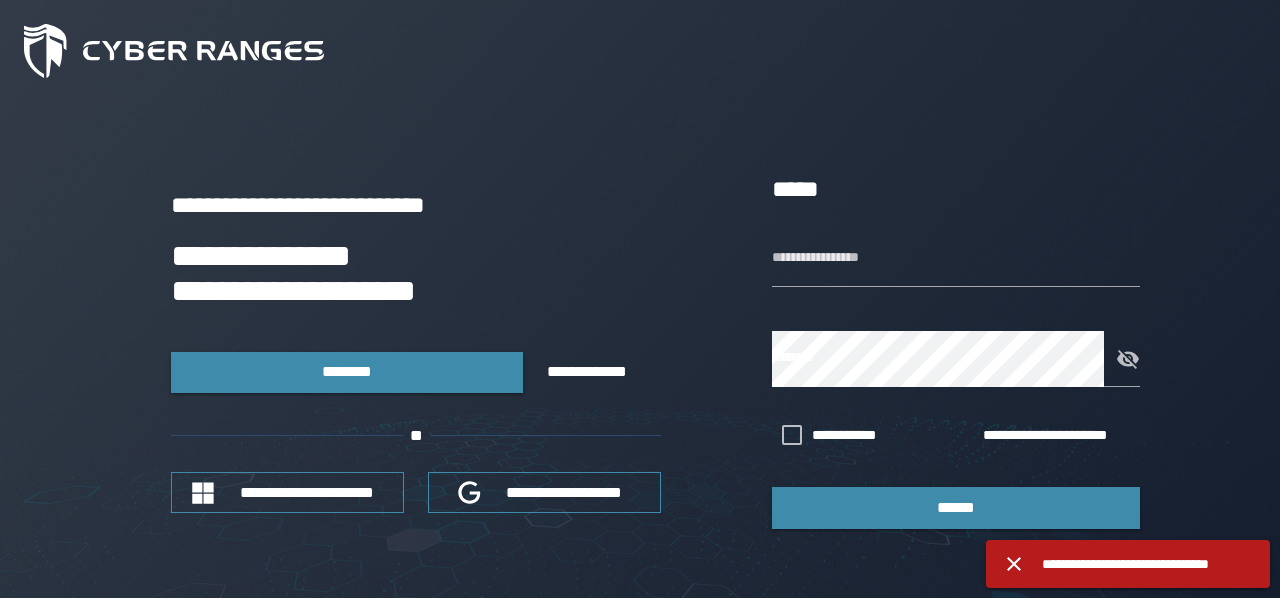 scroll, scrollTop: 0, scrollLeft: 0, axis: both 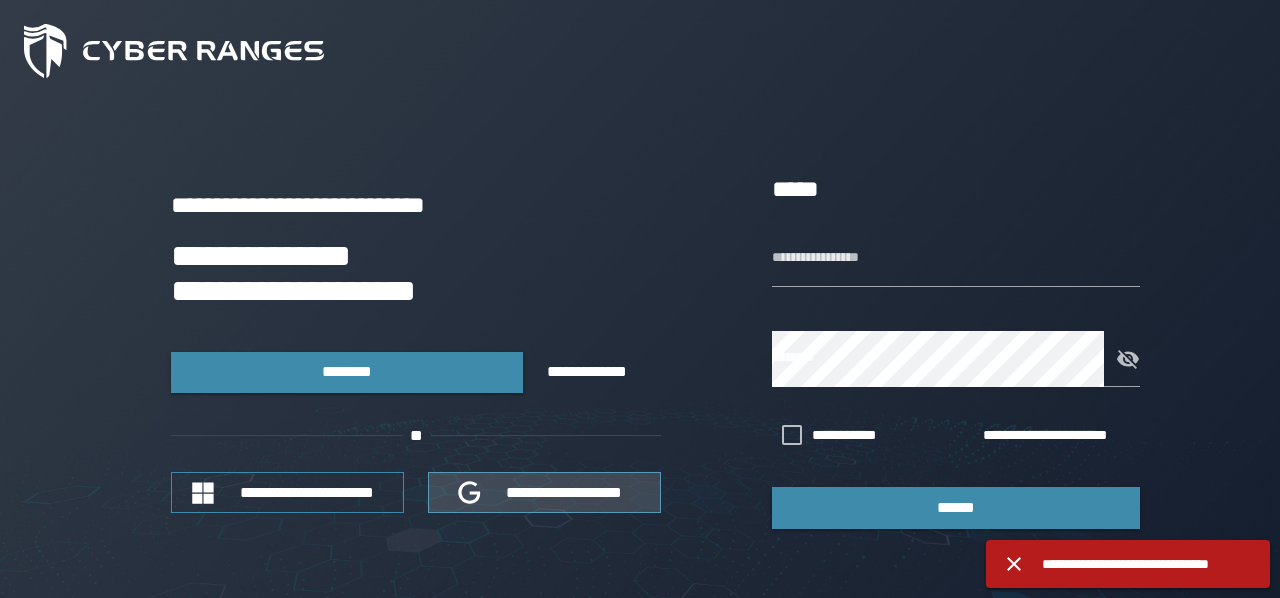 click on "**********" at bounding box center (544, 492) 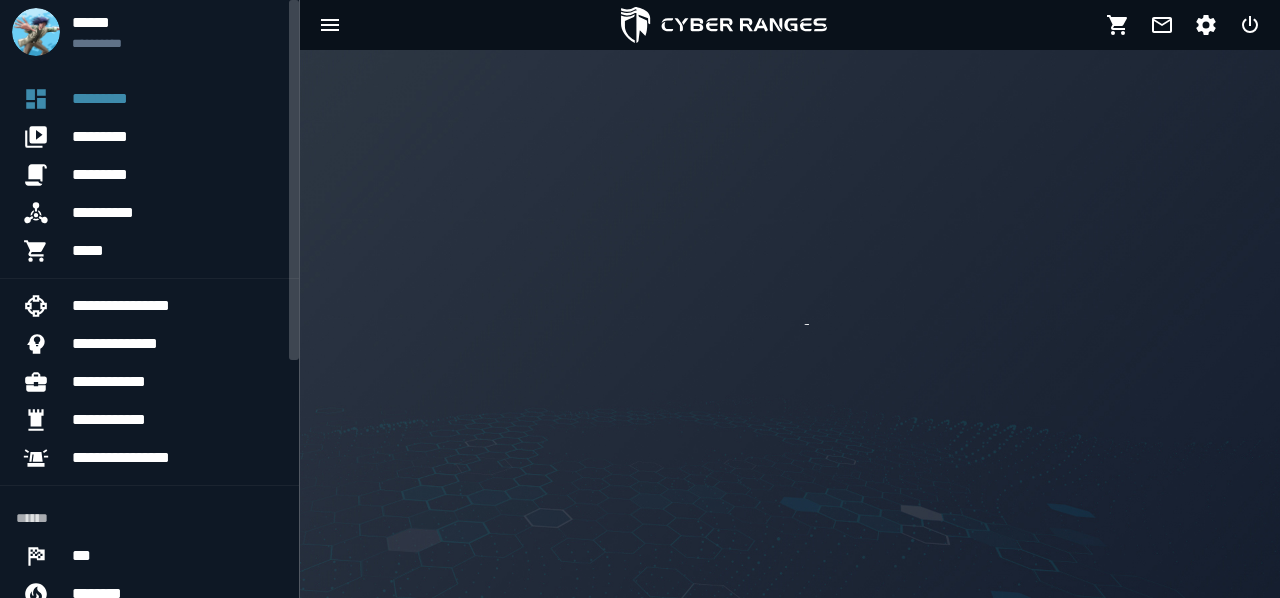 scroll, scrollTop: 0, scrollLeft: 0, axis: both 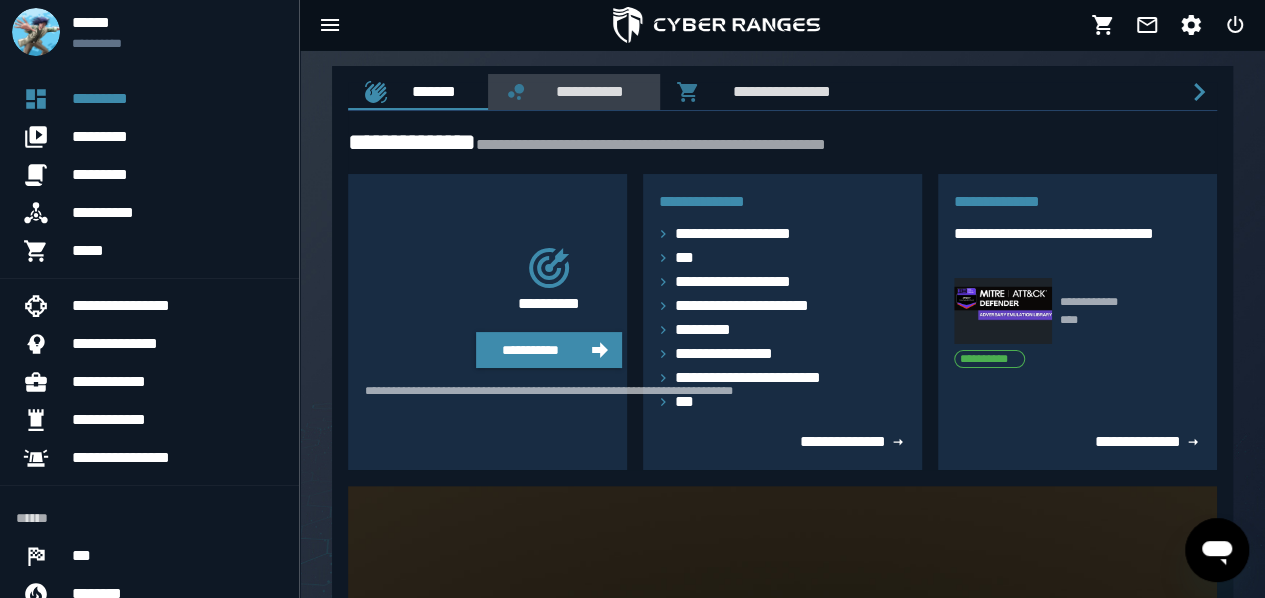 click on "**********" at bounding box center (586, 91) 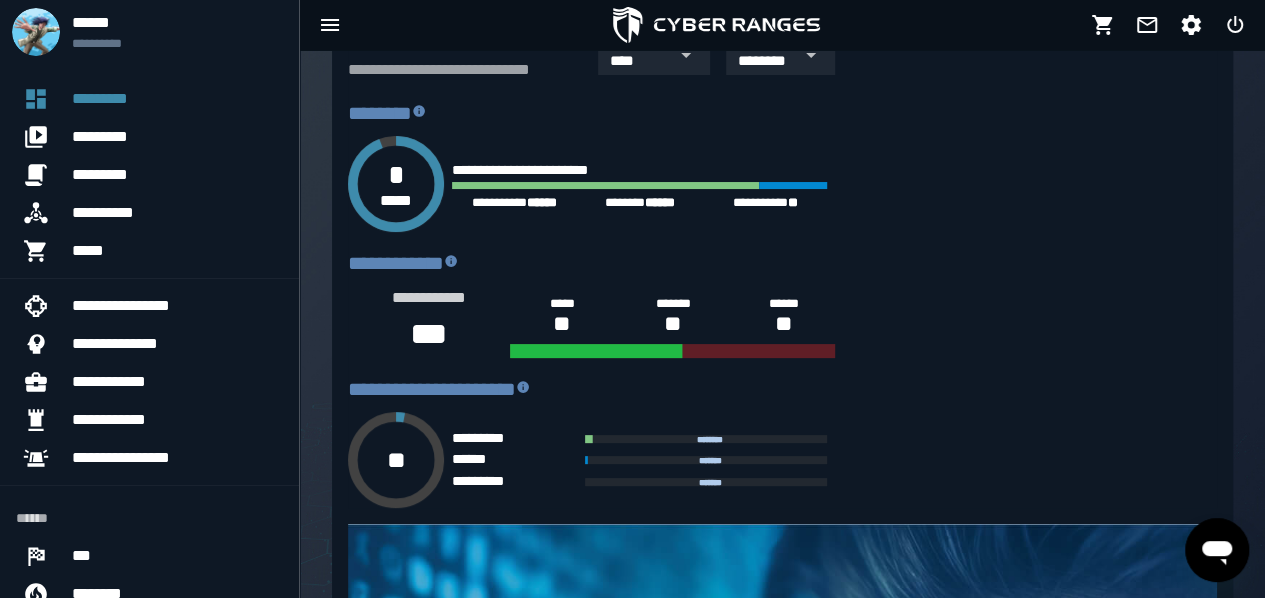 scroll, scrollTop: 0, scrollLeft: 0, axis: both 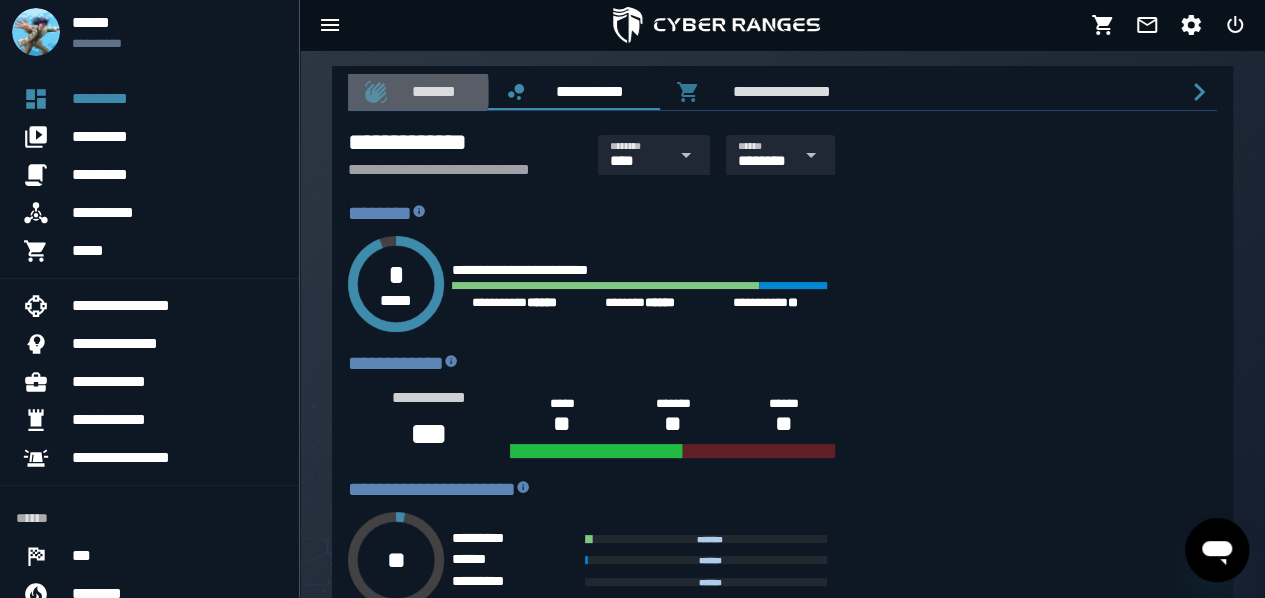 click on "*******" at bounding box center (430, 91) 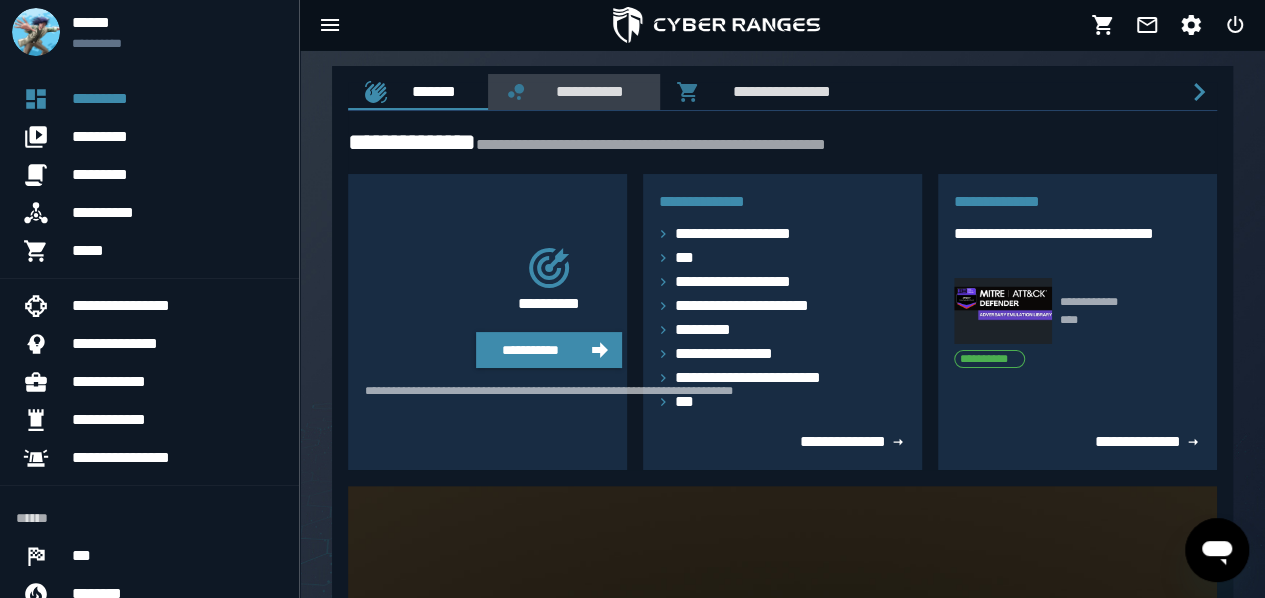click on "**********" at bounding box center (586, 91) 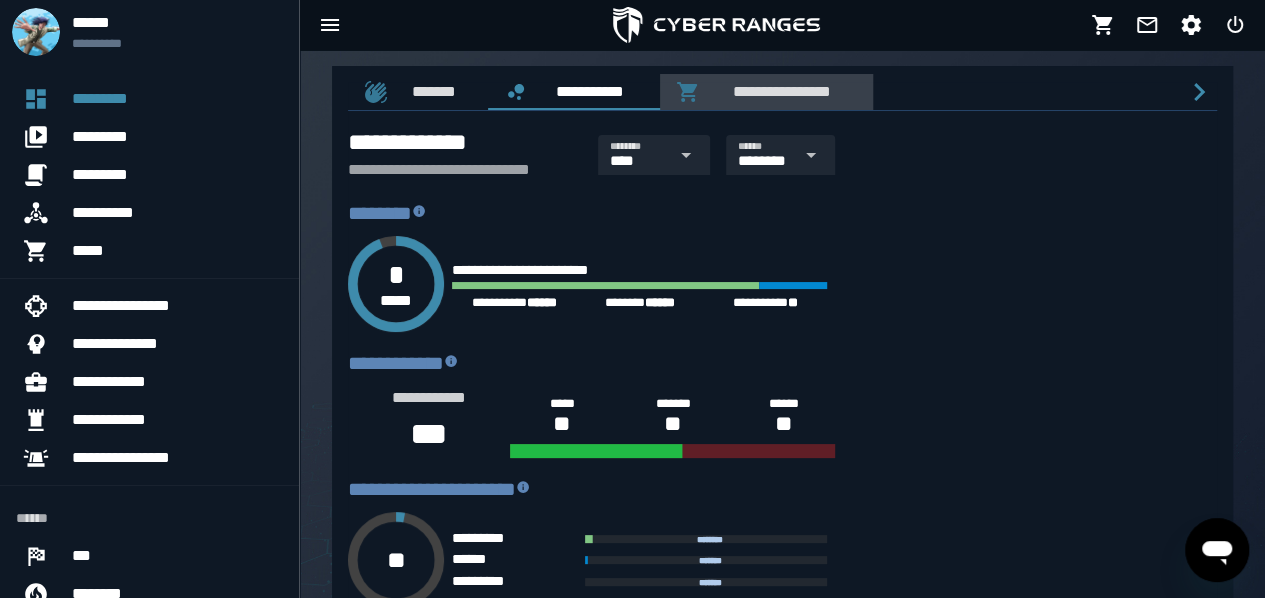 click on "**********" at bounding box center [778, 91] 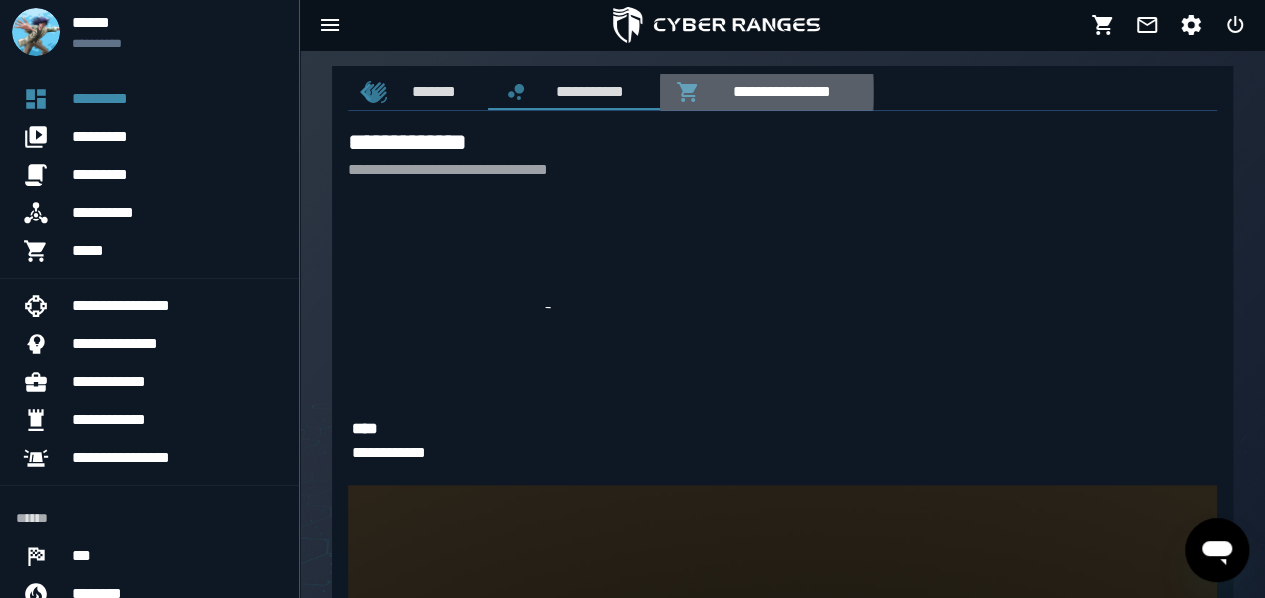 scroll, scrollTop: 0, scrollLeft: 37, axis: horizontal 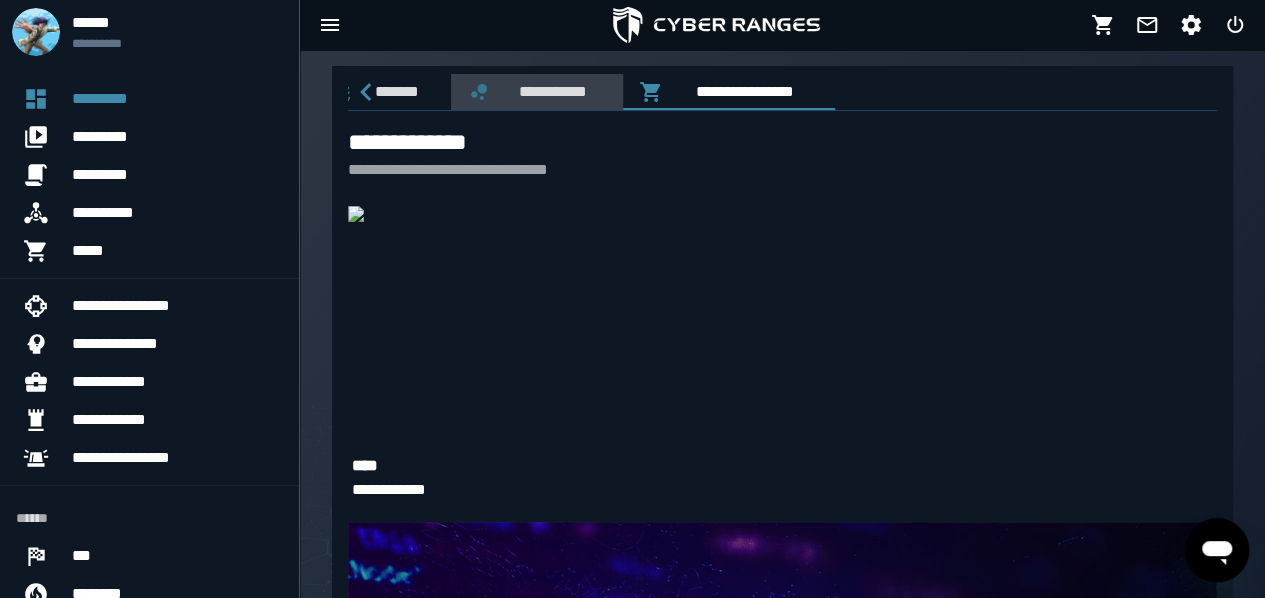 click on "**********" at bounding box center [549, 91] 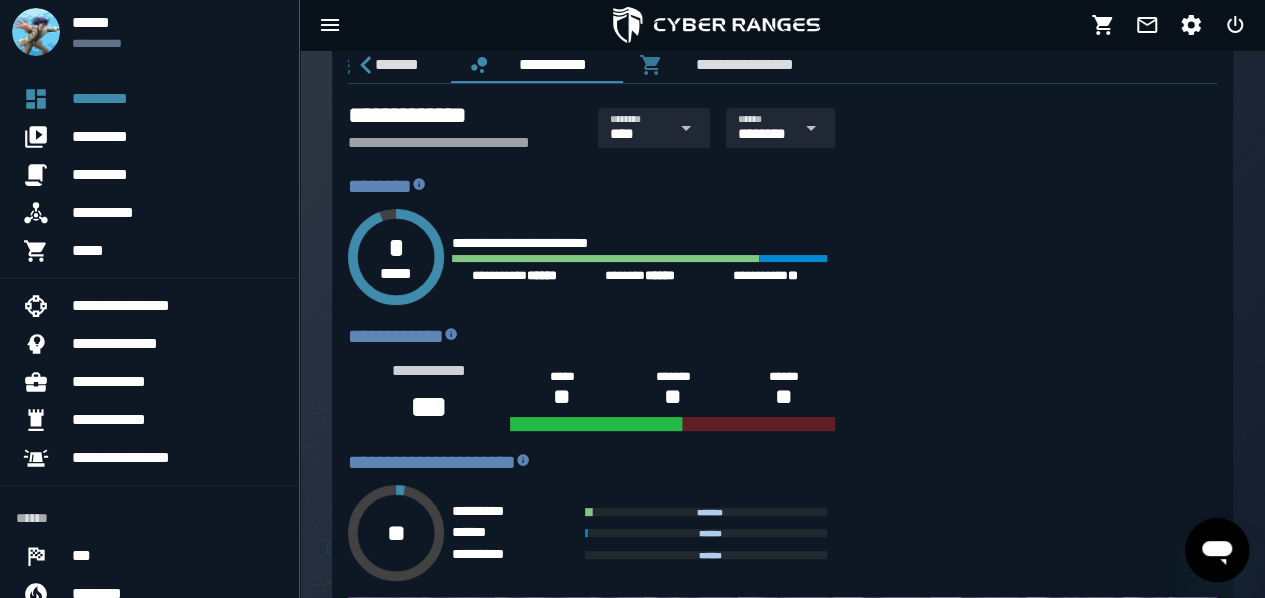 scroll, scrollTop: 0, scrollLeft: 0, axis: both 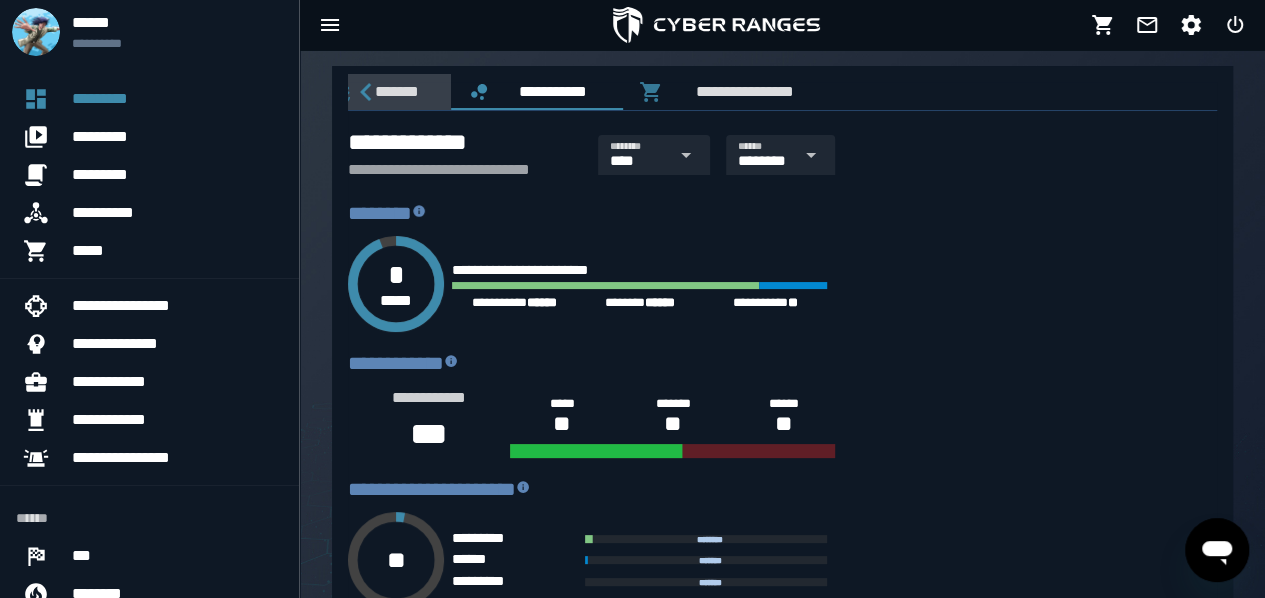 click on "*******" at bounding box center (393, 91) 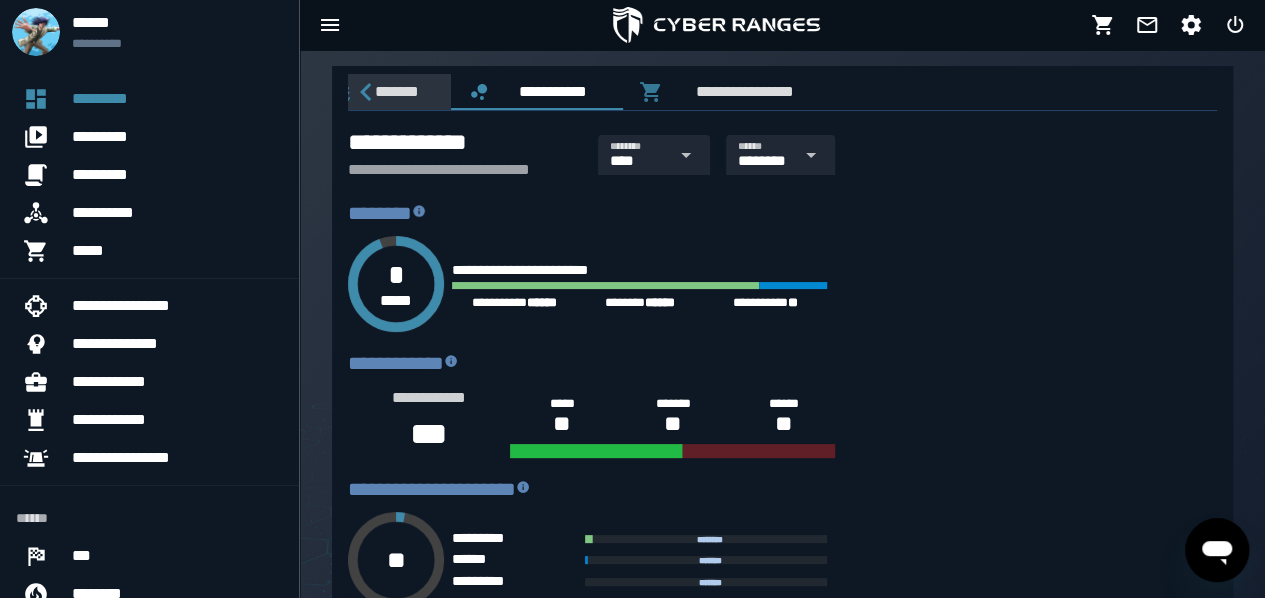 scroll, scrollTop: 0, scrollLeft: 0, axis: both 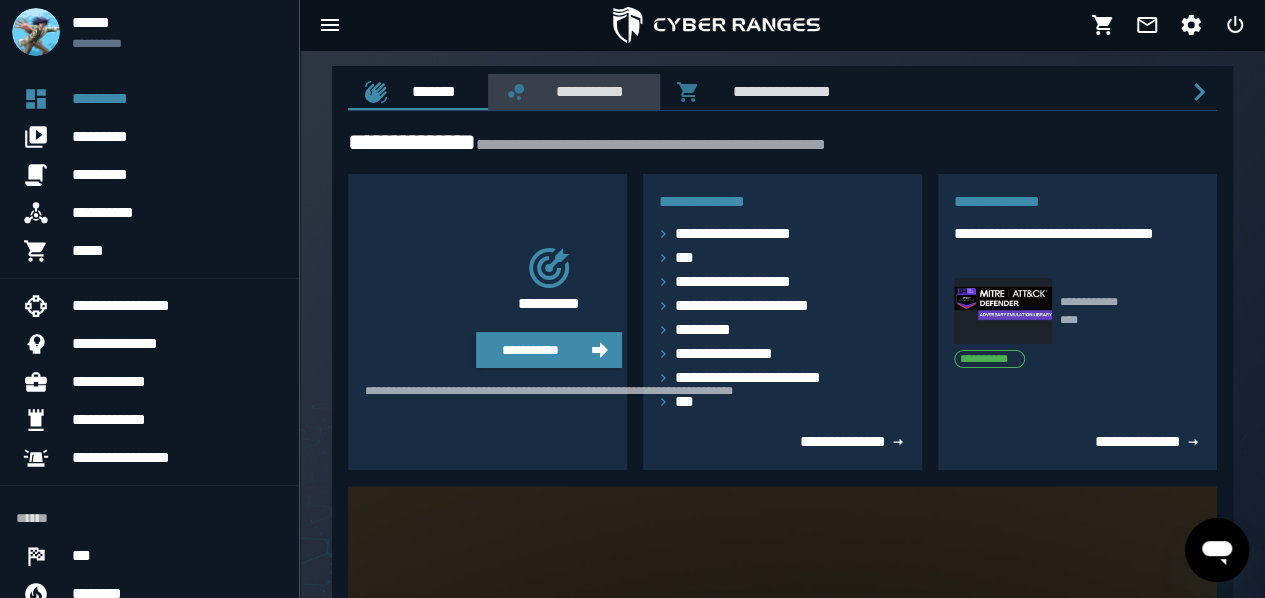 click on "**********" at bounding box center (586, 91) 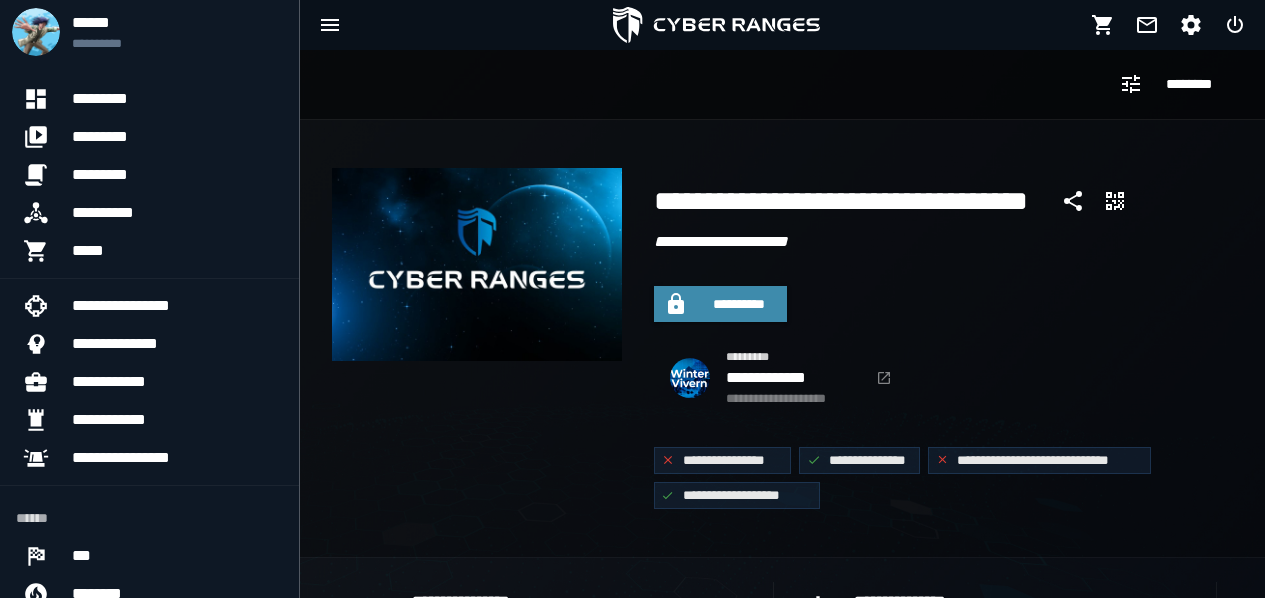 scroll, scrollTop: 0, scrollLeft: 0, axis: both 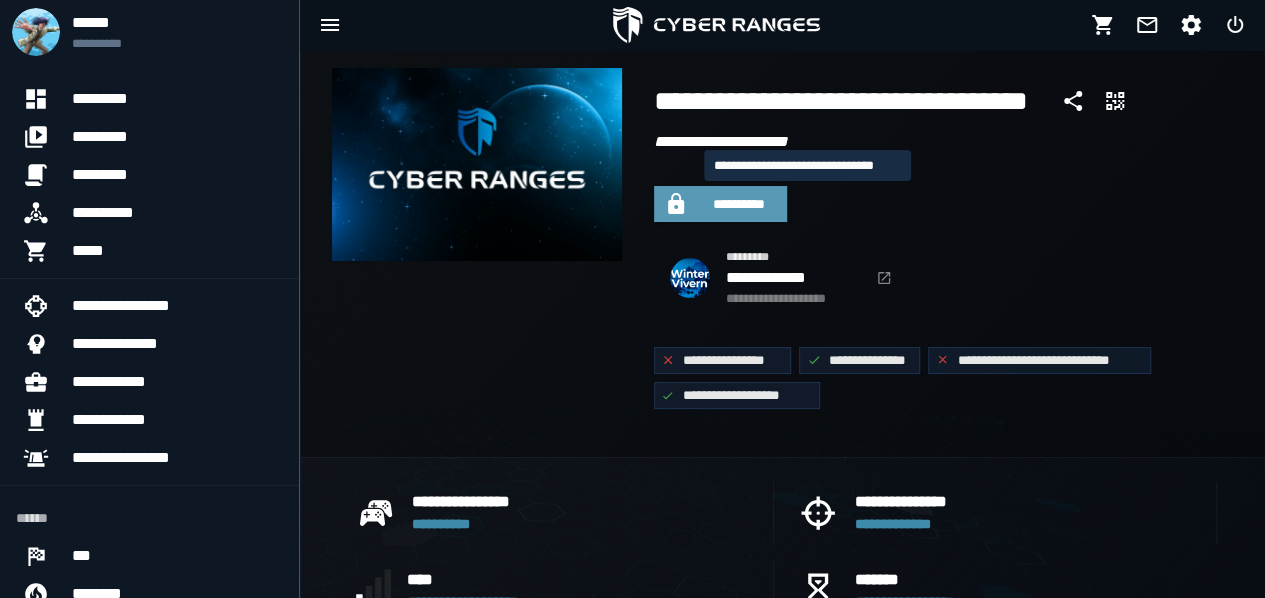 click on "**********" at bounding box center (739, 204) 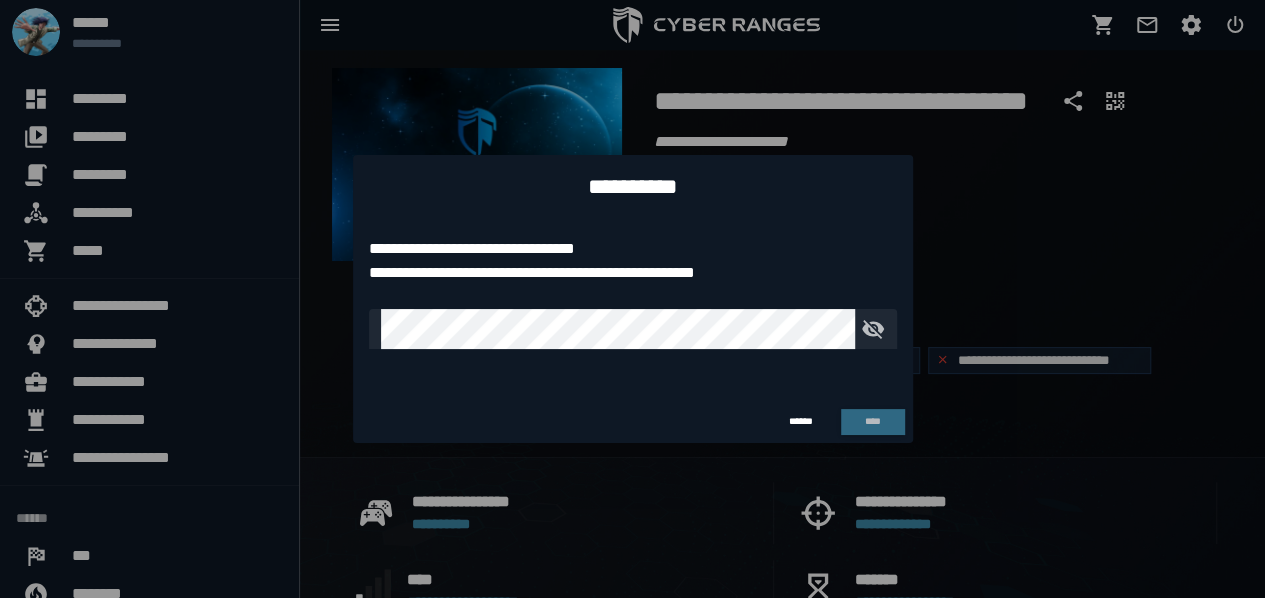 scroll, scrollTop: 0, scrollLeft: 0, axis: both 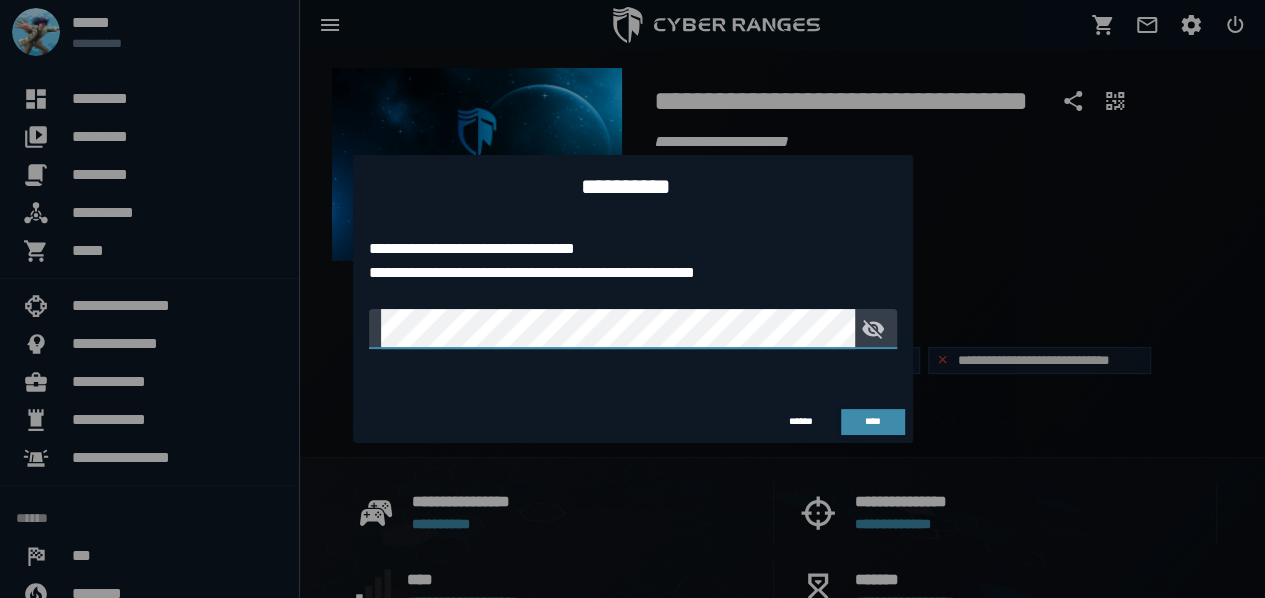 click 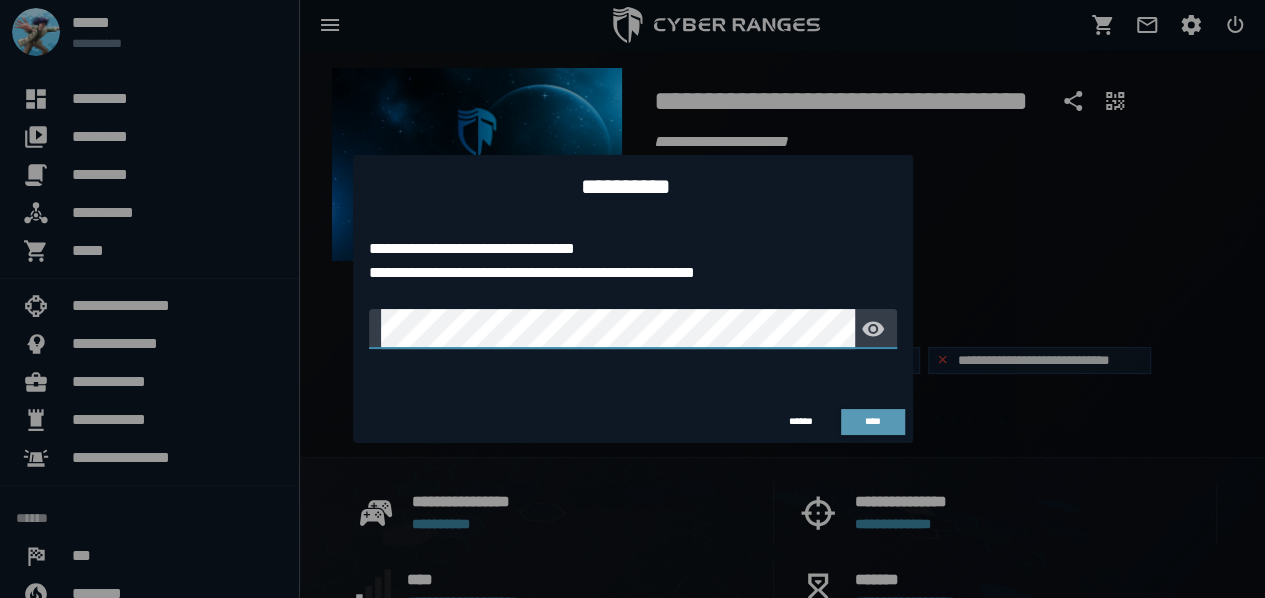 click on "****" at bounding box center [872, 421] 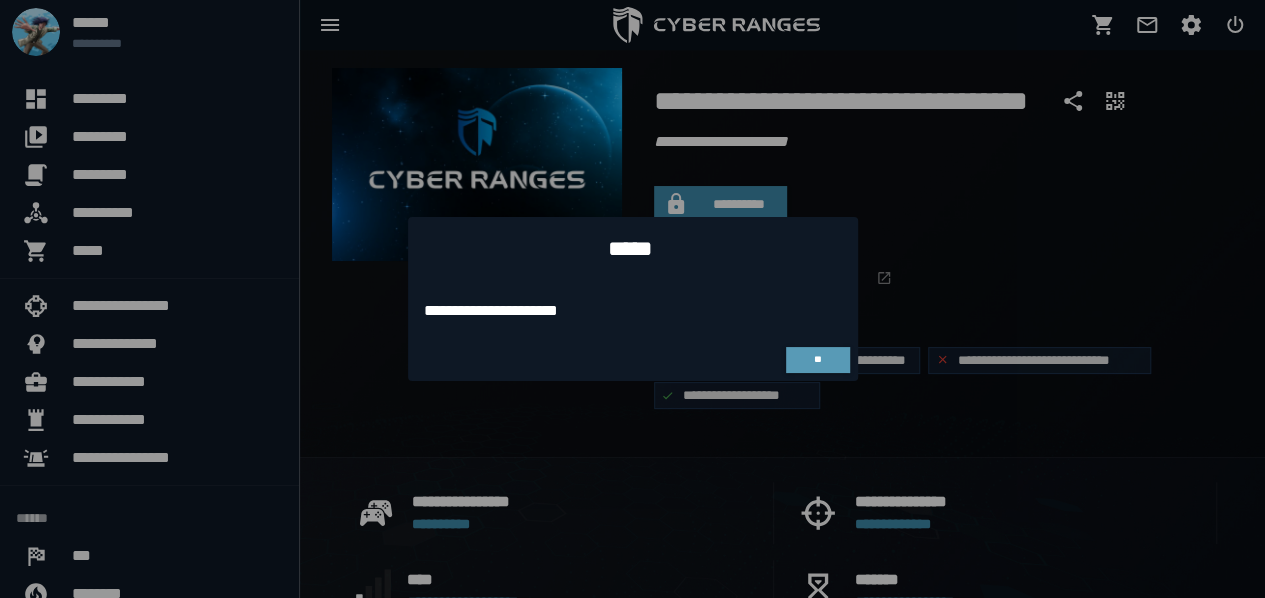 click on "**" at bounding box center (817, 359) 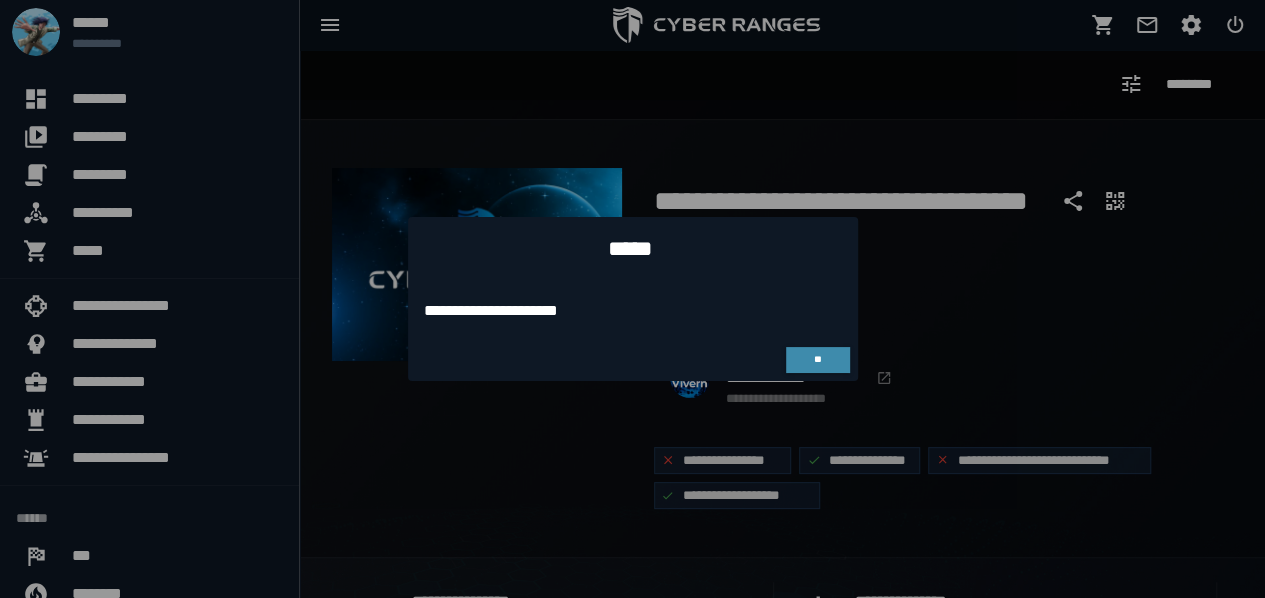 scroll, scrollTop: 100, scrollLeft: 0, axis: vertical 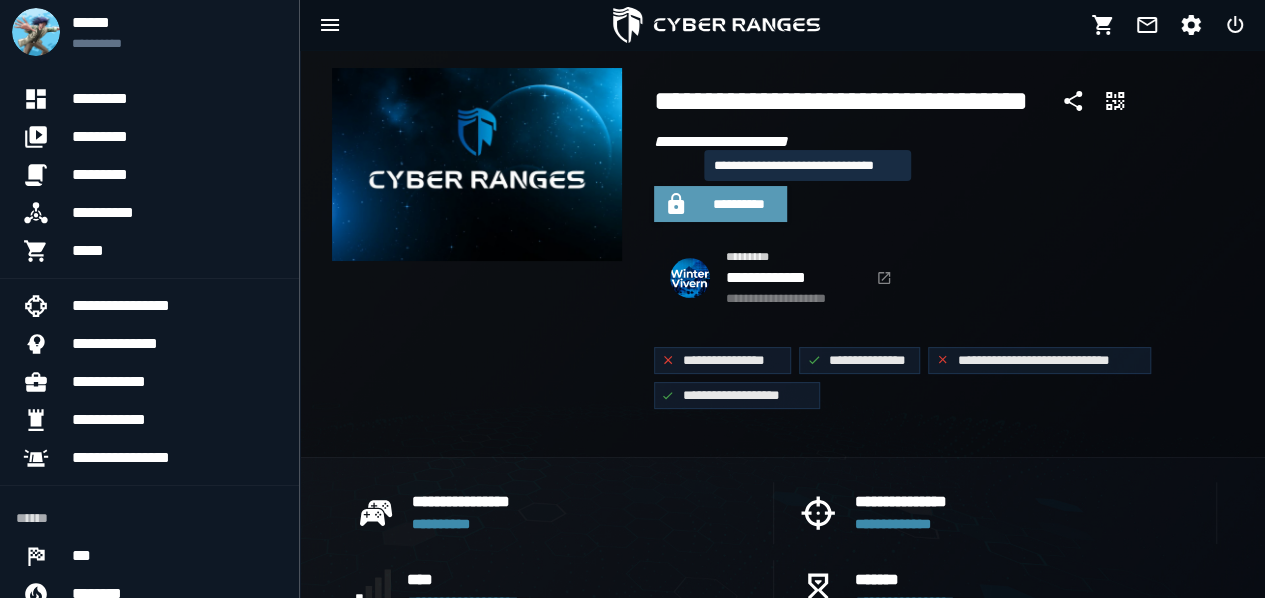 click on "**********" at bounding box center [739, 204] 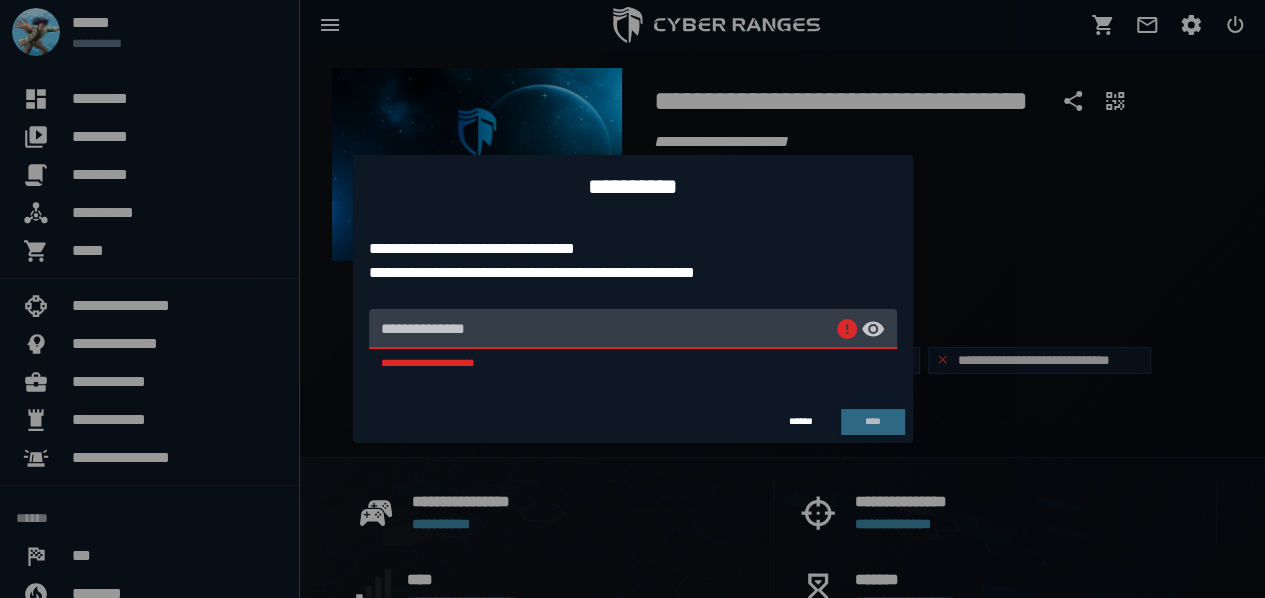 scroll, scrollTop: 0, scrollLeft: 0, axis: both 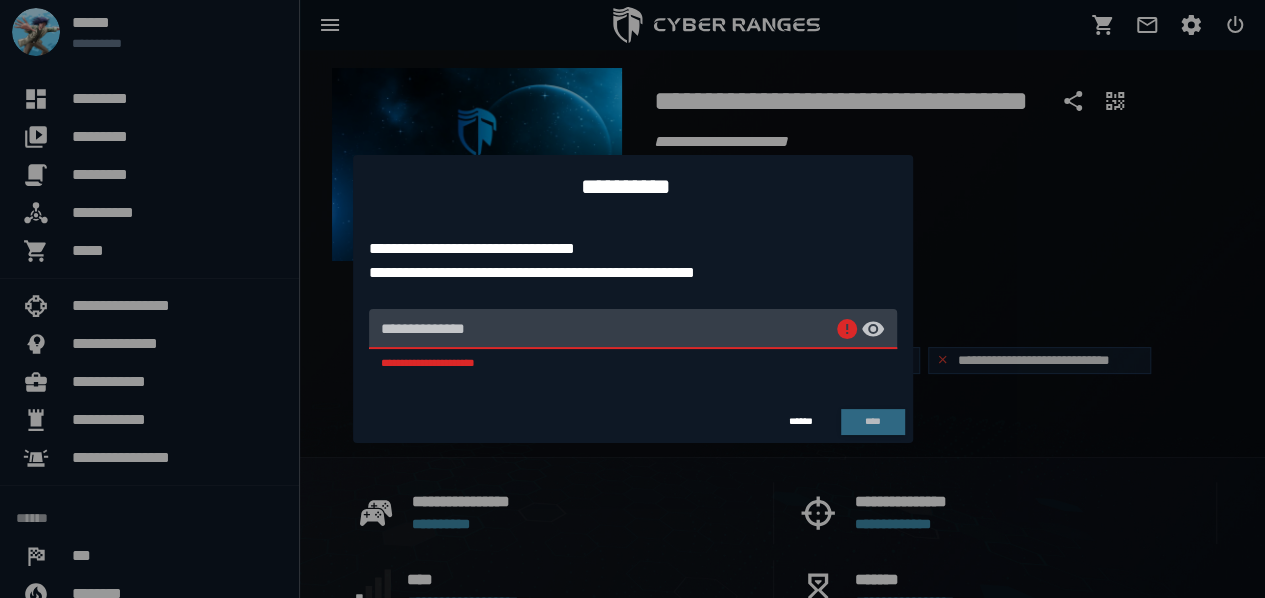 click on "**********" at bounding box center (605, 329) 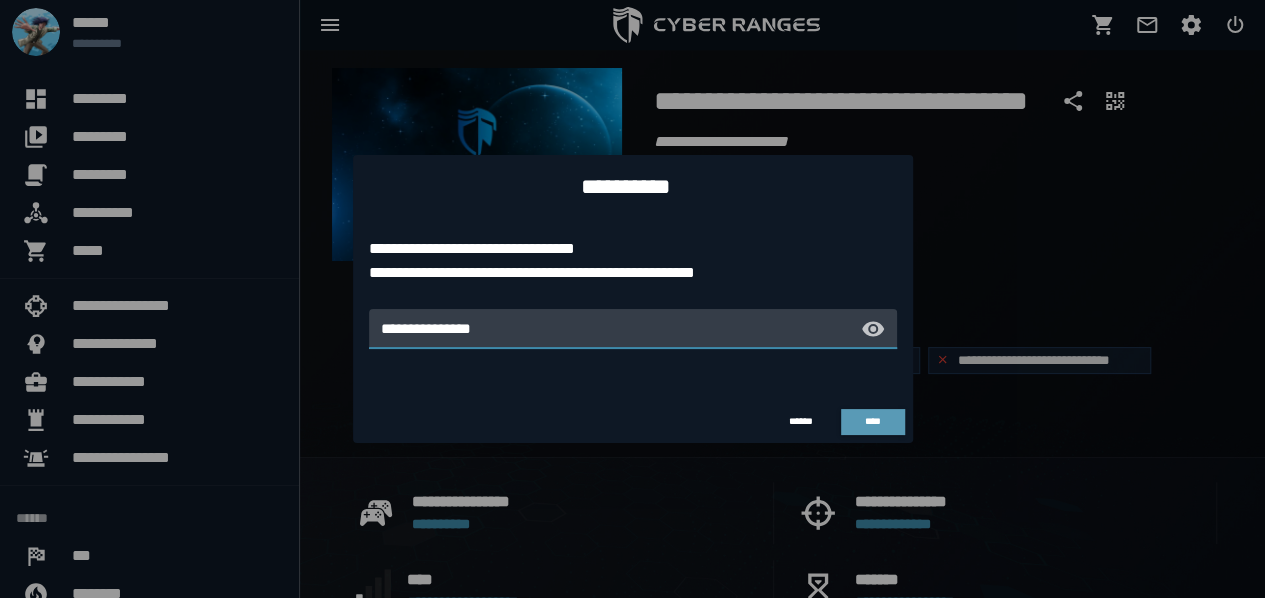 type on "**********" 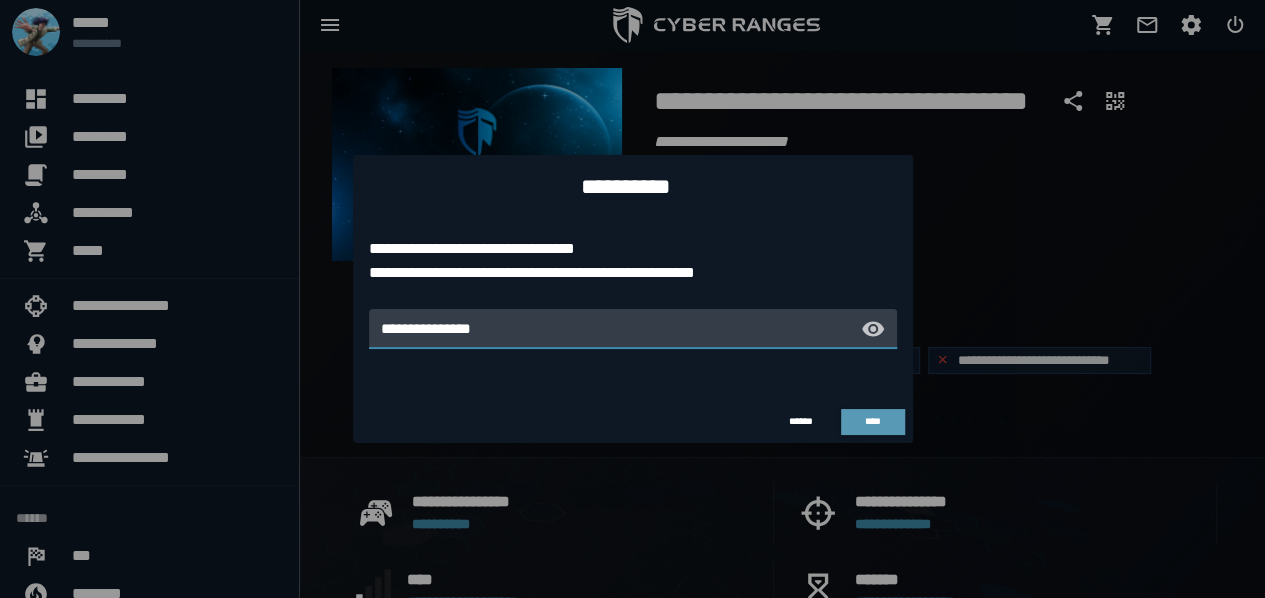 click on "****" at bounding box center (872, 421) 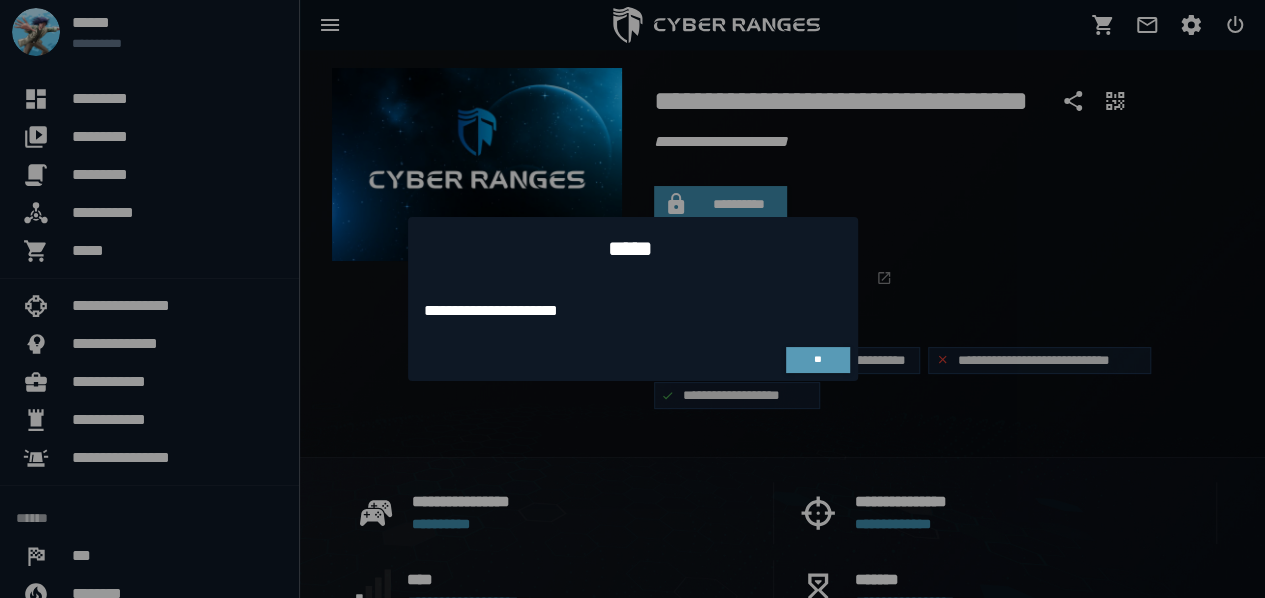 click on "**" at bounding box center (818, 360) 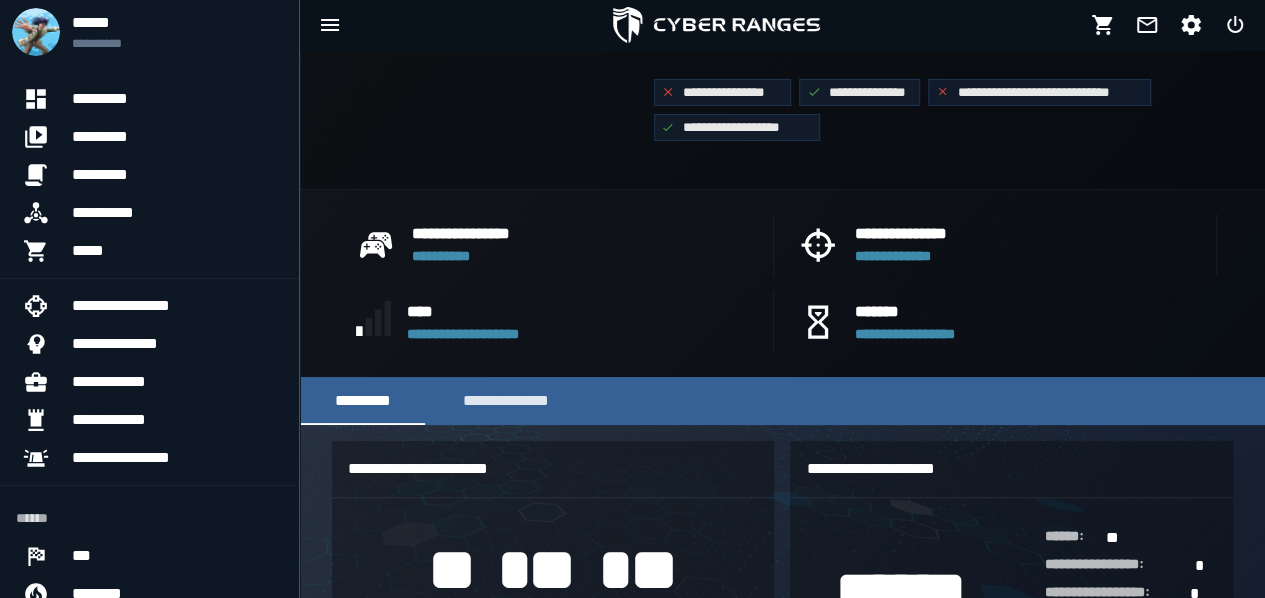 scroll, scrollTop: 300, scrollLeft: 0, axis: vertical 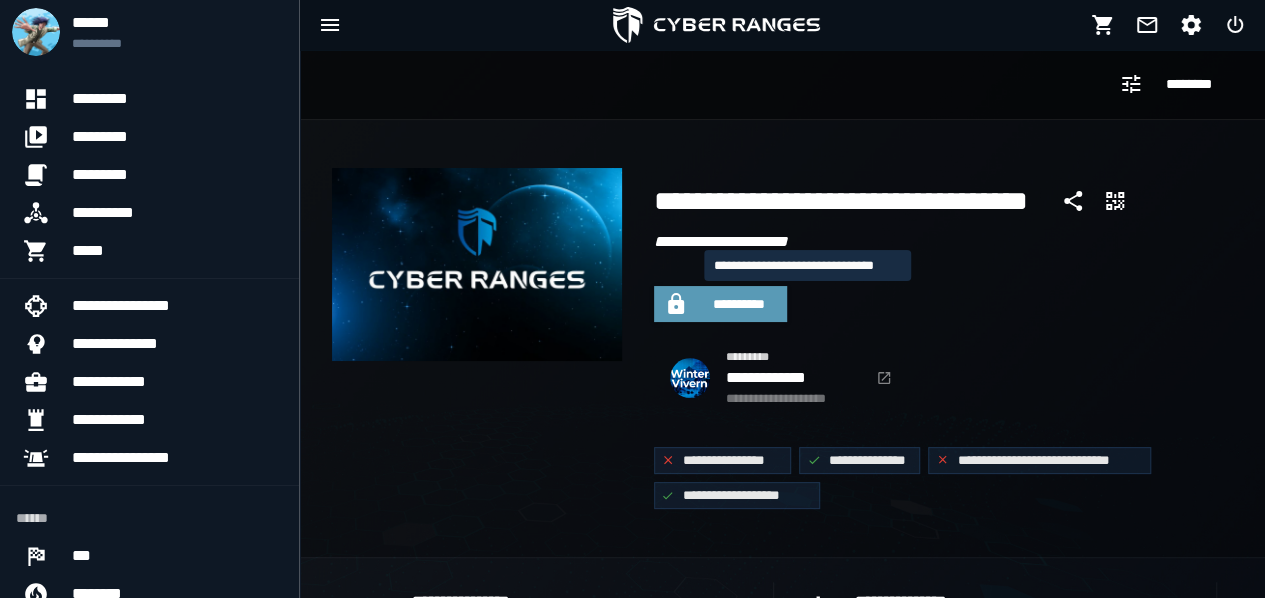 click on "**********" at bounding box center [739, 304] 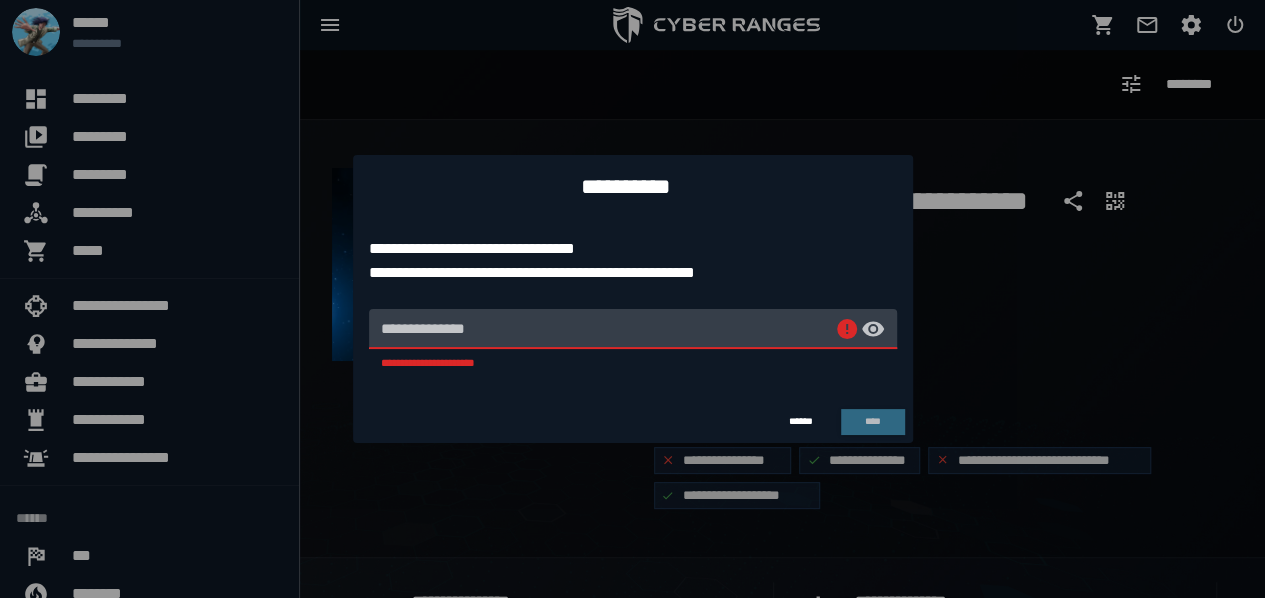 click on "**********" at bounding box center (605, 329) 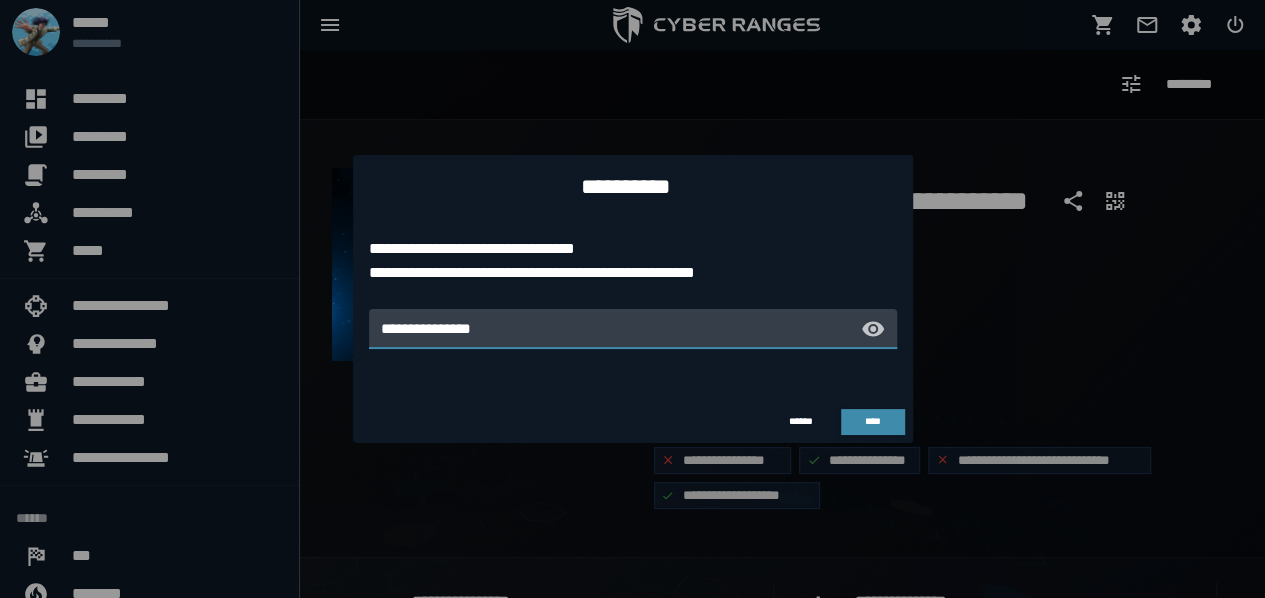 drag, startPoint x: 383, startPoint y: 325, endPoint x: 402, endPoint y: 338, distance: 23.021729 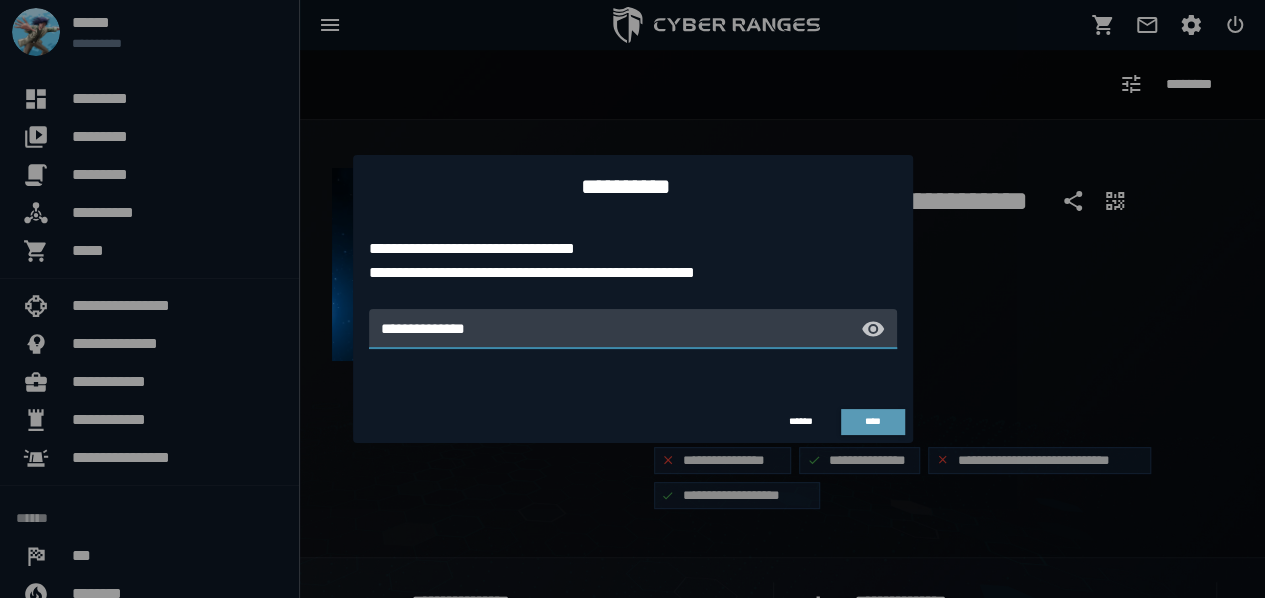 type on "**********" 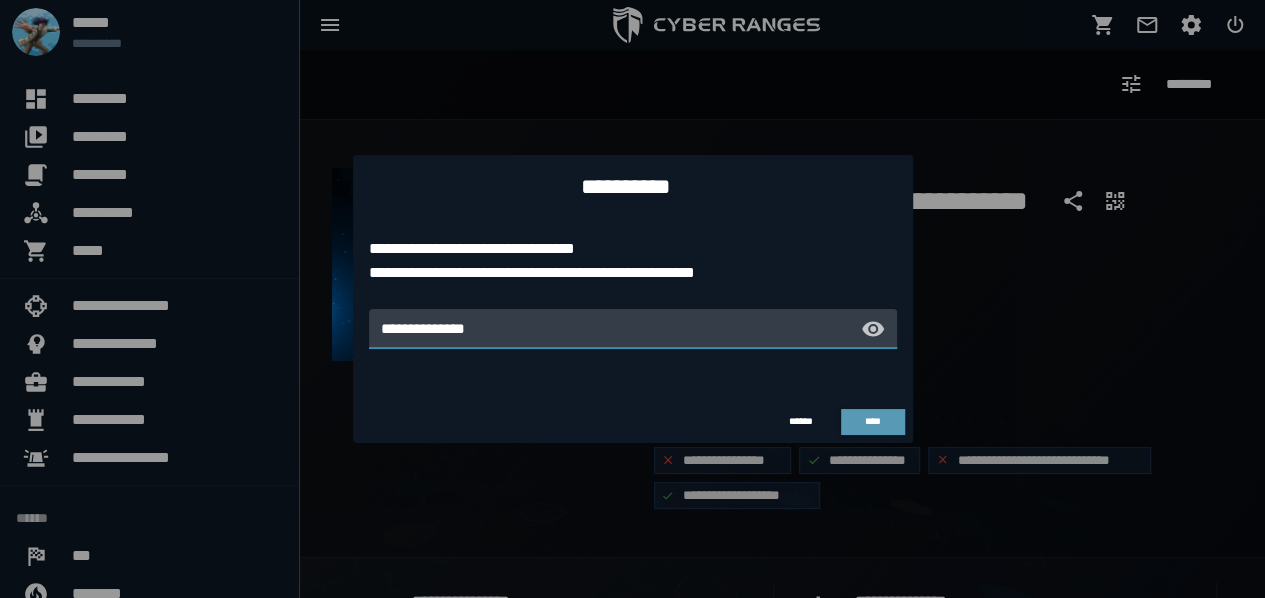 click on "****" at bounding box center (872, 421) 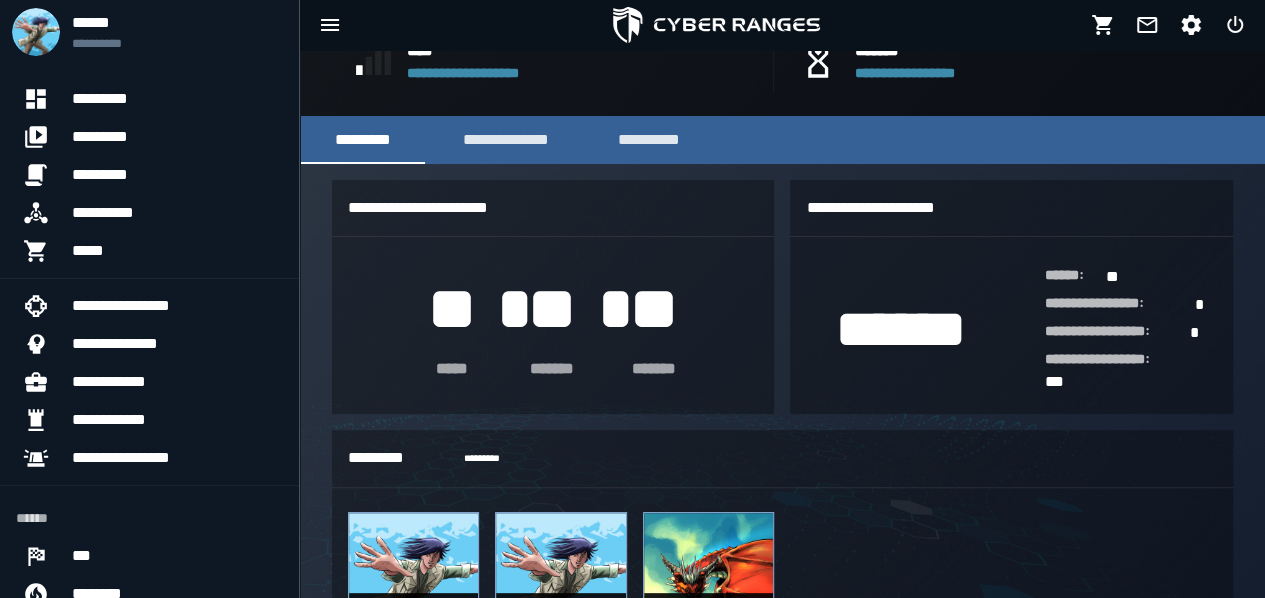 scroll, scrollTop: 600, scrollLeft: 0, axis: vertical 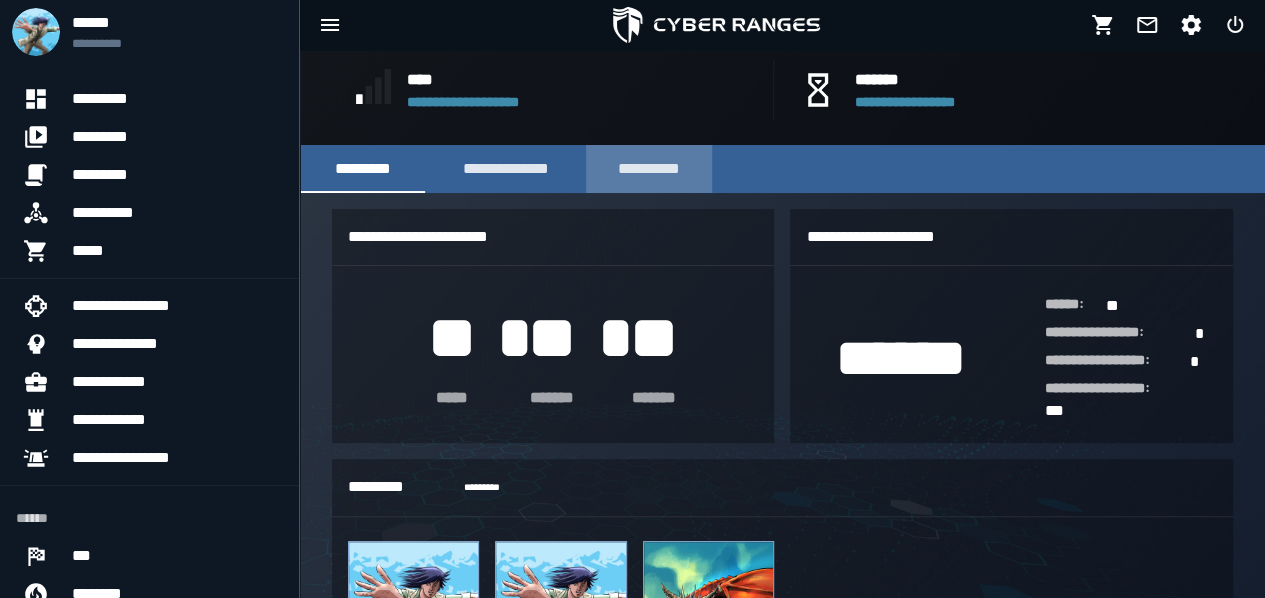click on "**********" at bounding box center (649, 169) 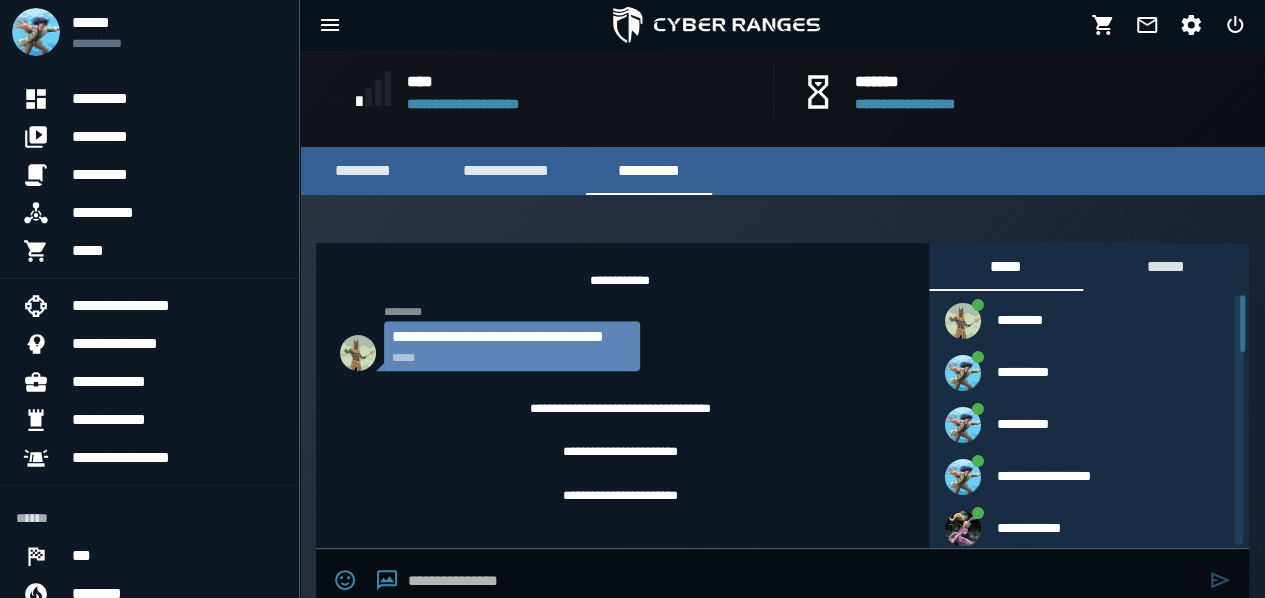scroll, scrollTop: 600, scrollLeft: 0, axis: vertical 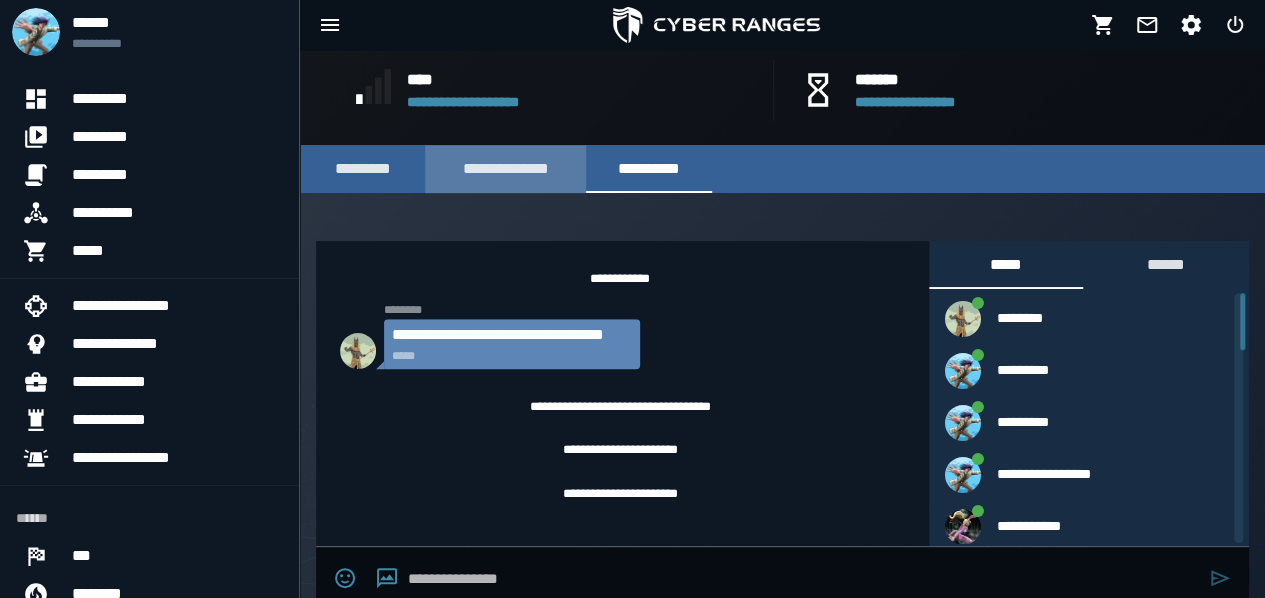 click on "**********" at bounding box center (505, 169) 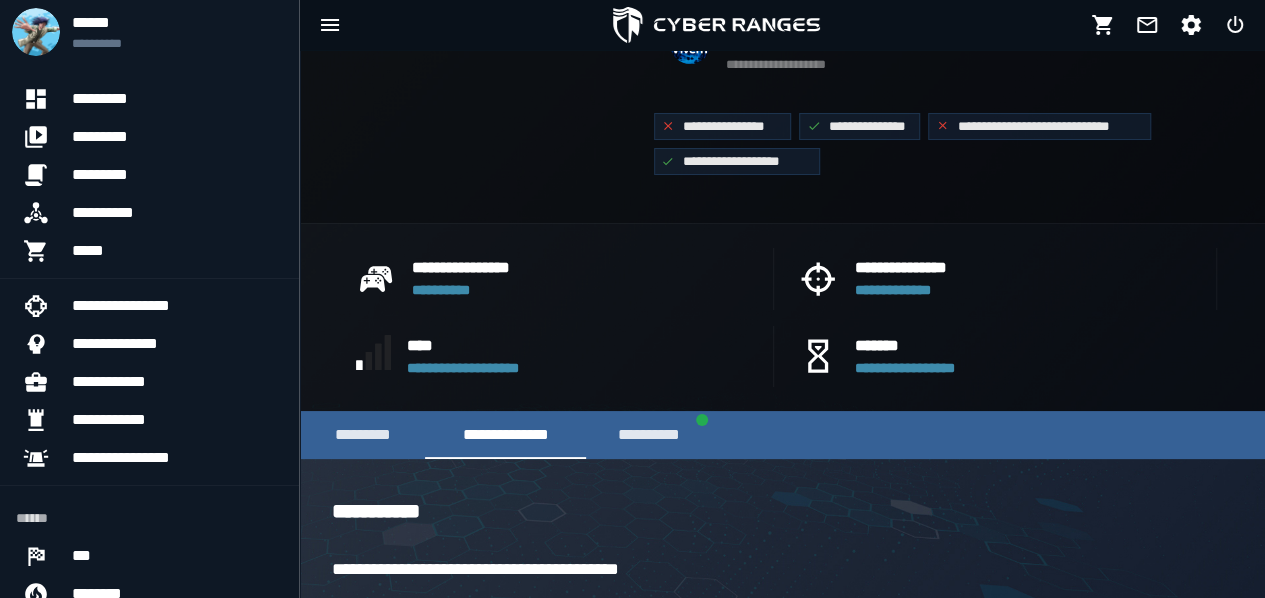 scroll, scrollTop: 292, scrollLeft: 0, axis: vertical 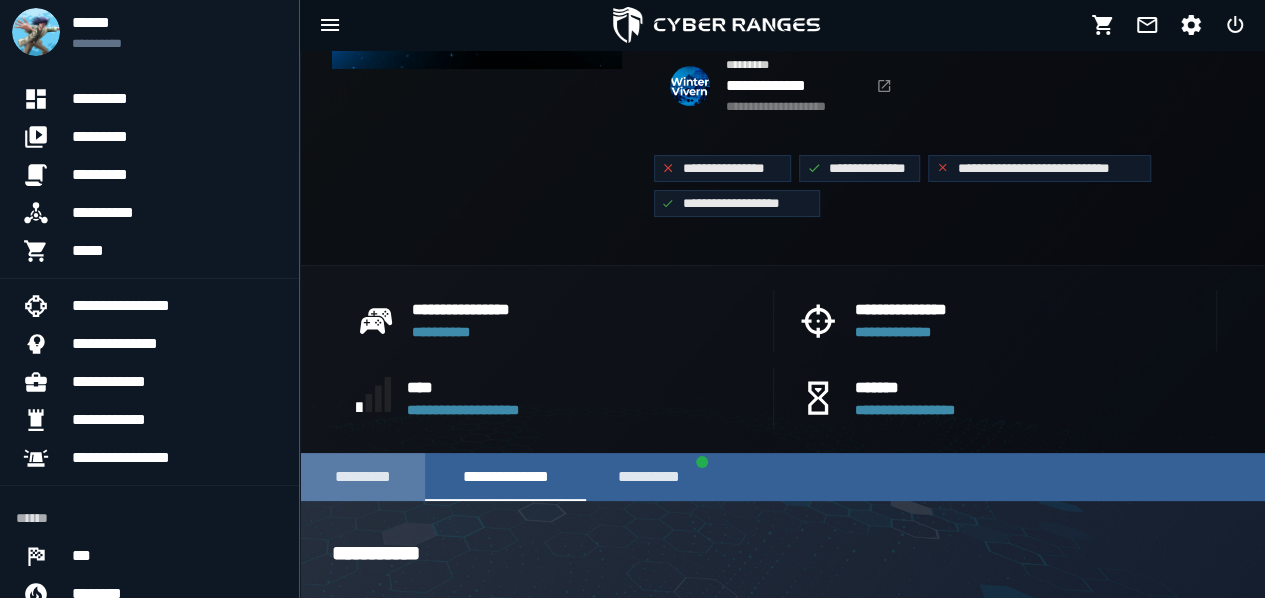 click on "*********" at bounding box center [362, 477] 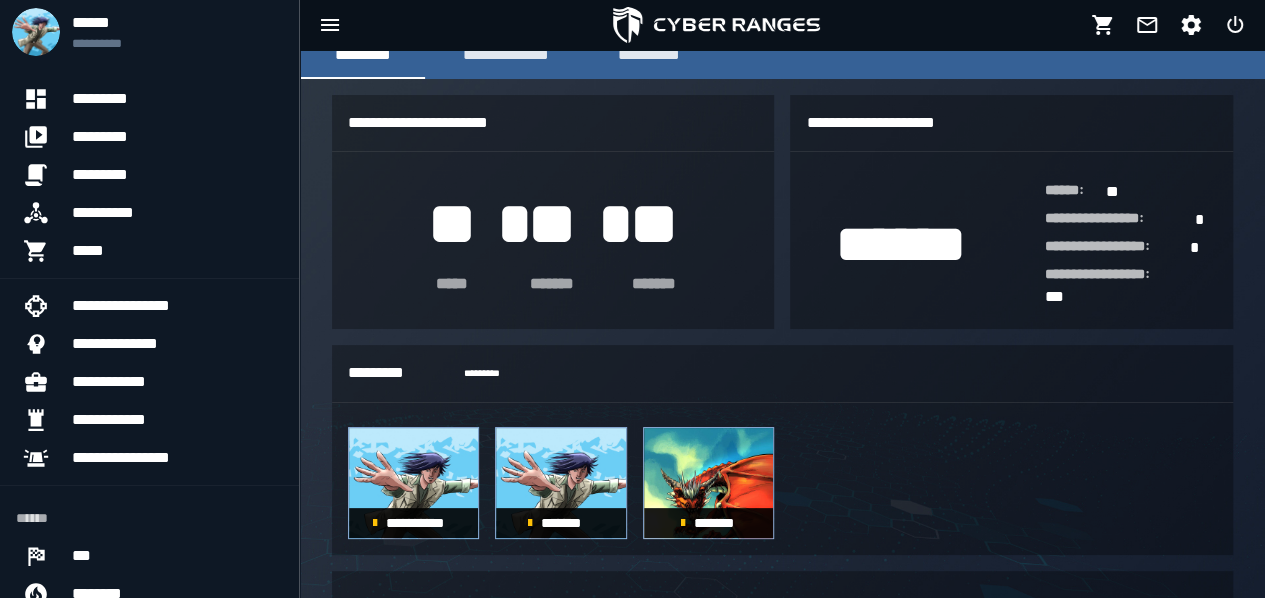 scroll, scrollTop: 692, scrollLeft: 0, axis: vertical 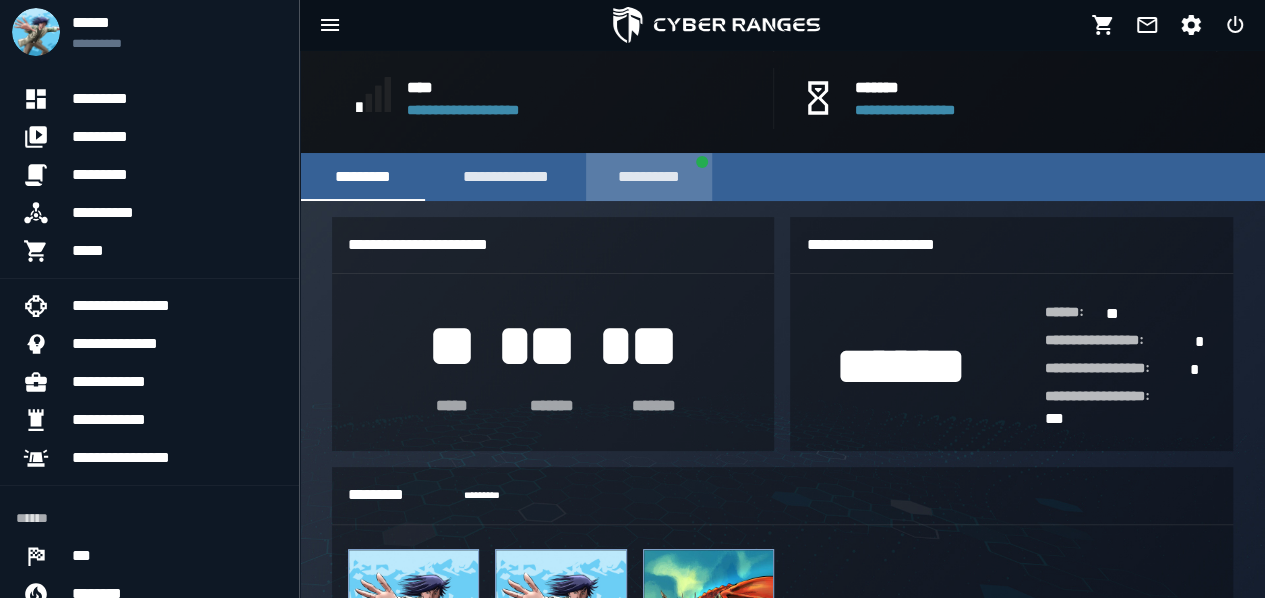 click on "**********" at bounding box center (649, 177) 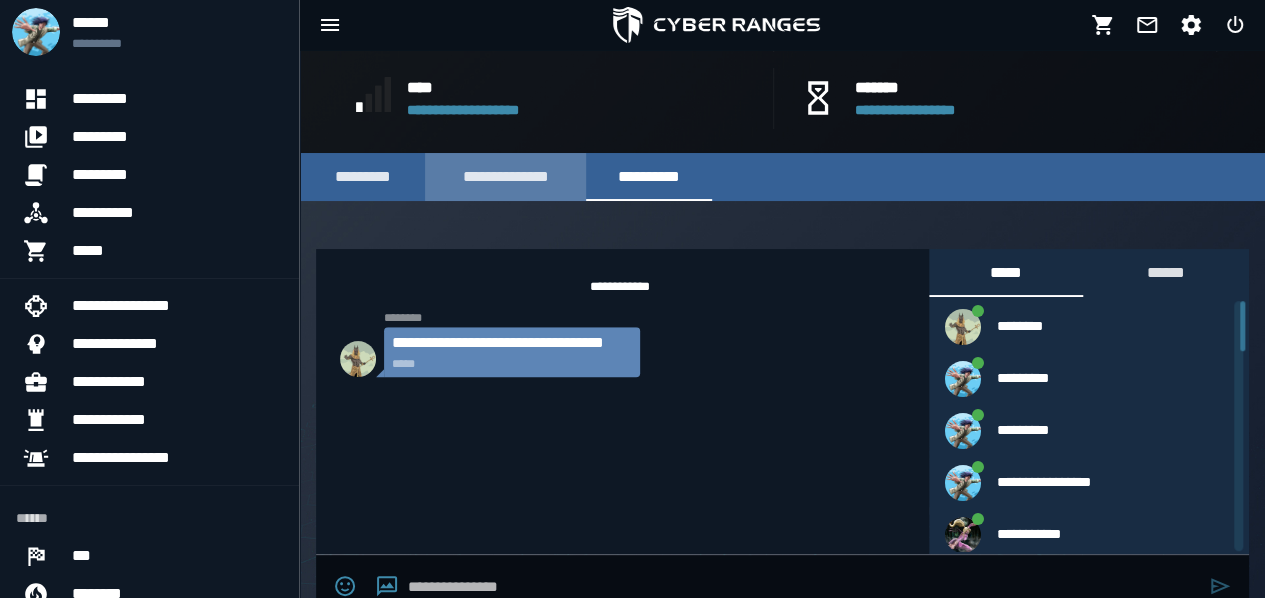 click on "**********" at bounding box center [505, 177] 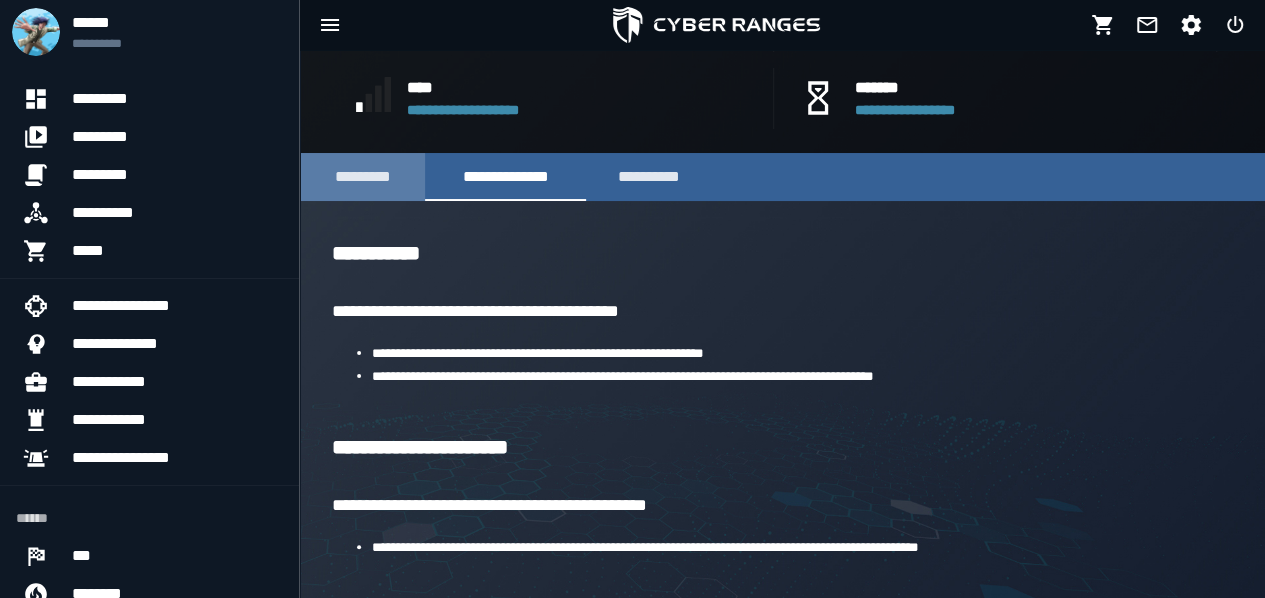 click on "*********" at bounding box center [362, 177] 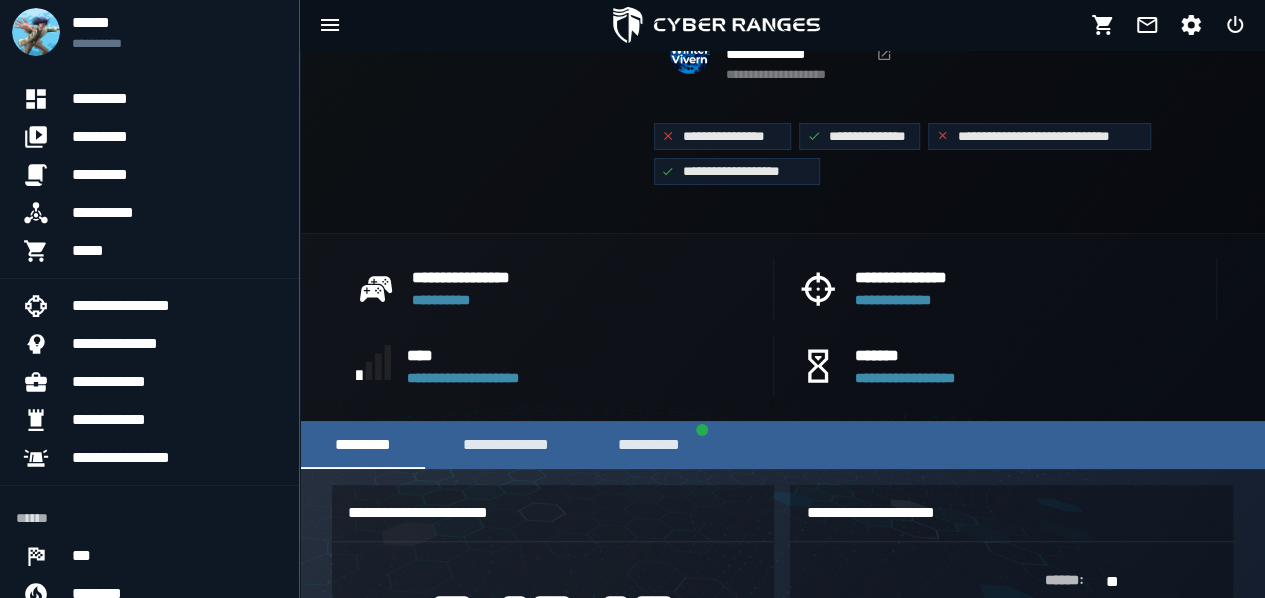 scroll, scrollTop: 192, scrollLeft: 0, axis: vertical 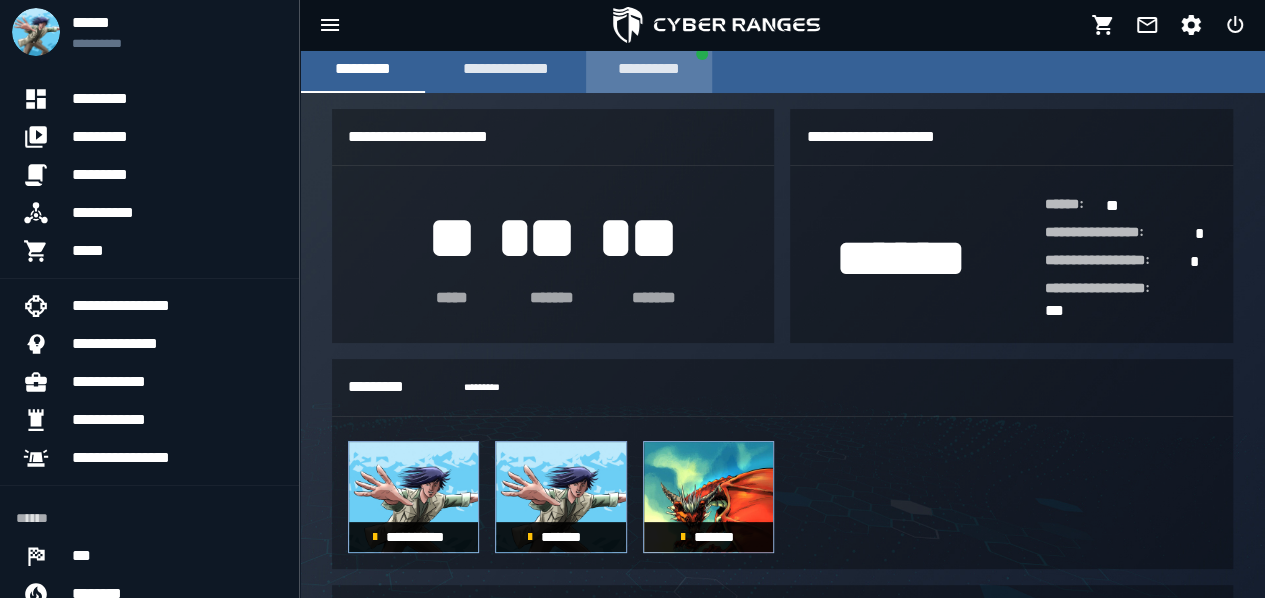 click on "**********" at bounding box center [649, 69] 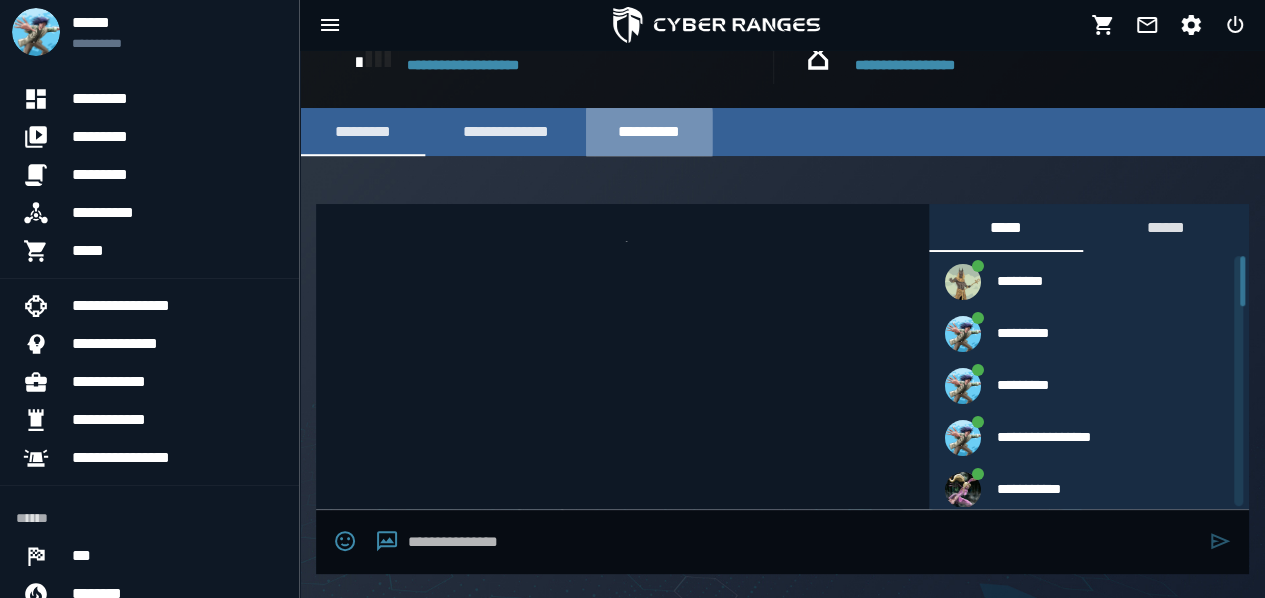 scroll, scrollTop: 637, scrollLeft: 0, axis: vertical 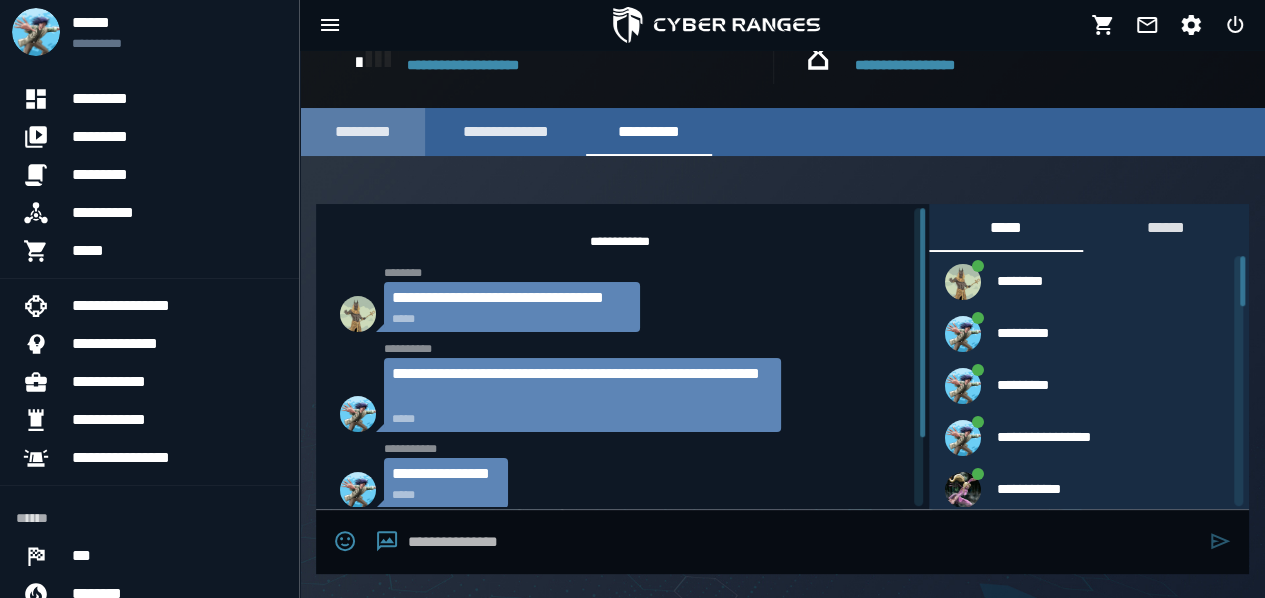 click on "*********" at bounding box center [362, 132] 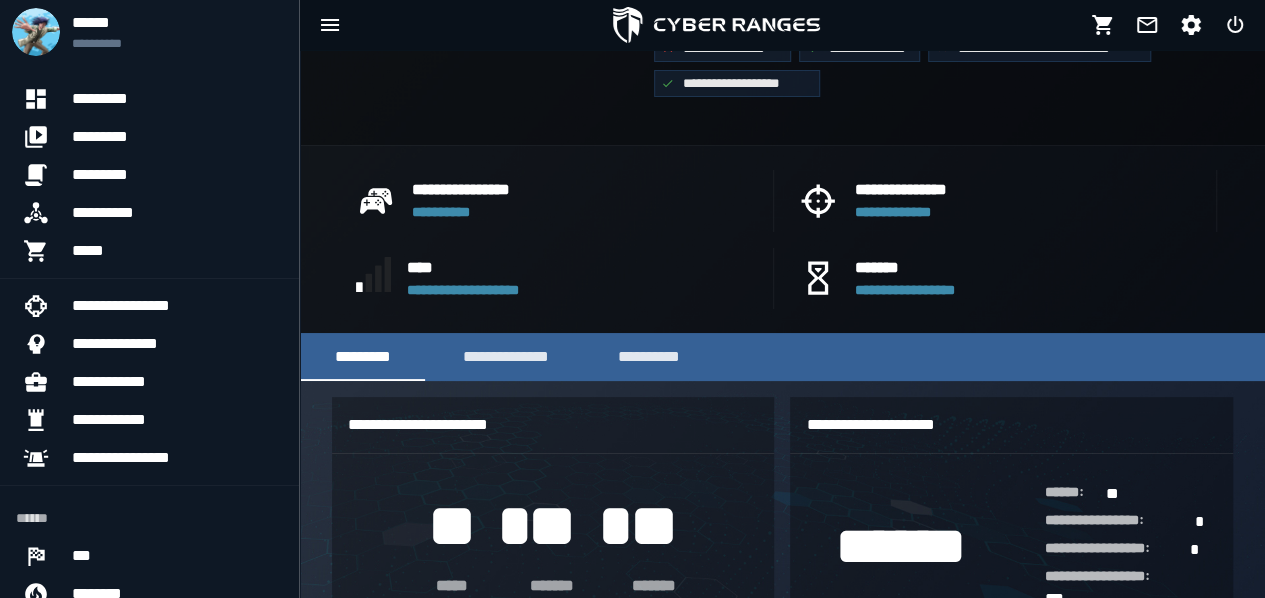 scroll, scrollTop: 437, scrollLeft: 0, axis: vertical 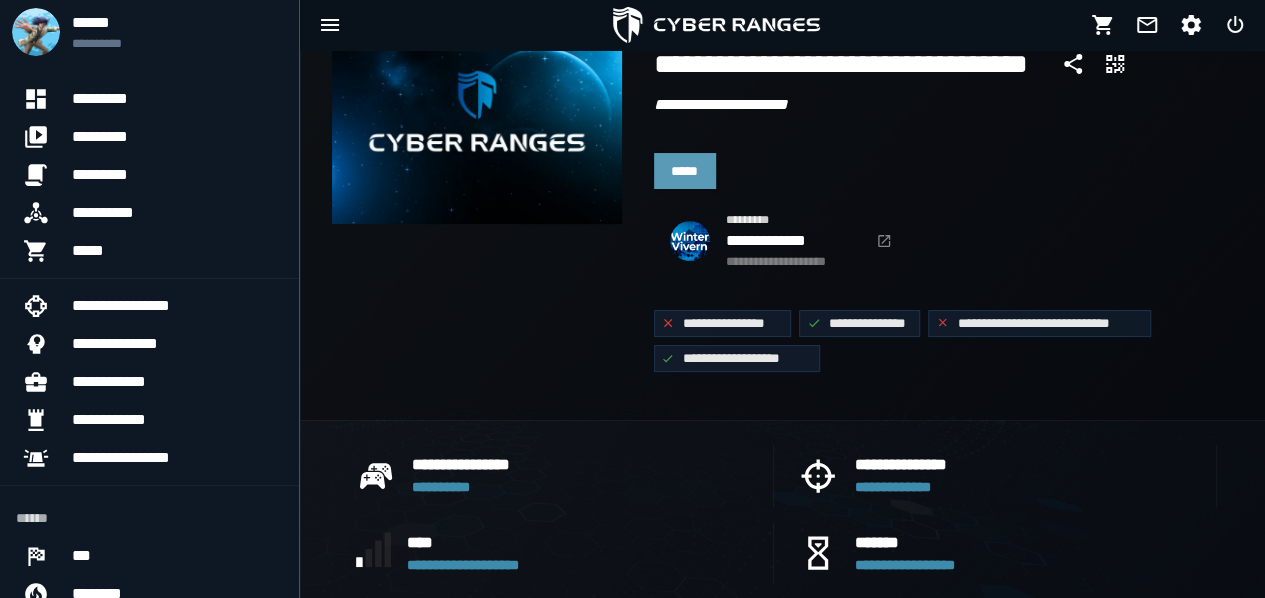click on "*****" at bounding box center (685, 171) 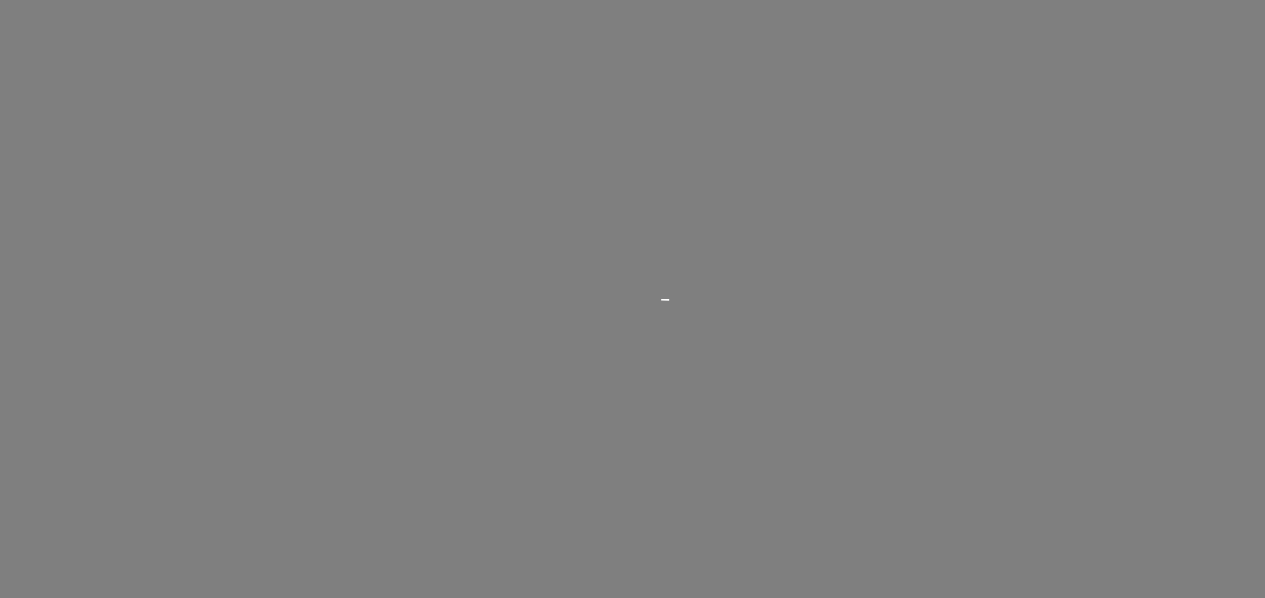 scroll, scrollTop: 0, scrollLeft: 0, axis: both 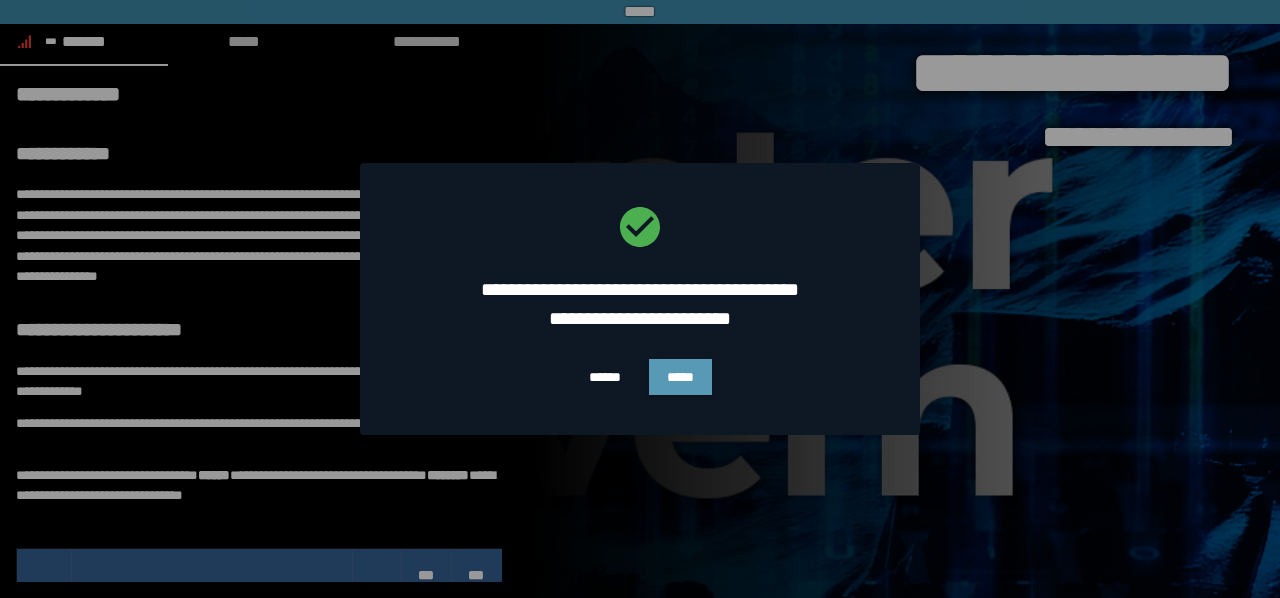 click on "*****" at bounding box center [680, 377] 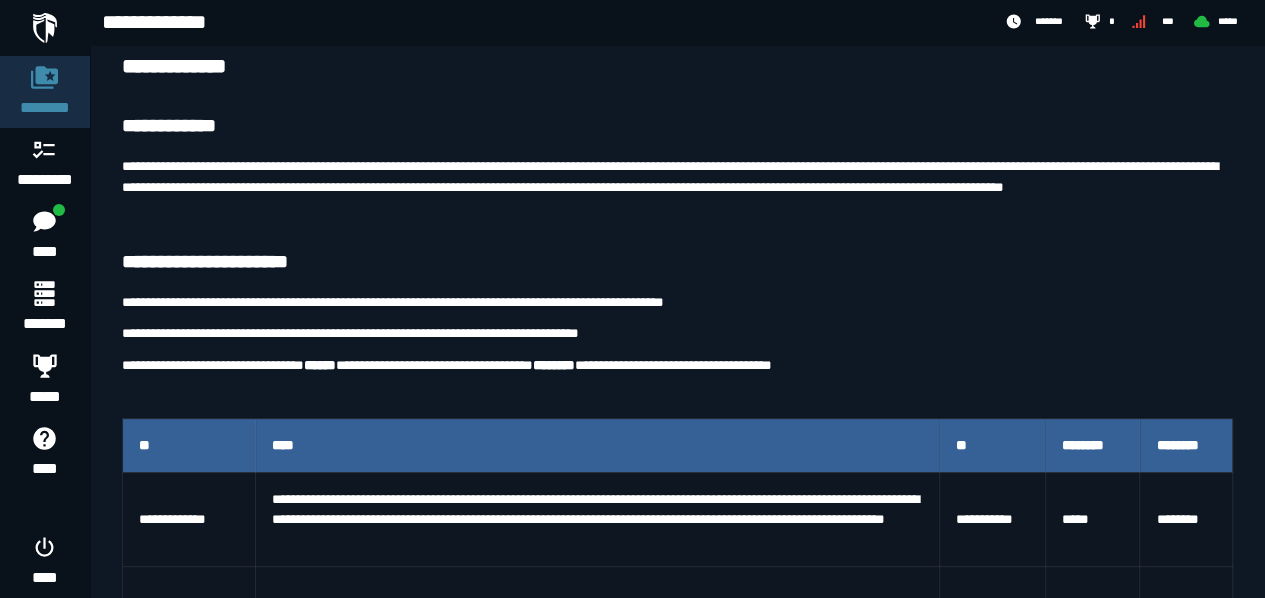 scroll, scrollTop: 200, scrollLeft: 0, axis: vertical 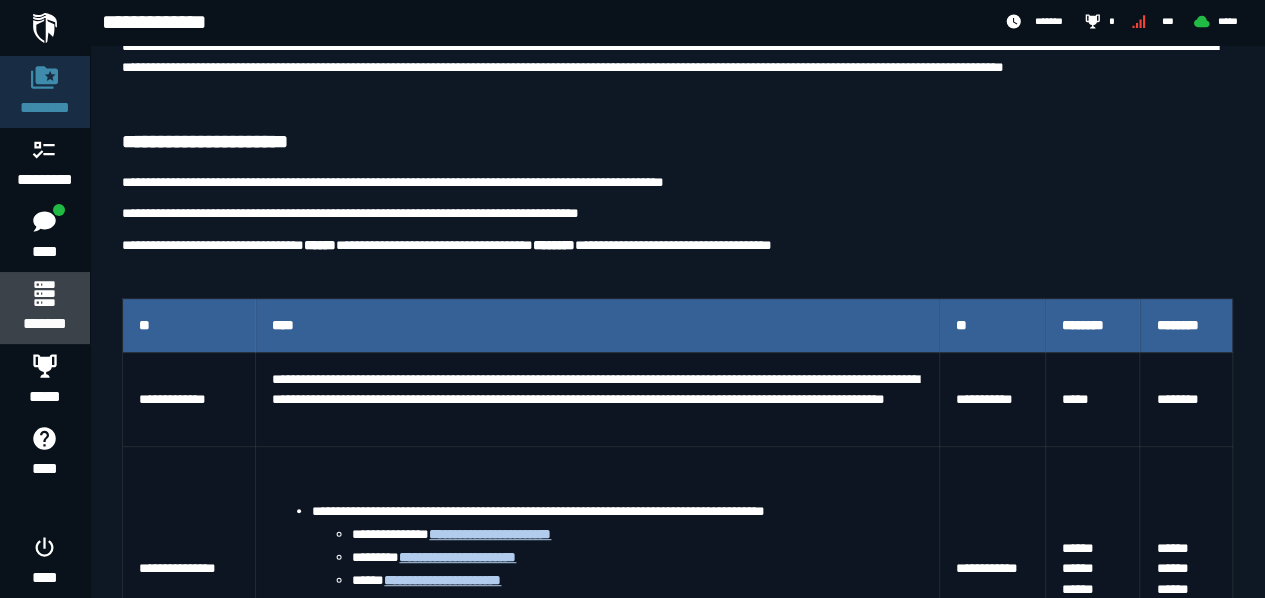 click 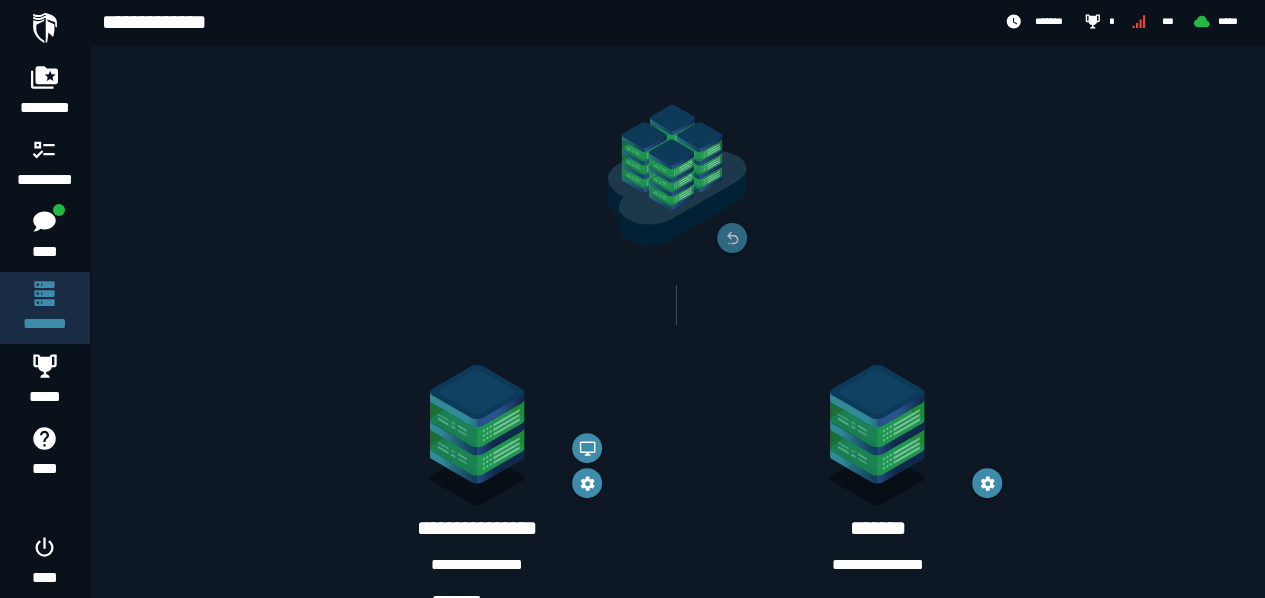 scroll, scrollTop: 0, scrollLeft: 0, axis: both 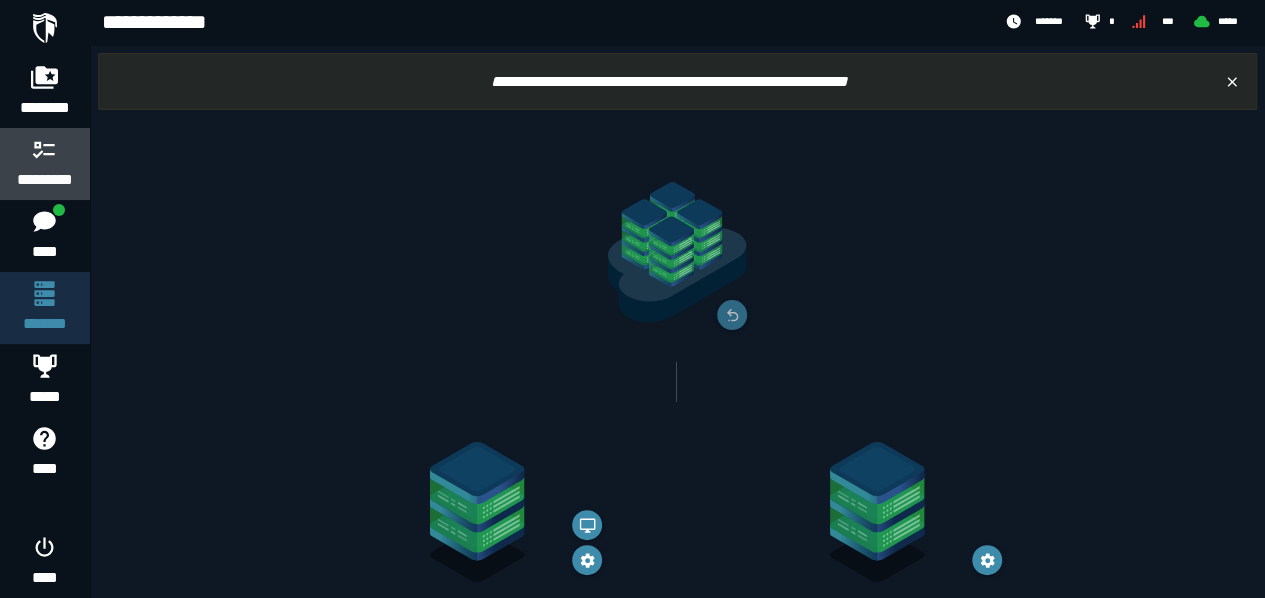 click 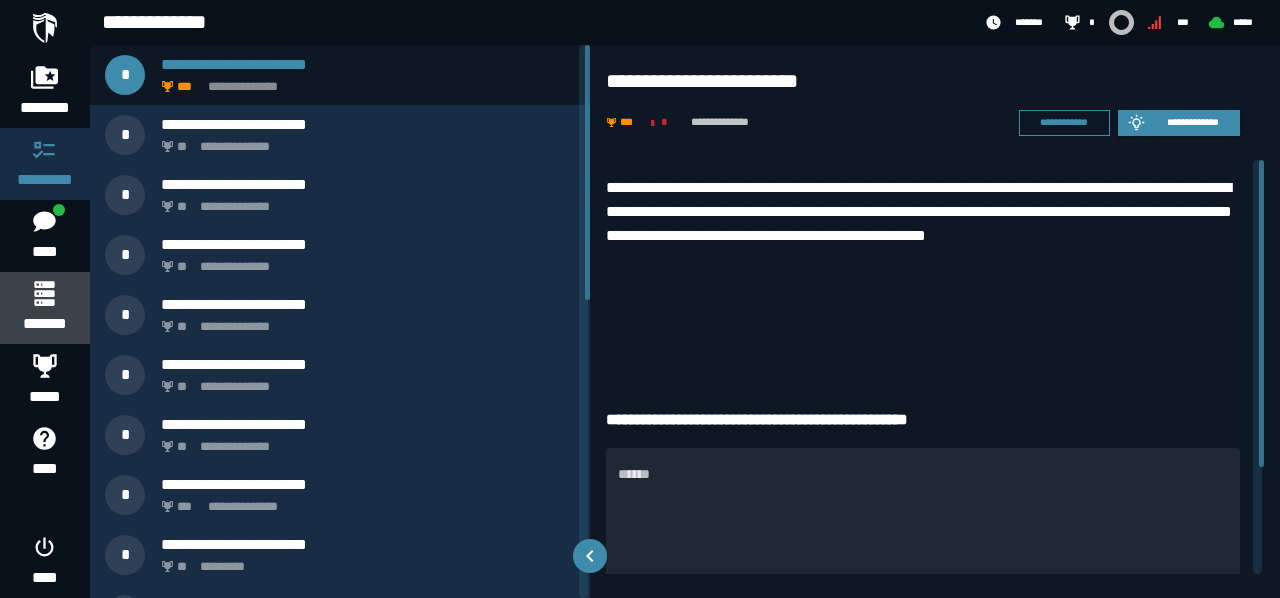 click on "*******" at bounding box center (44, 308) 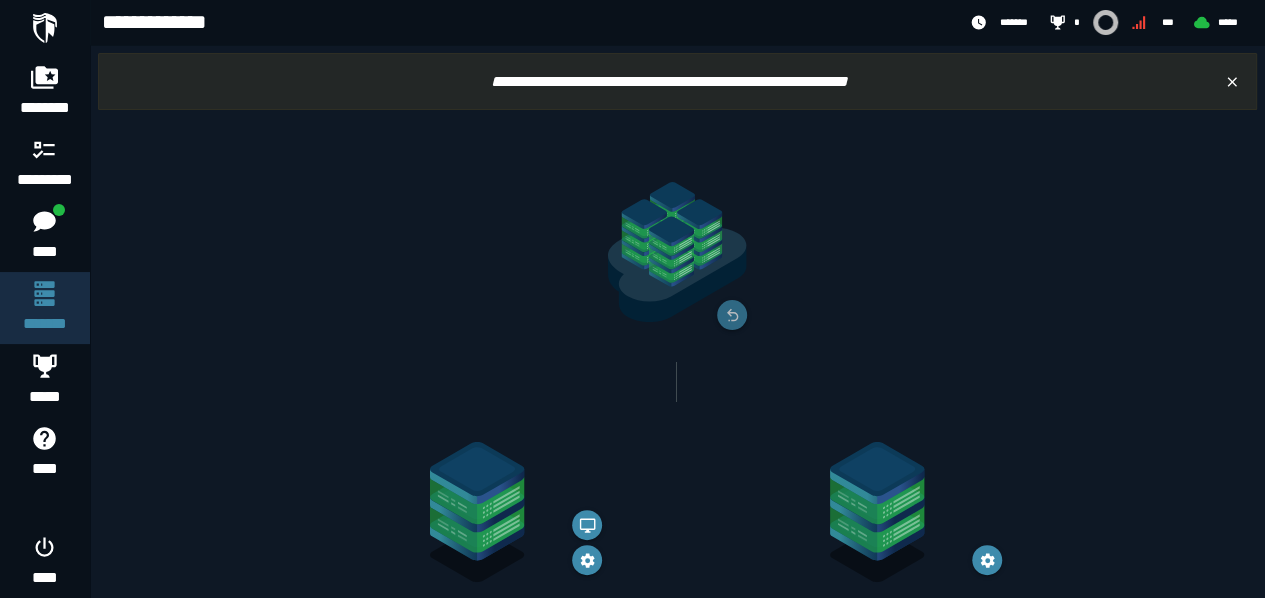 scroll, scrollTop: 100, scrollLeft: 0, axis: vertical 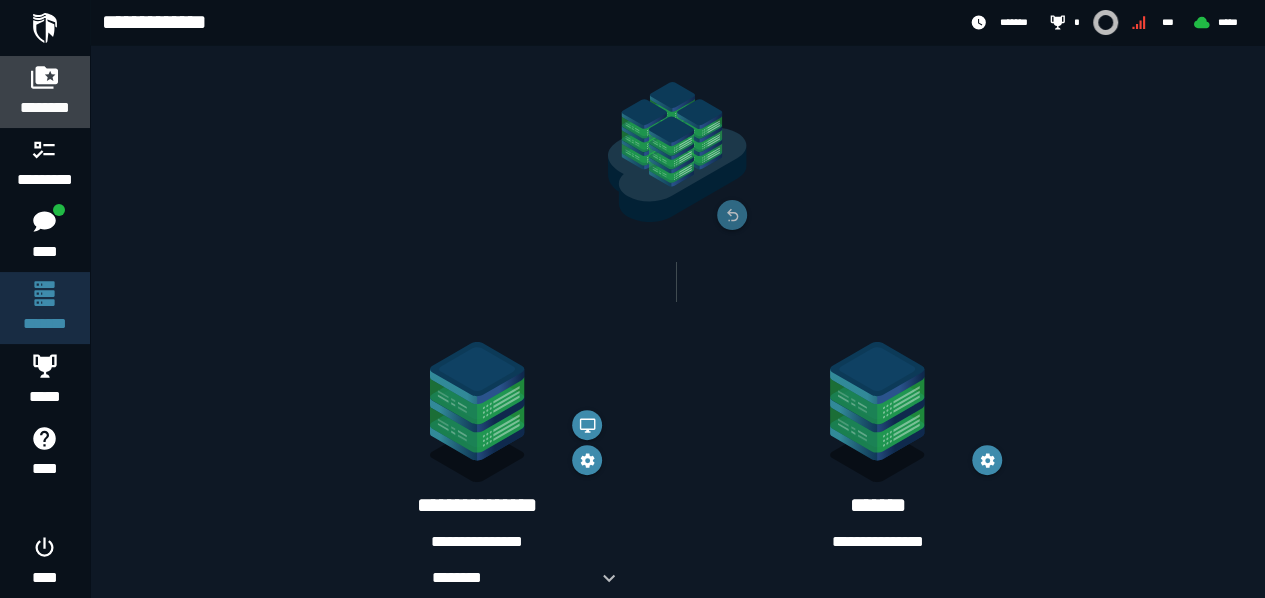 click on "********" at bounding box center [45, 108] 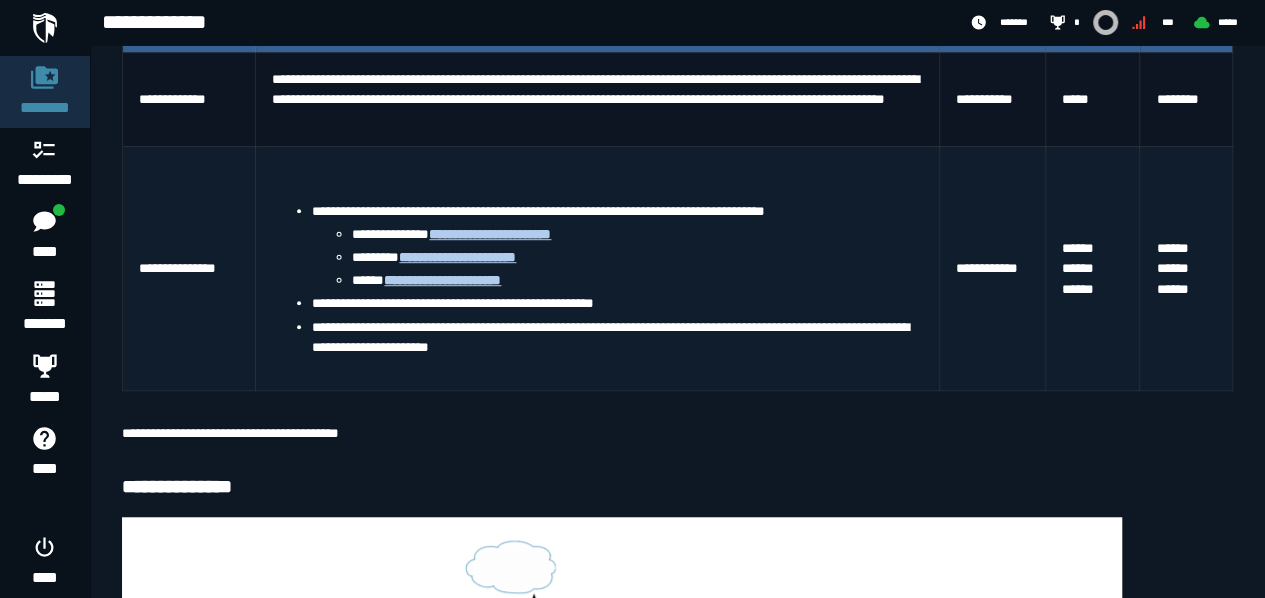 scroll, scrollTop: 300, scrollLeft: 0, axis: vertical 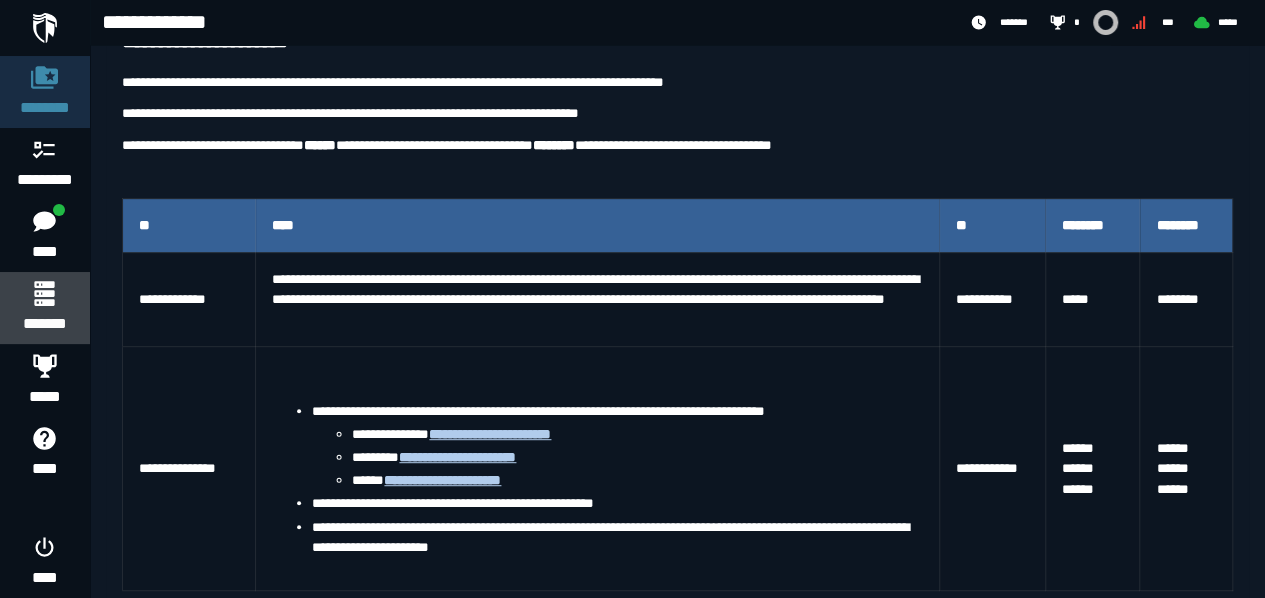 click on "*******" at bounding box center (44, 308) 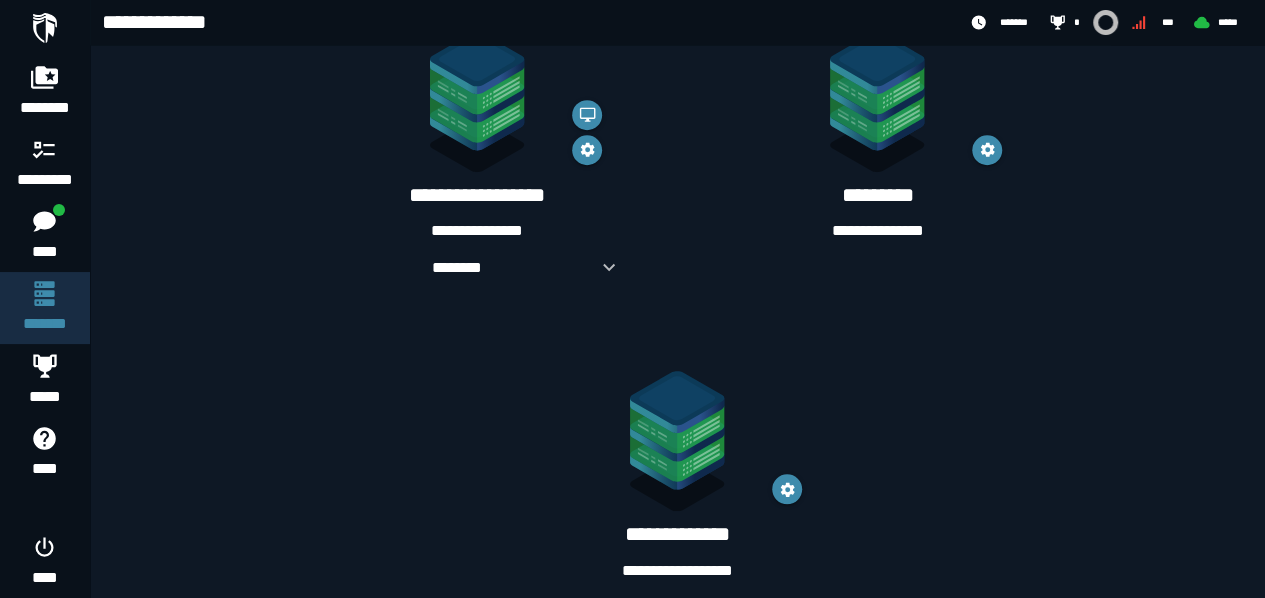 scroll, scrollTop: 777, scrollLeft: 0, axis: vertical 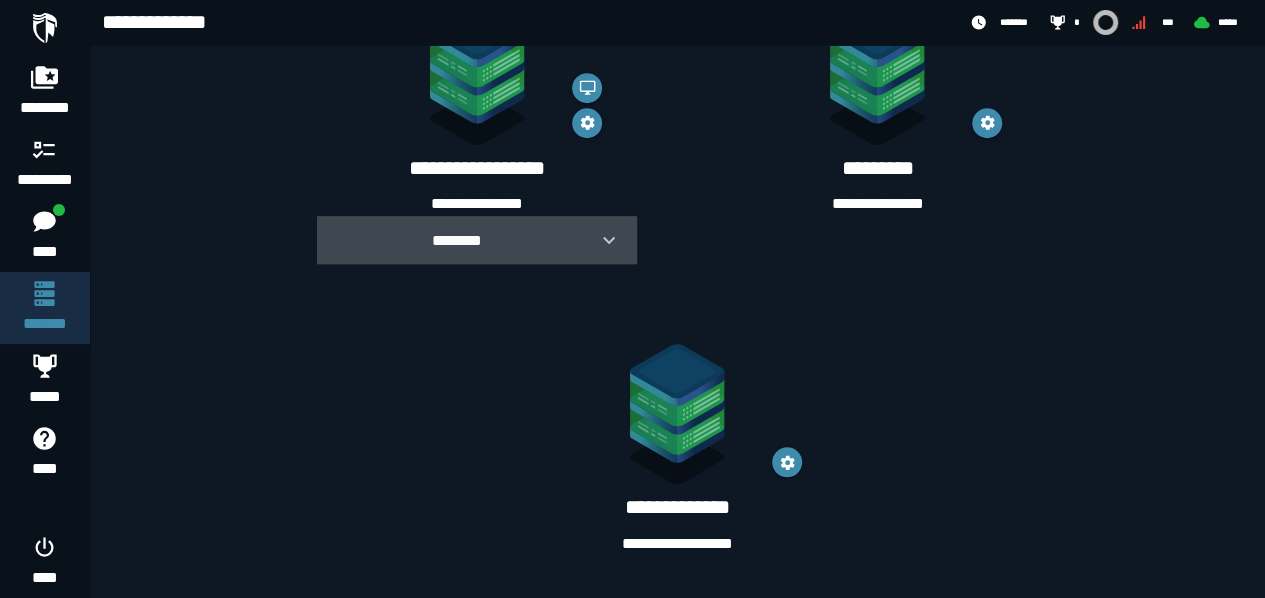 click 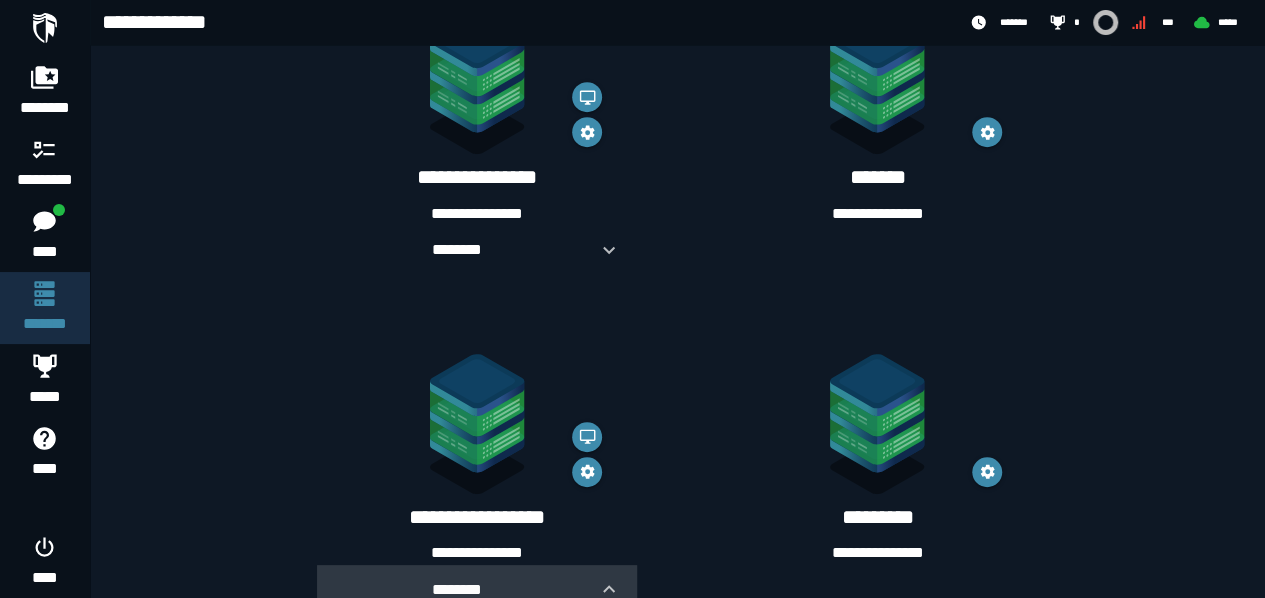 scroll, scrollTop: 377, scrollLeft: 0, axis: vertical 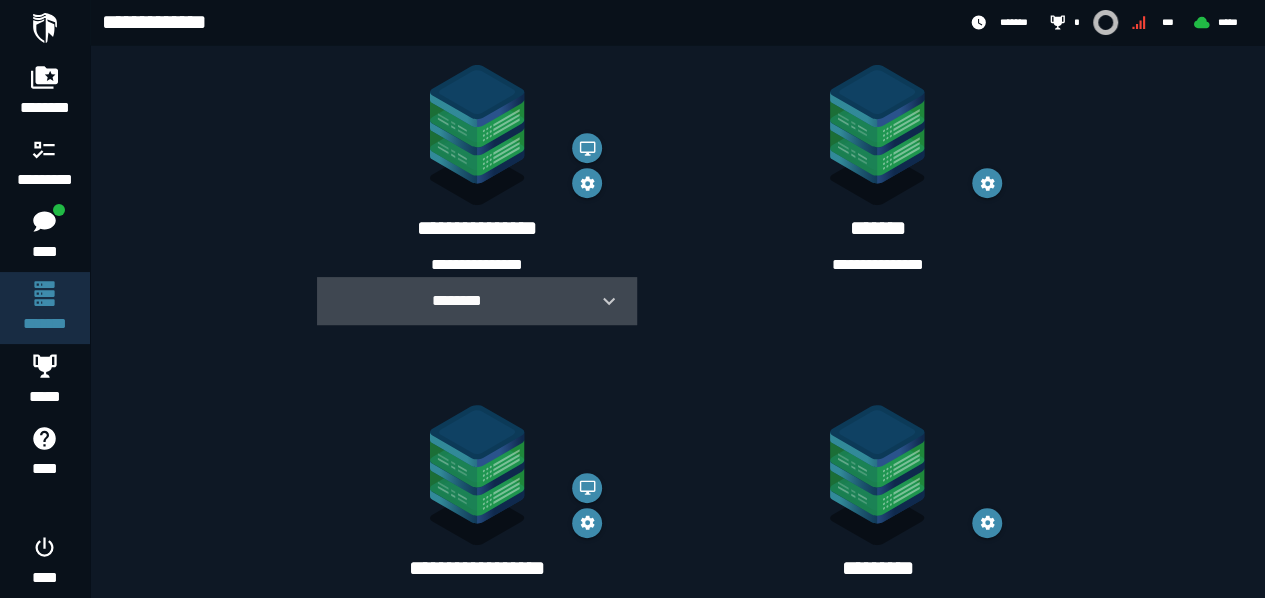 click 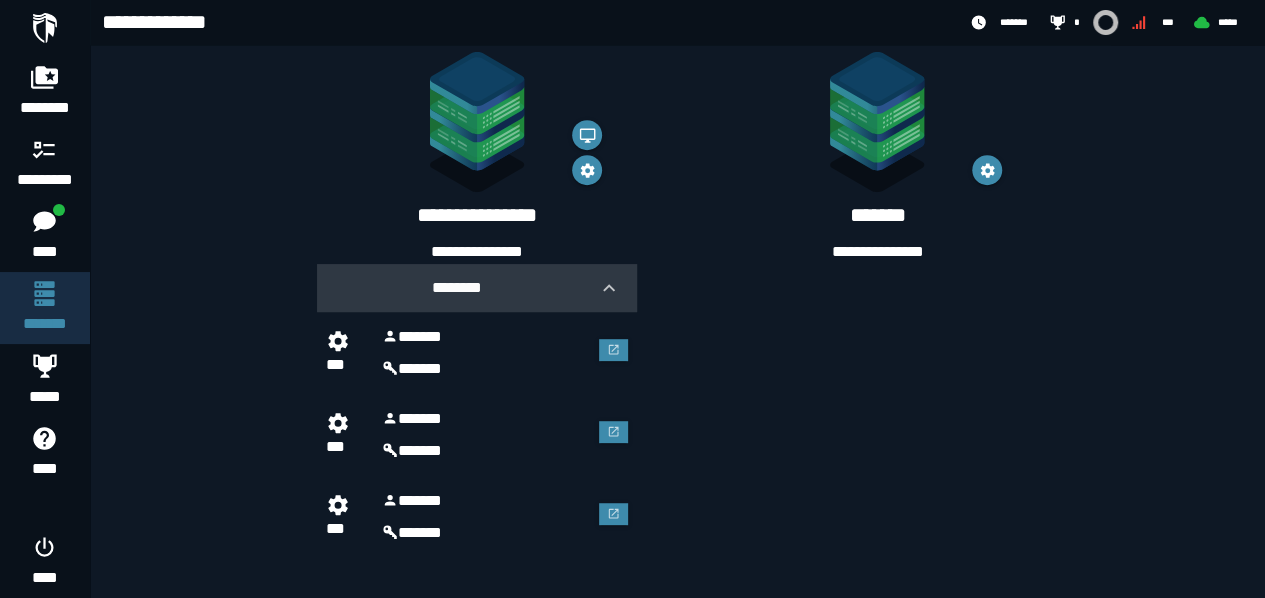 scroll, scrollTop: 377, scrollLeft: 0, axis: vertical 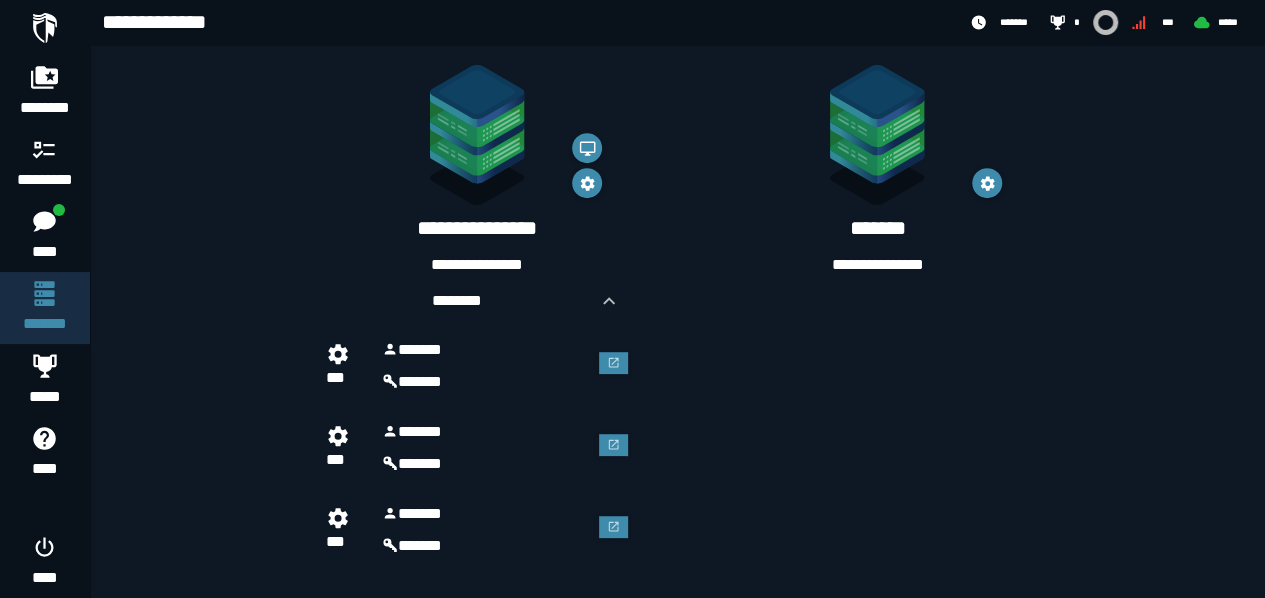 click on "**********" at bounding box center [877, 171] 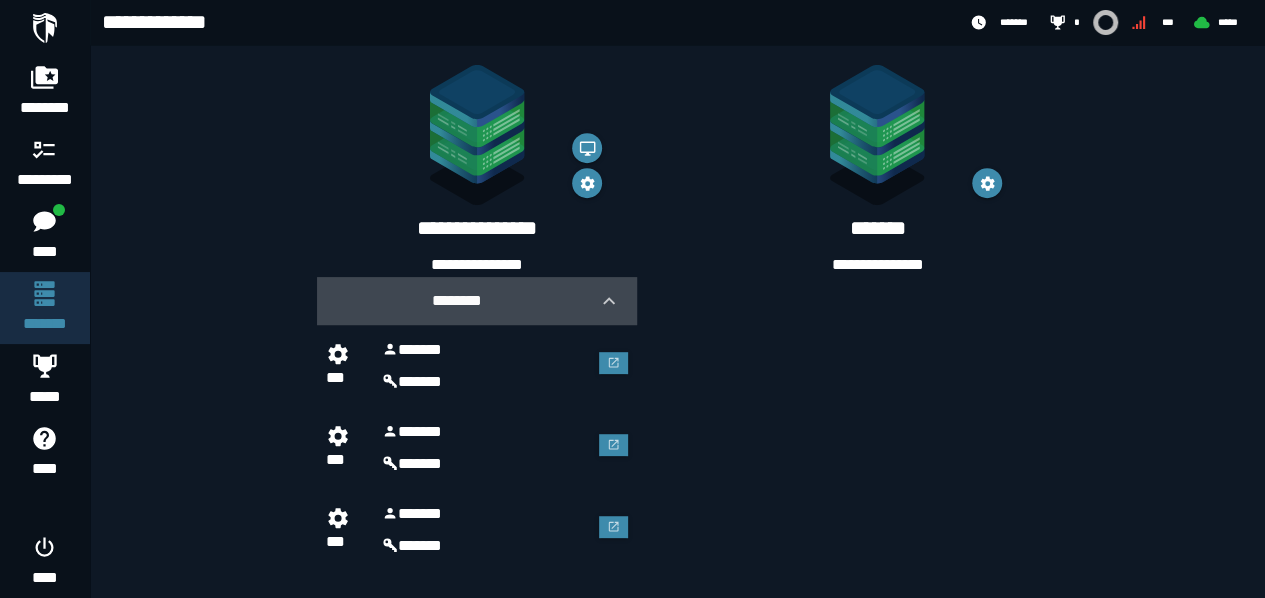 click 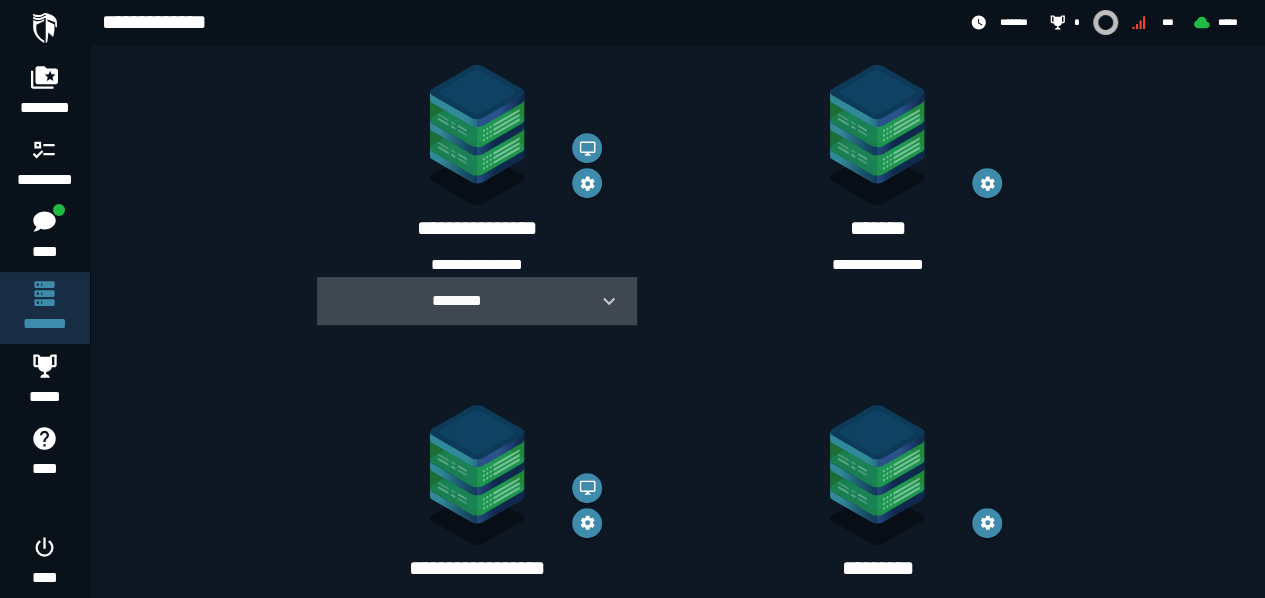 click 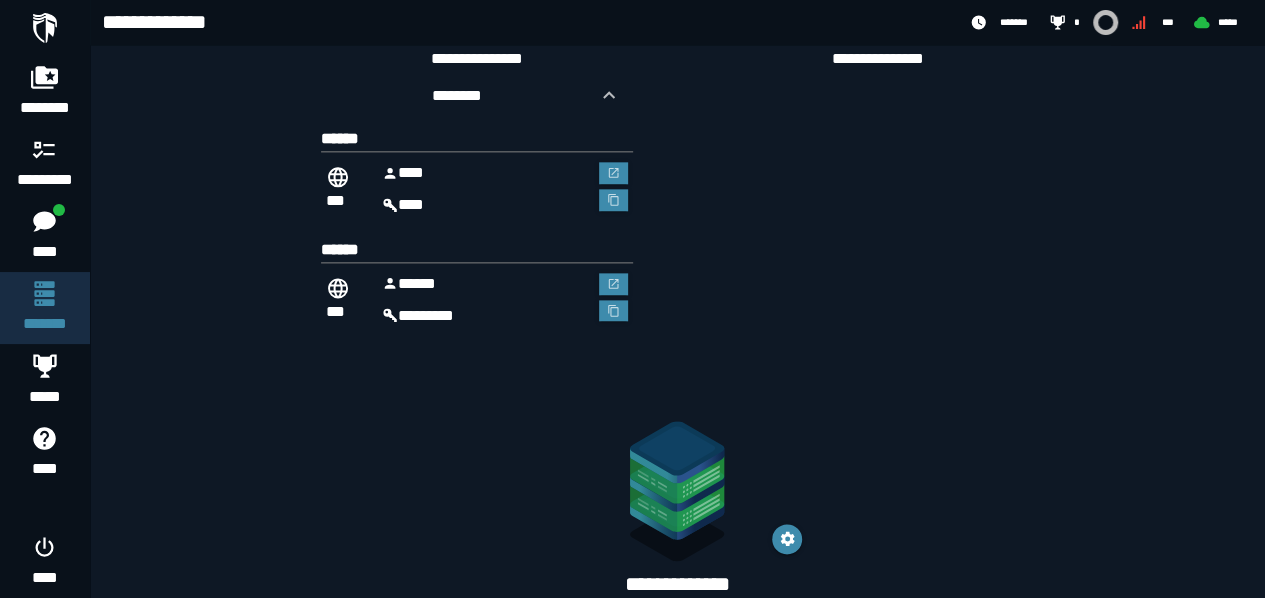 scroll, scrollTop: 1244, scrollLeft: 0, axis: vertical 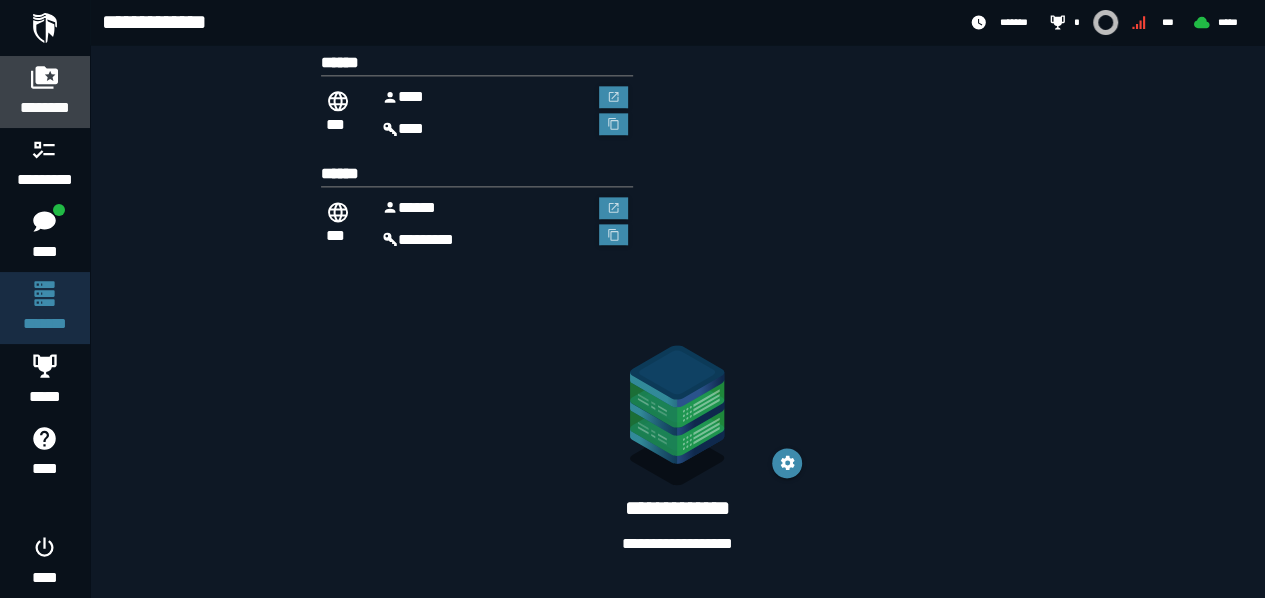 click on "********" at bounding box center [45, 108] 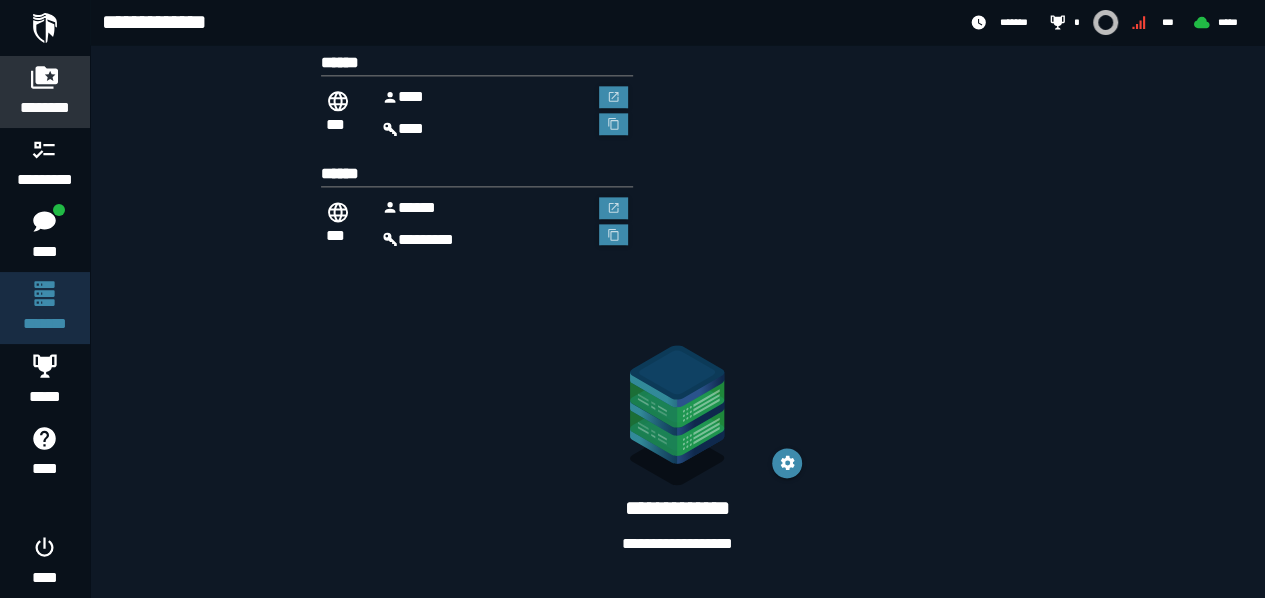 scroll, scrollTop: 0, scrollLeft: 0, axis: both 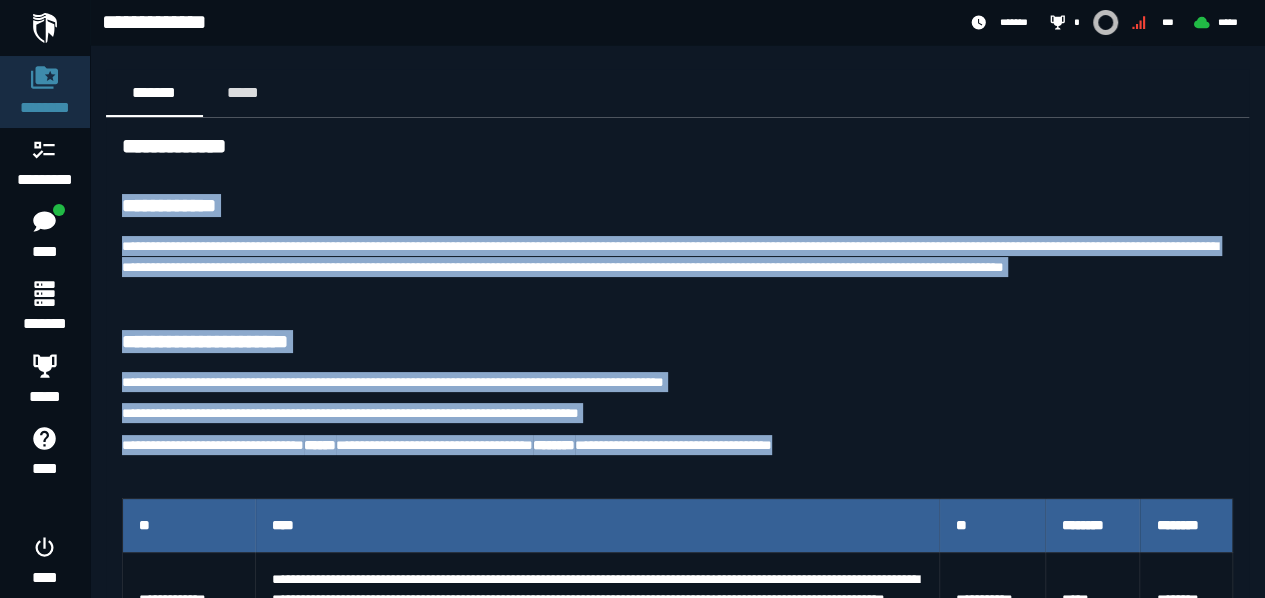 drag, startPoint x: 118, startPoint y: 197, endPoint x: 863, endPoint y: 473, distance: 794.48157 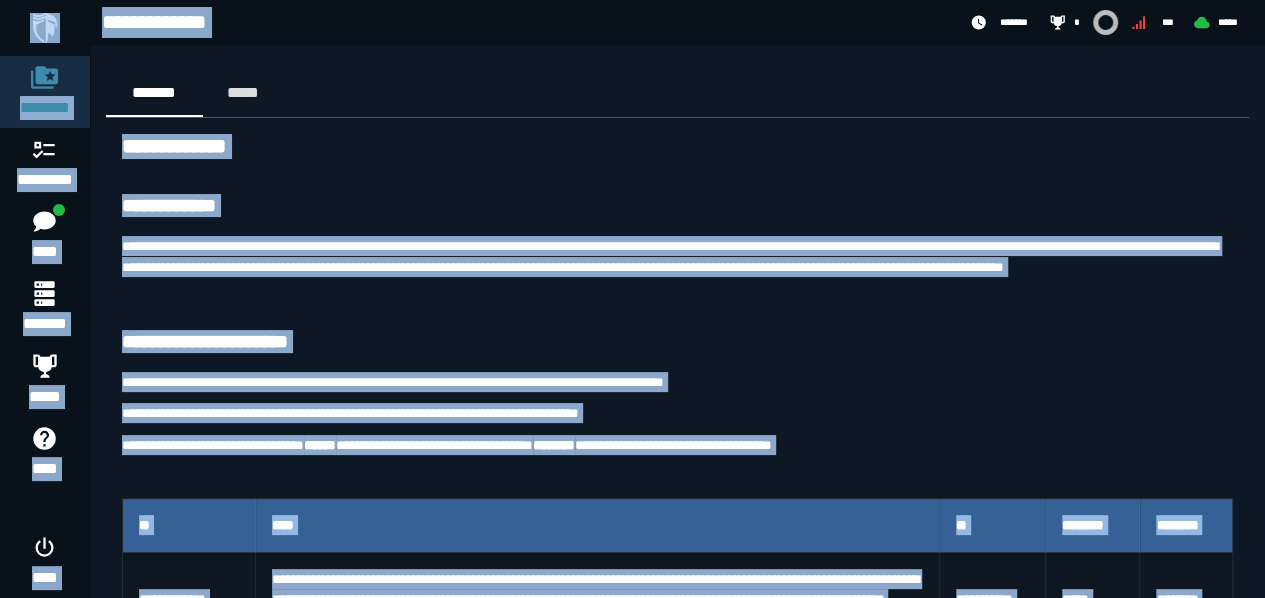 click on "**********" at bounding box center [677, 1054] 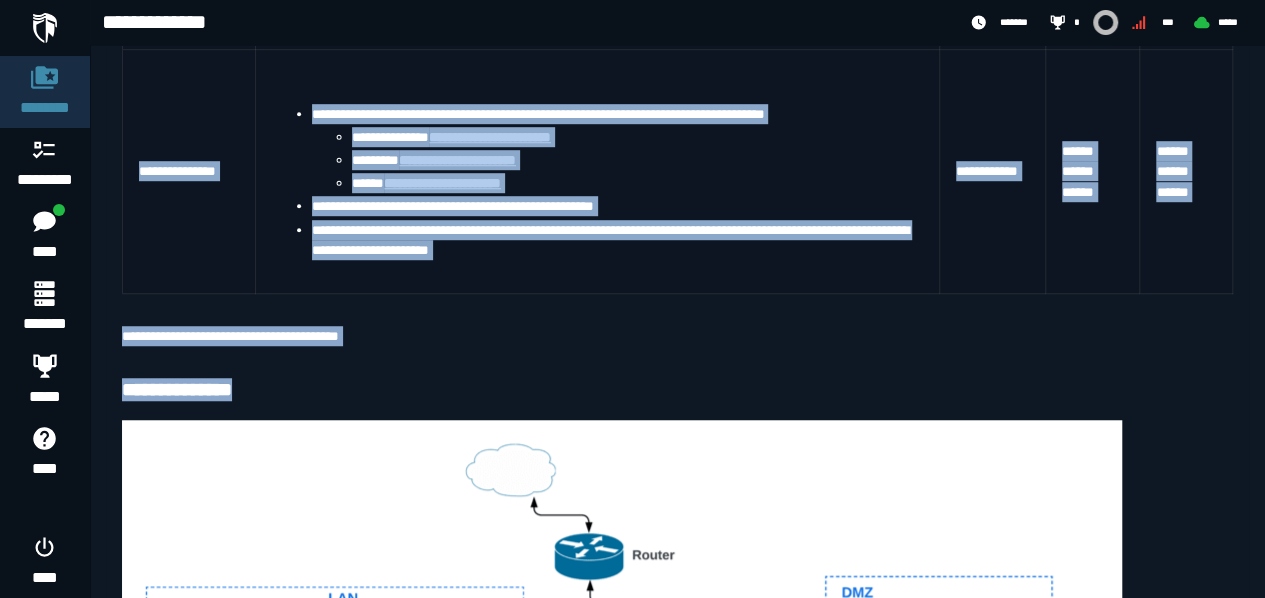scroll, scrollTop: 600, scrollLeft: 0, axis: vertical 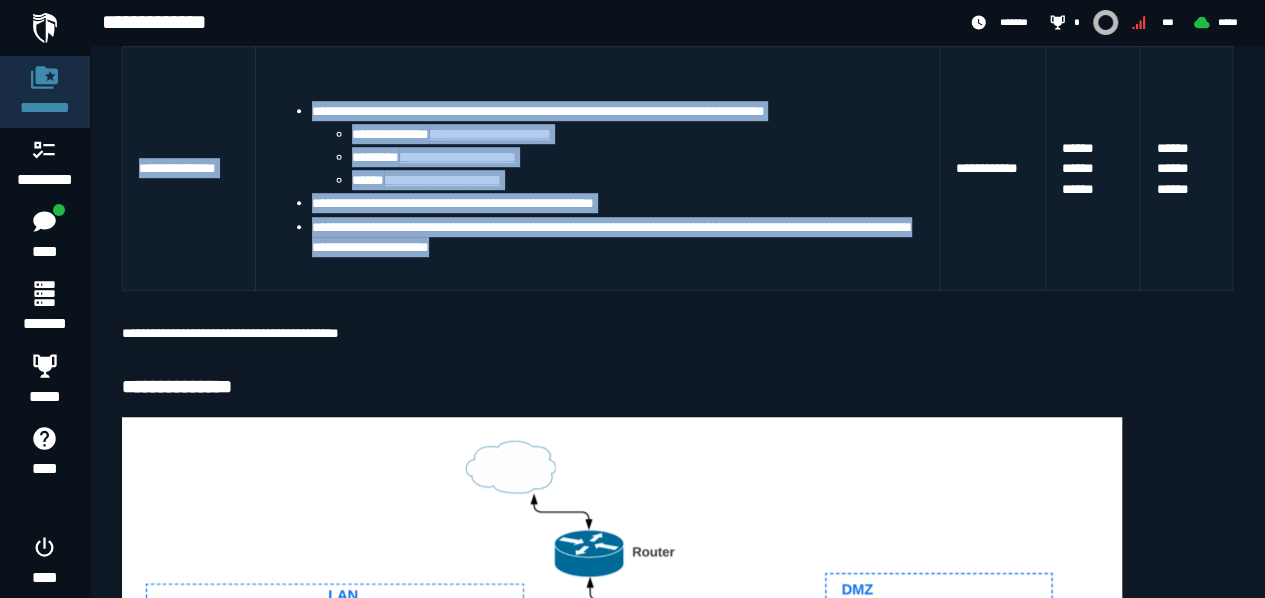 drag, startPoint x: 121, startPoint y: 137, endPoint x: 612, endPoint y: 267, distance: 507.9183 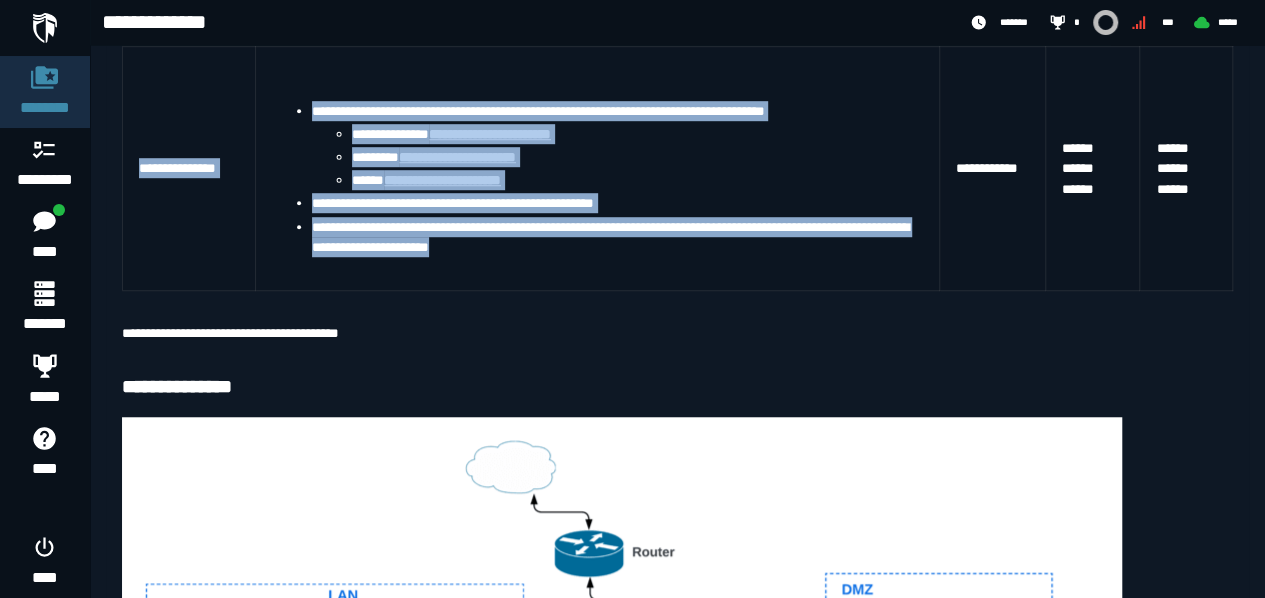copy on "**********" 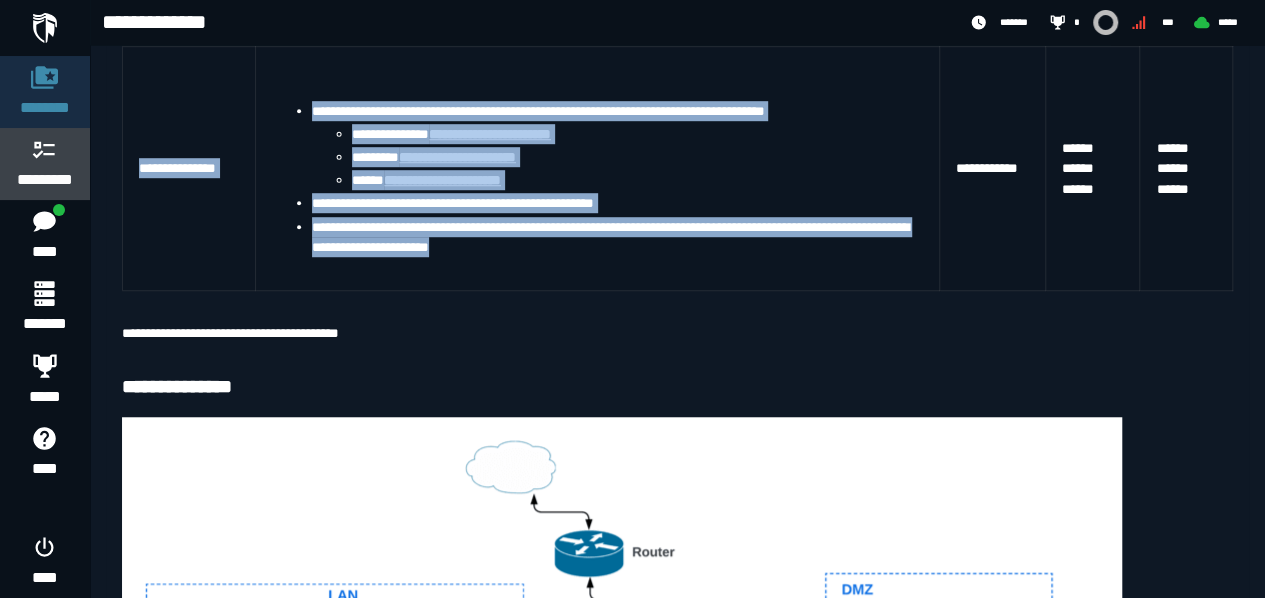 click 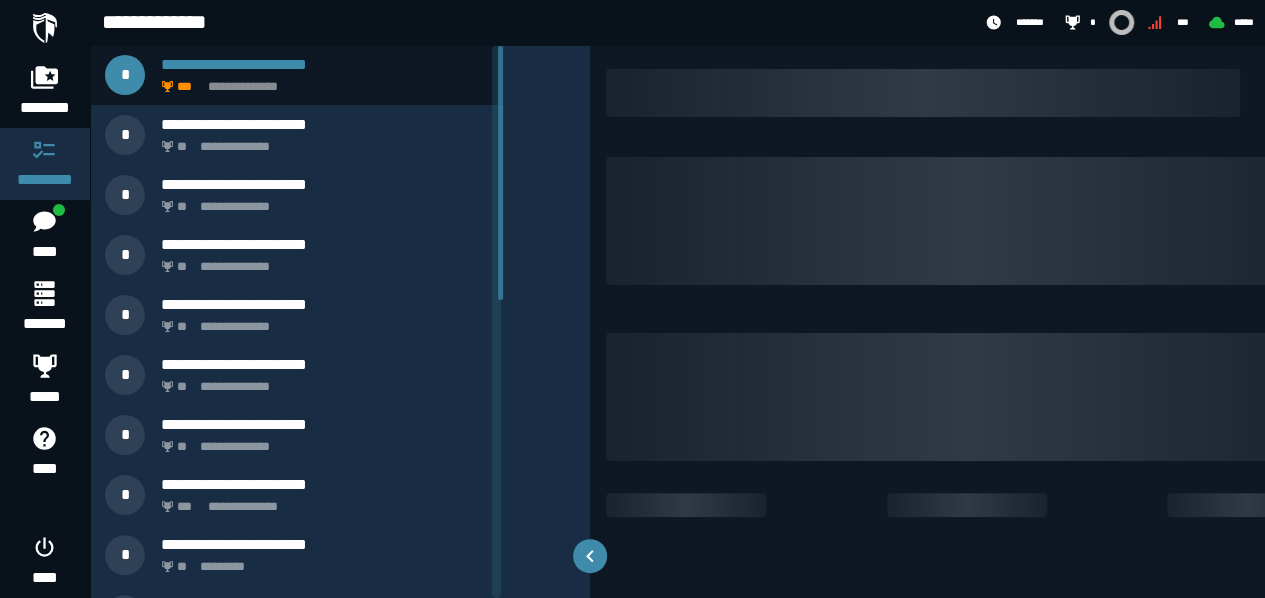 scroll, scrollTop: 0, scrollLeft: 0, axis: both 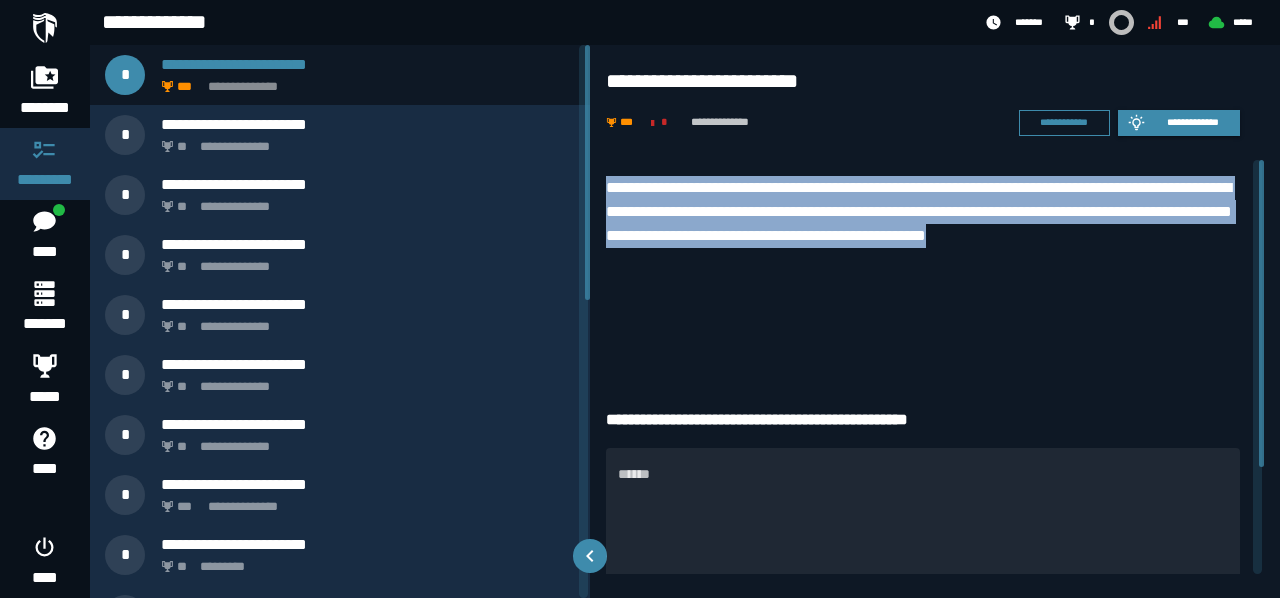 drag, startPoint x: 602, startPoint y: 180, endPoint x: 724, endPoint y: 258, distance: 144.80331 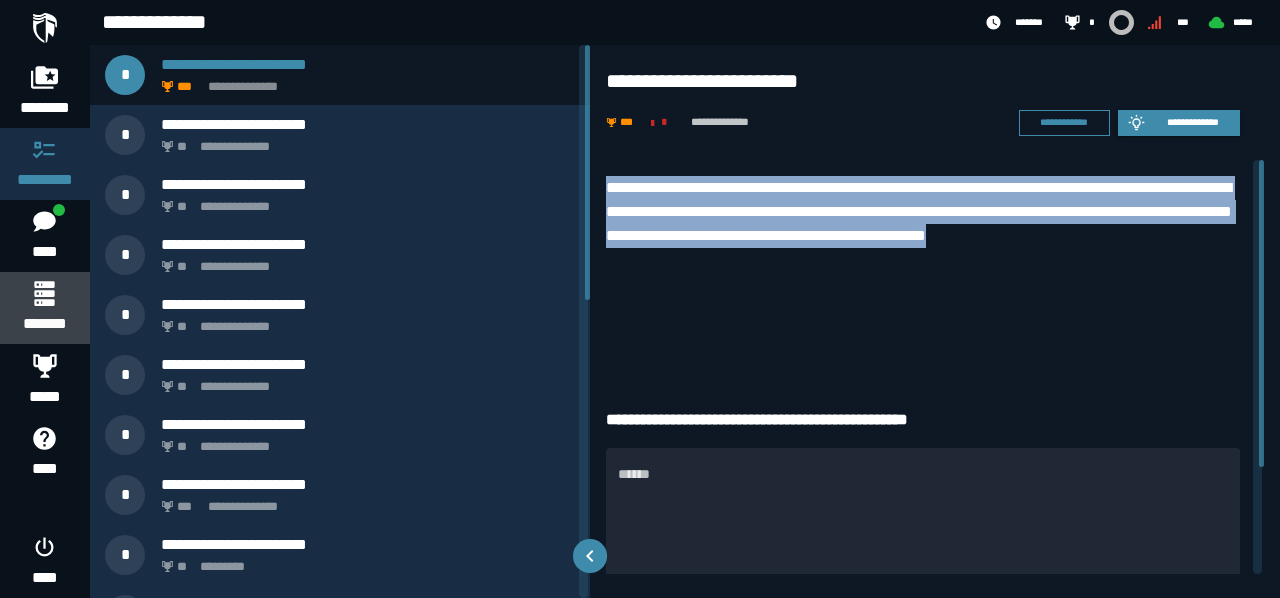 click 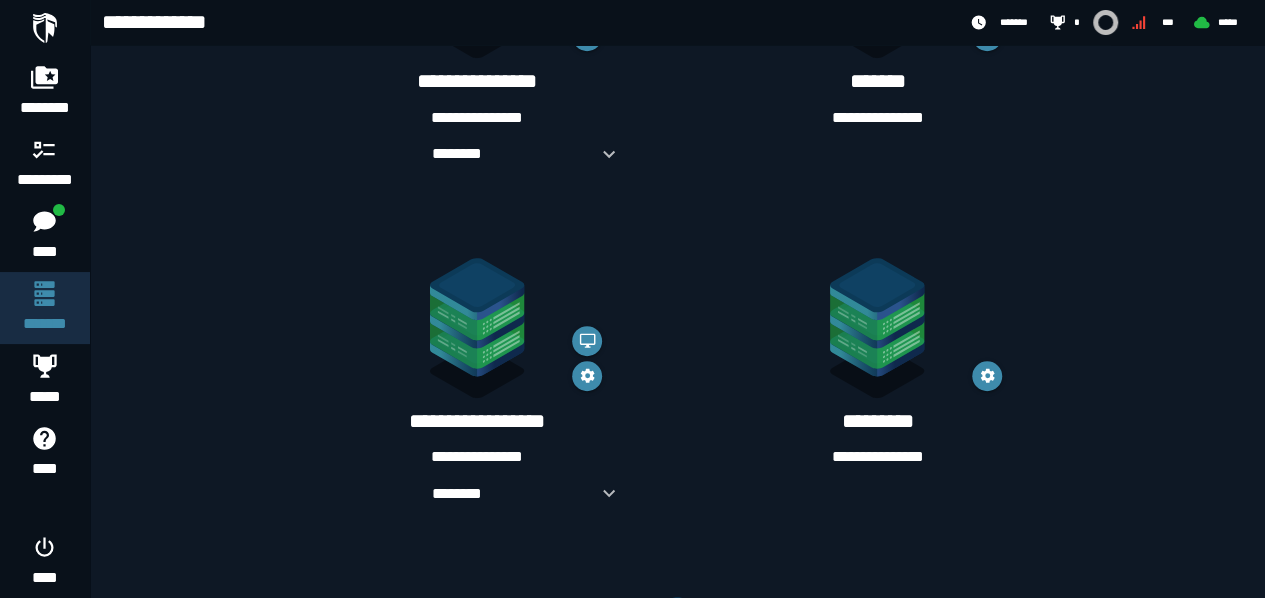 scroll, scrollTop: 400, scrollLeft: 0, axis: vertical 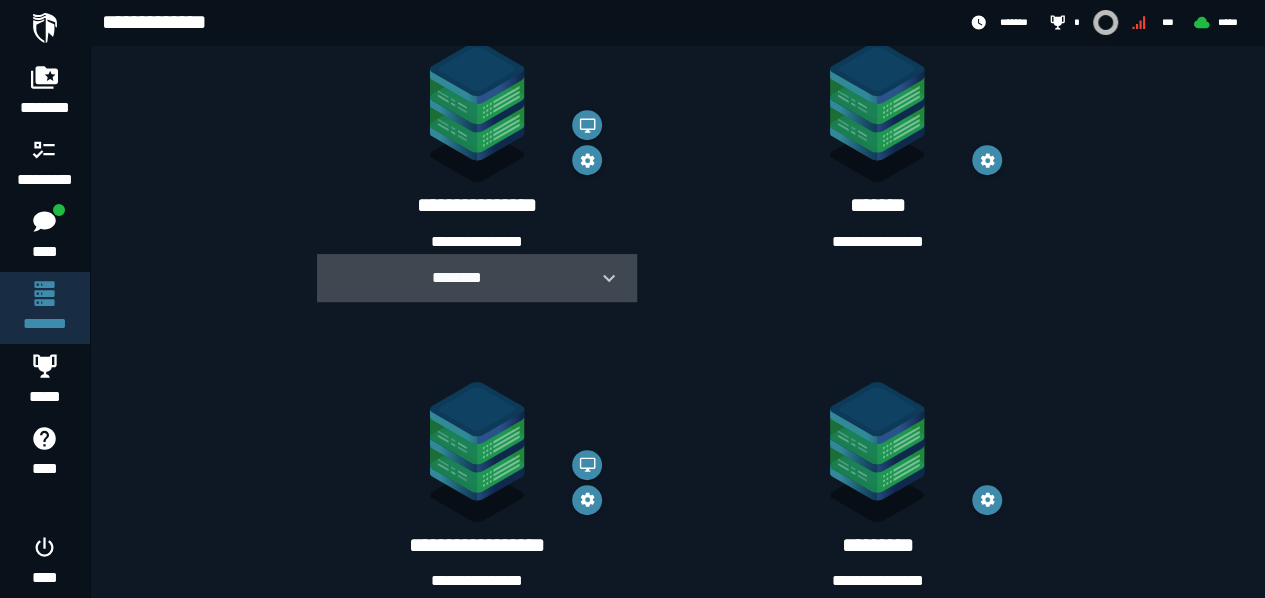 click 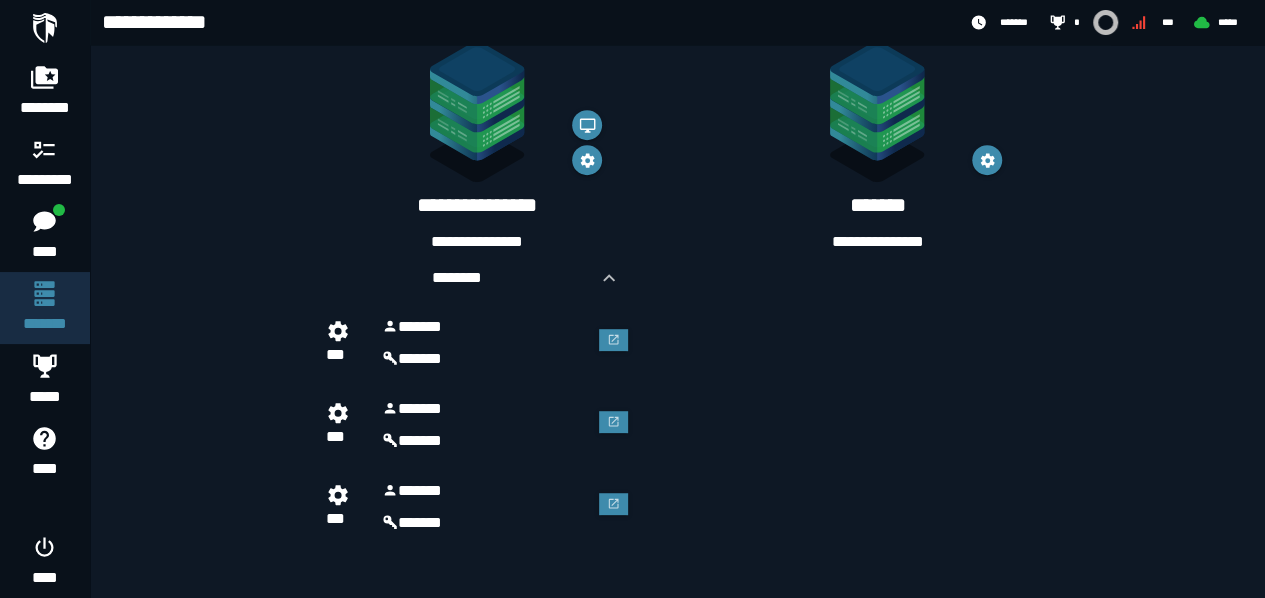 click 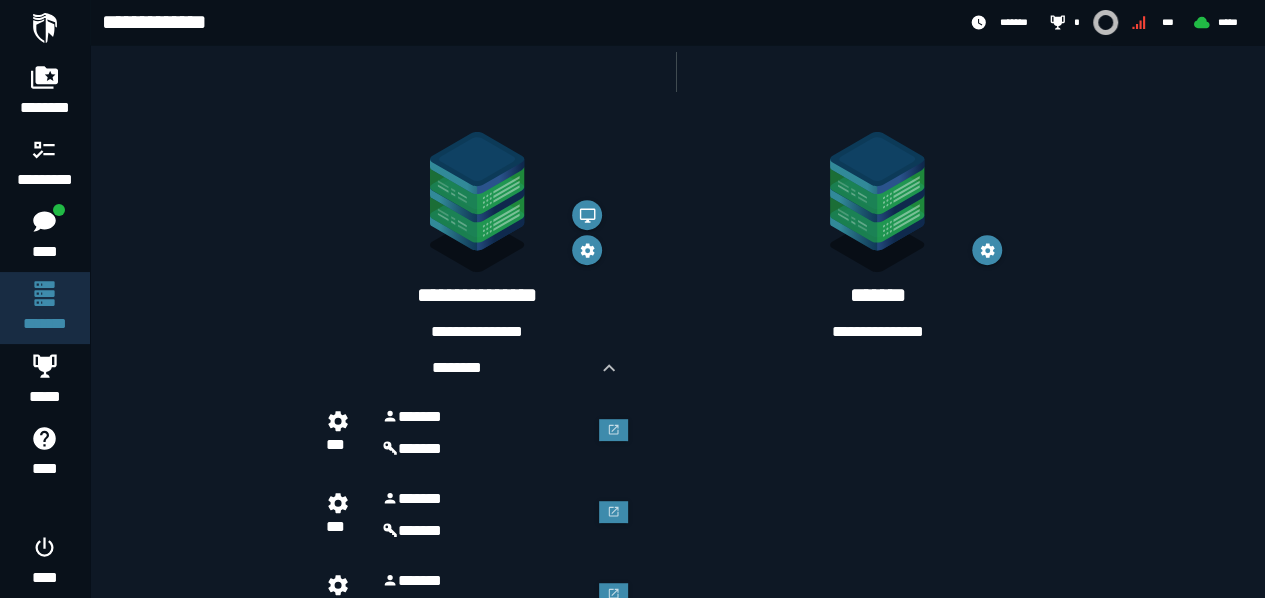 scroll, scrollTop: 200, scrollLeft: 0, axis: vertical 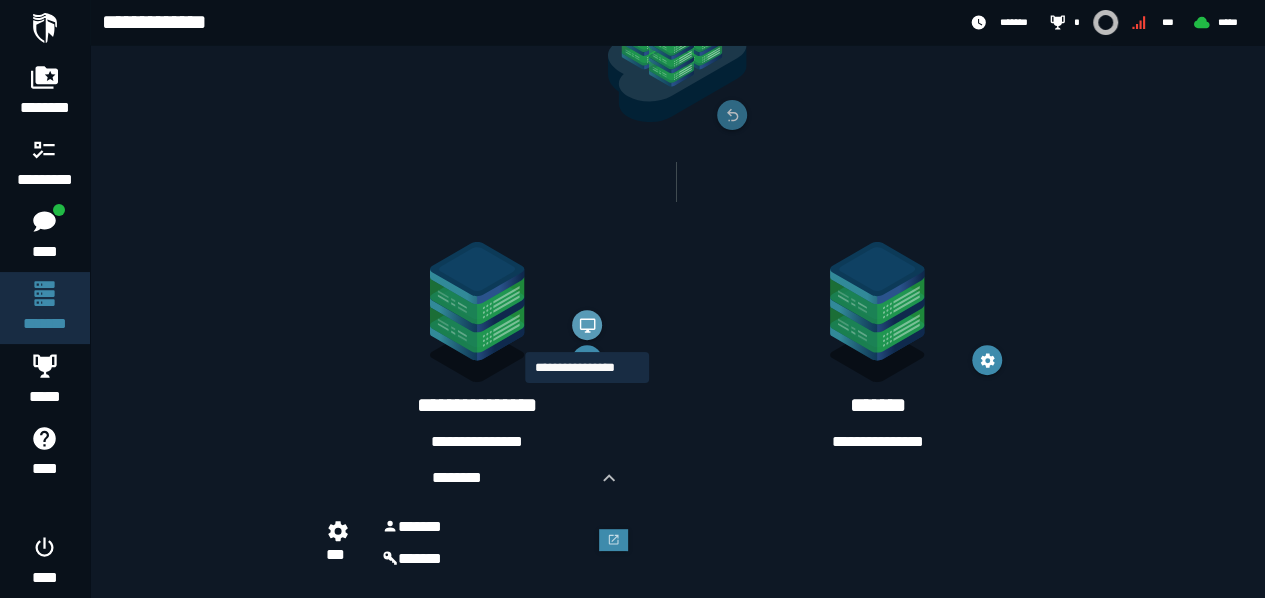 click 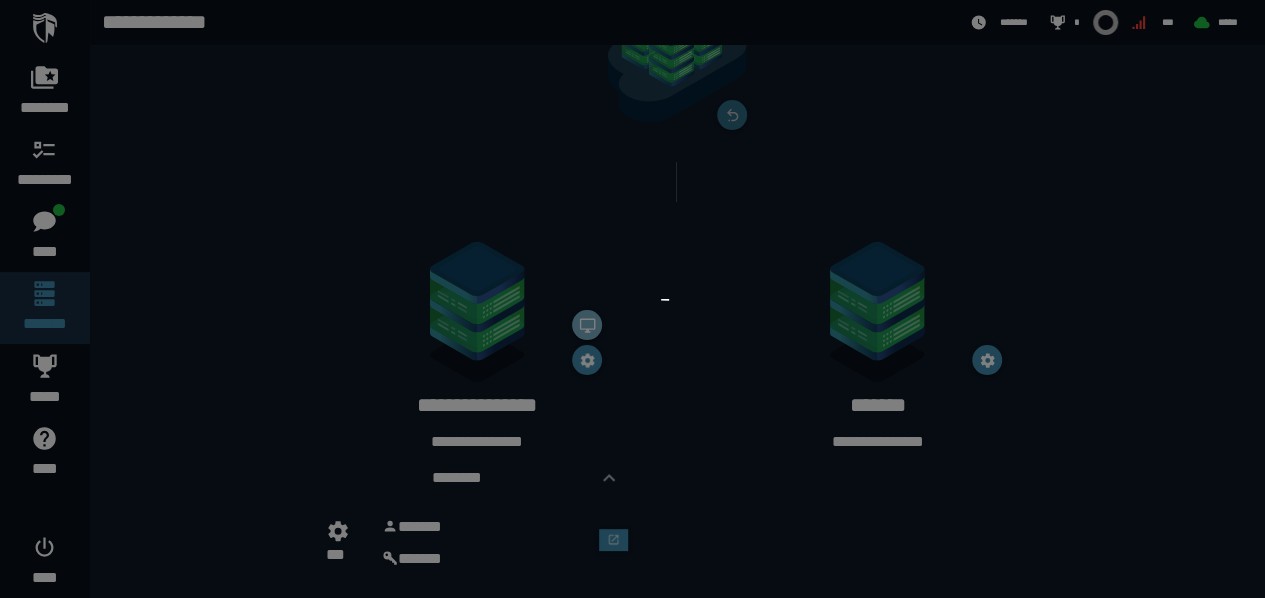 scroll, scrollTop: 0, scrollLeft: 0, axis: both 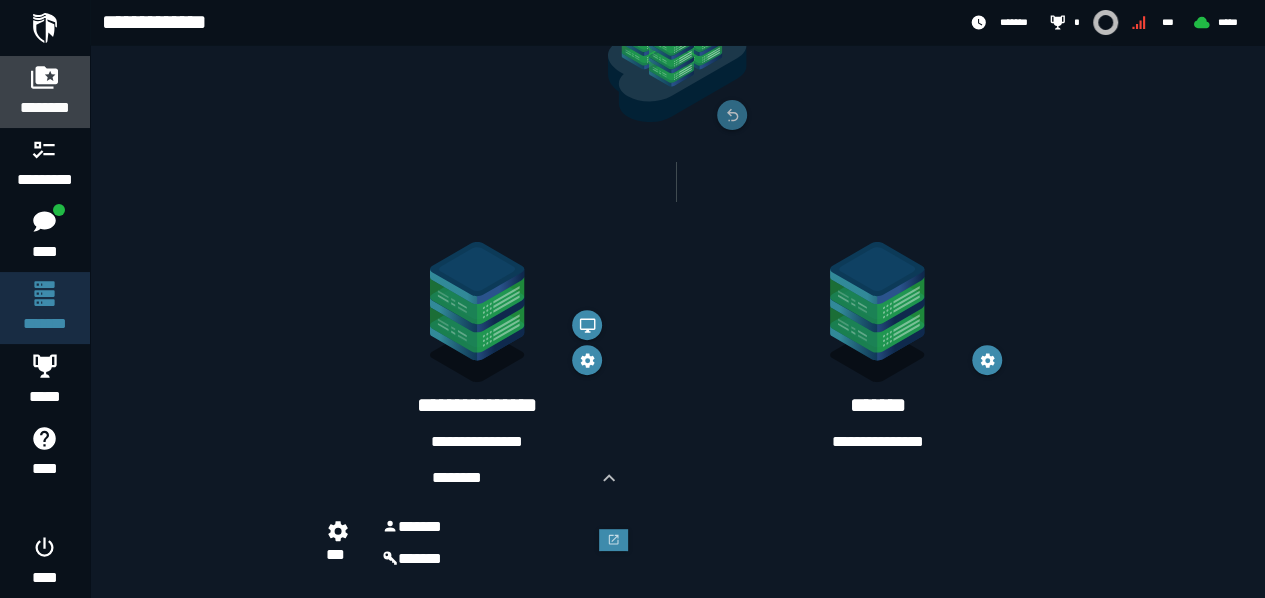 click on "********" at bounding box center [45, 108] 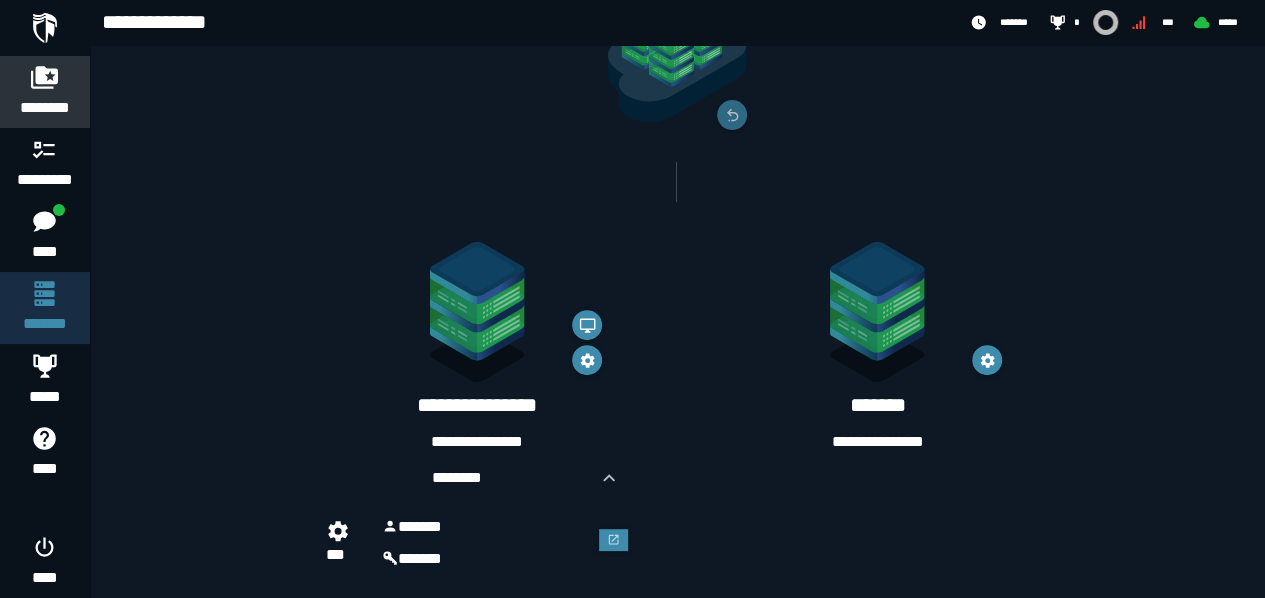 scroll, scrollTop: 0, scrollLeft: 0, axis: both 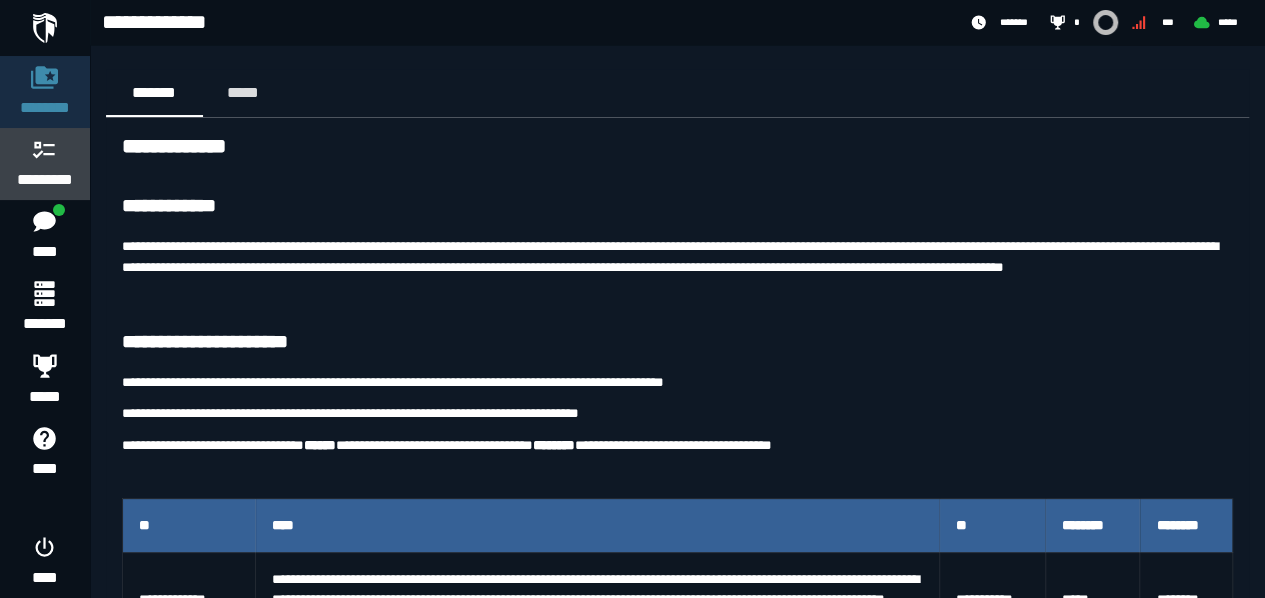 click 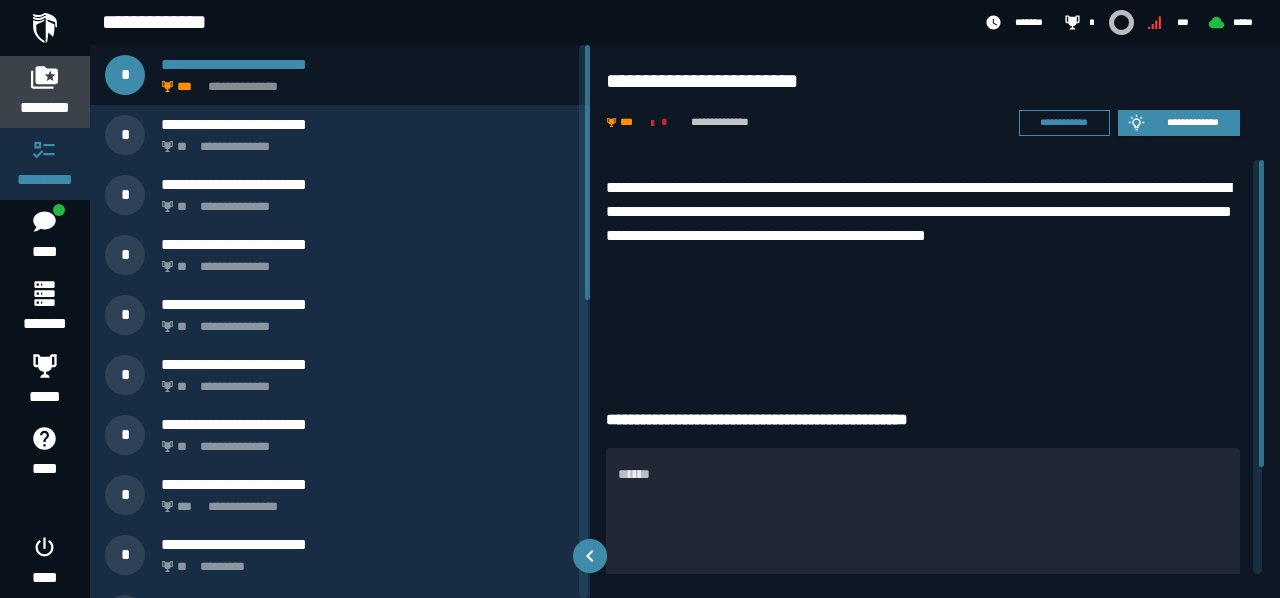 click 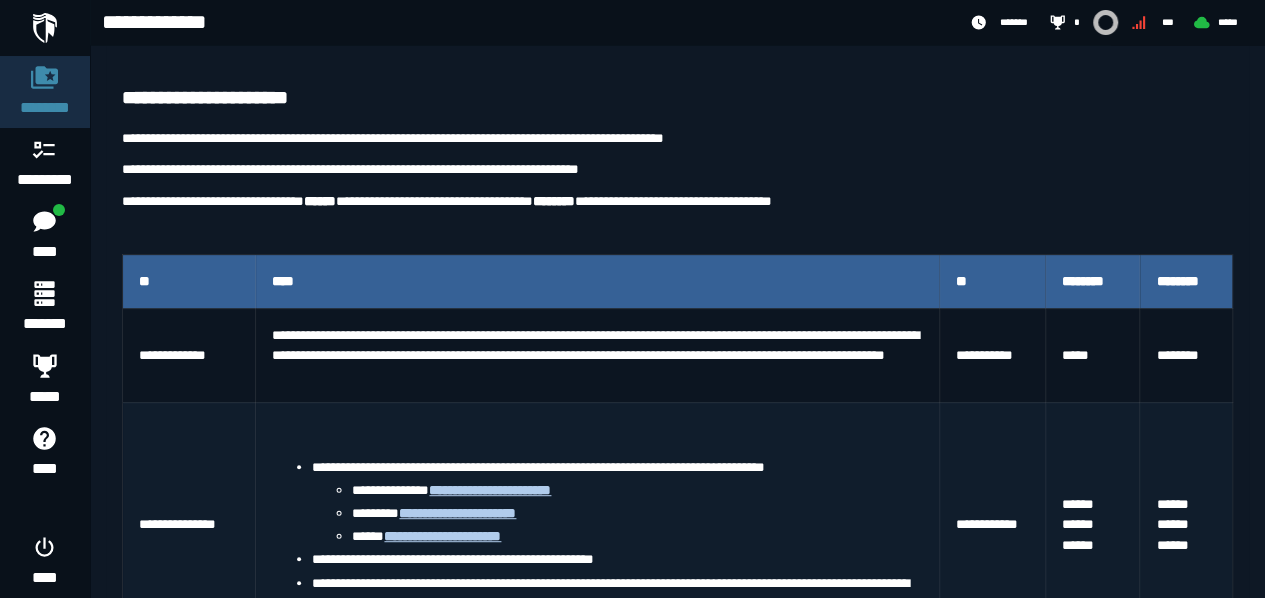 scroll, scrollTop: 300, scrollLeft: 0, axis: vertical 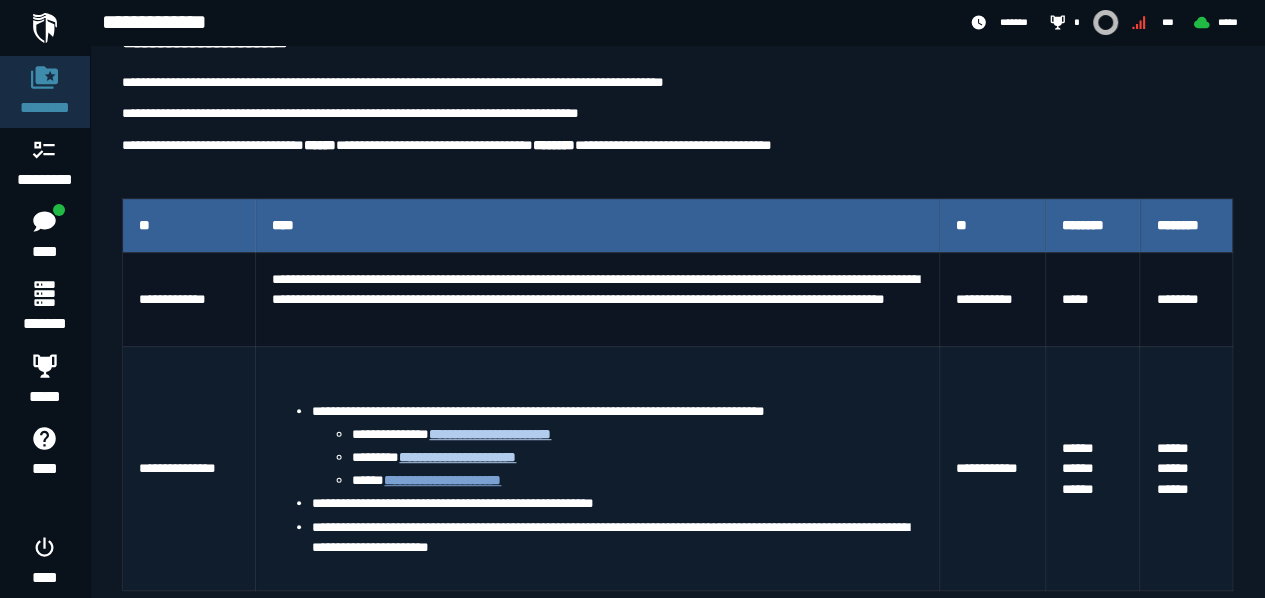 click on "**********" at bounding box center [442, 480] 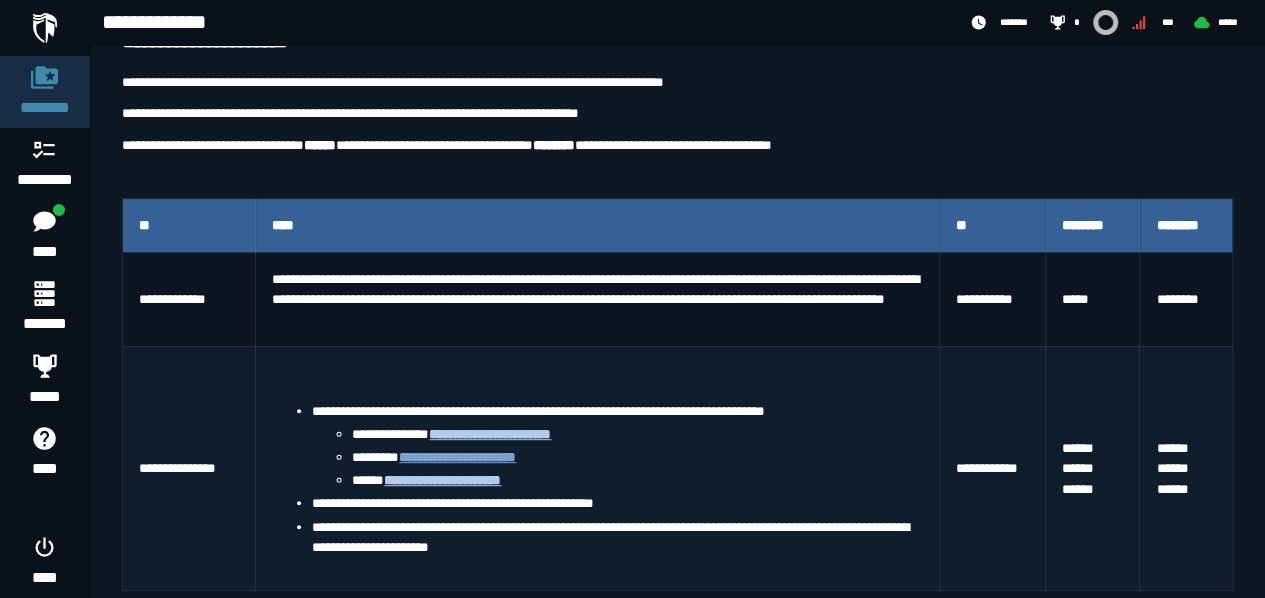 click on "**********" at bounding box center (457, 457) 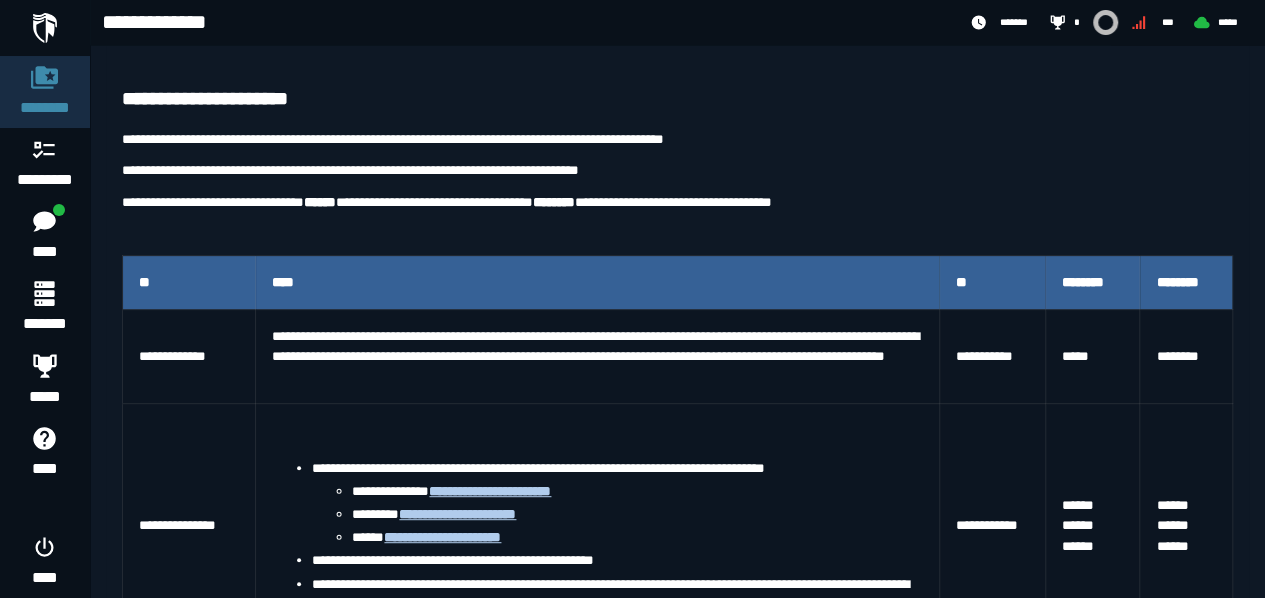 scroll, scrollTop: 200, scrollLeft: 0, axis: vertical 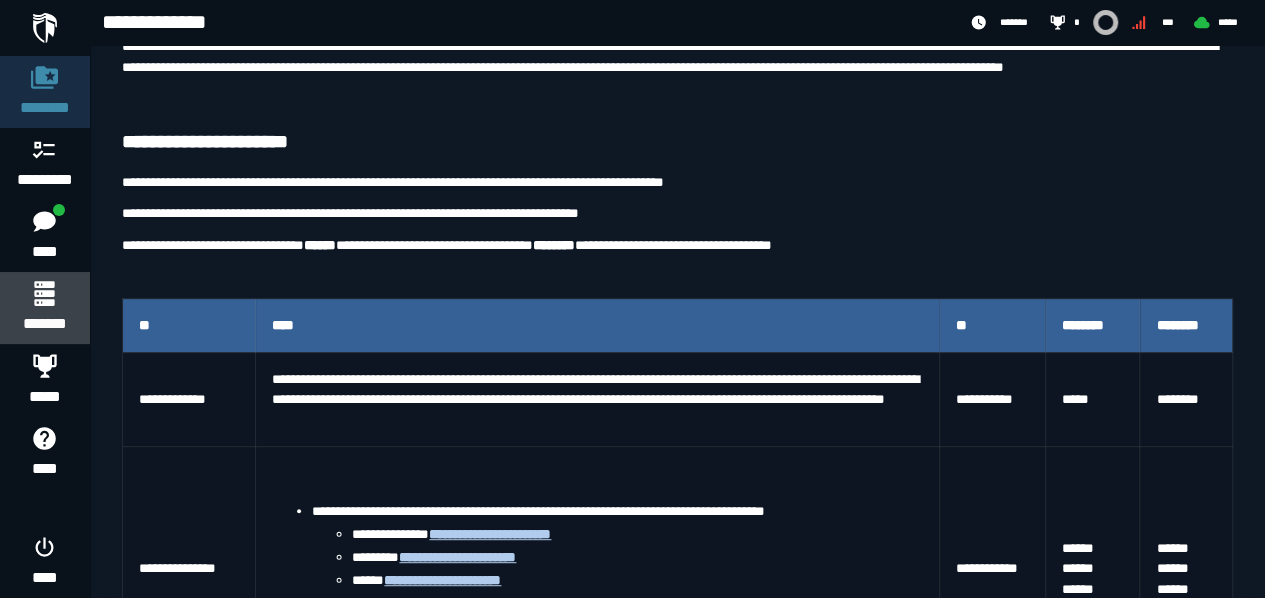 click 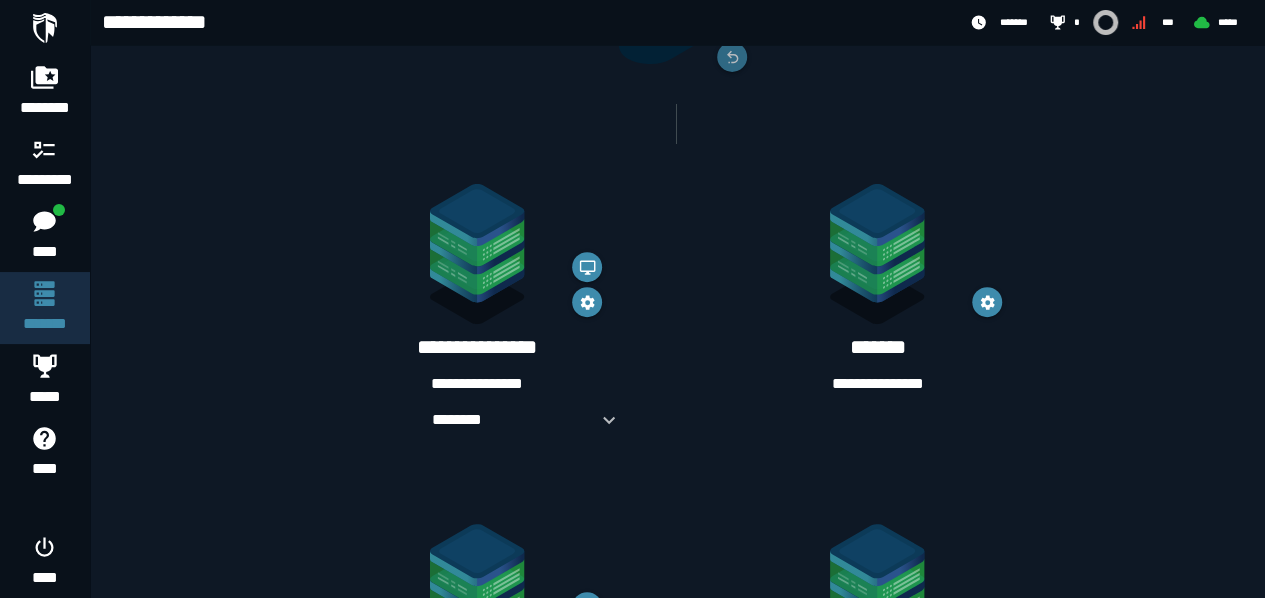 scroll, scrollTop: 300, scrollLeft: 0, axis: vertical 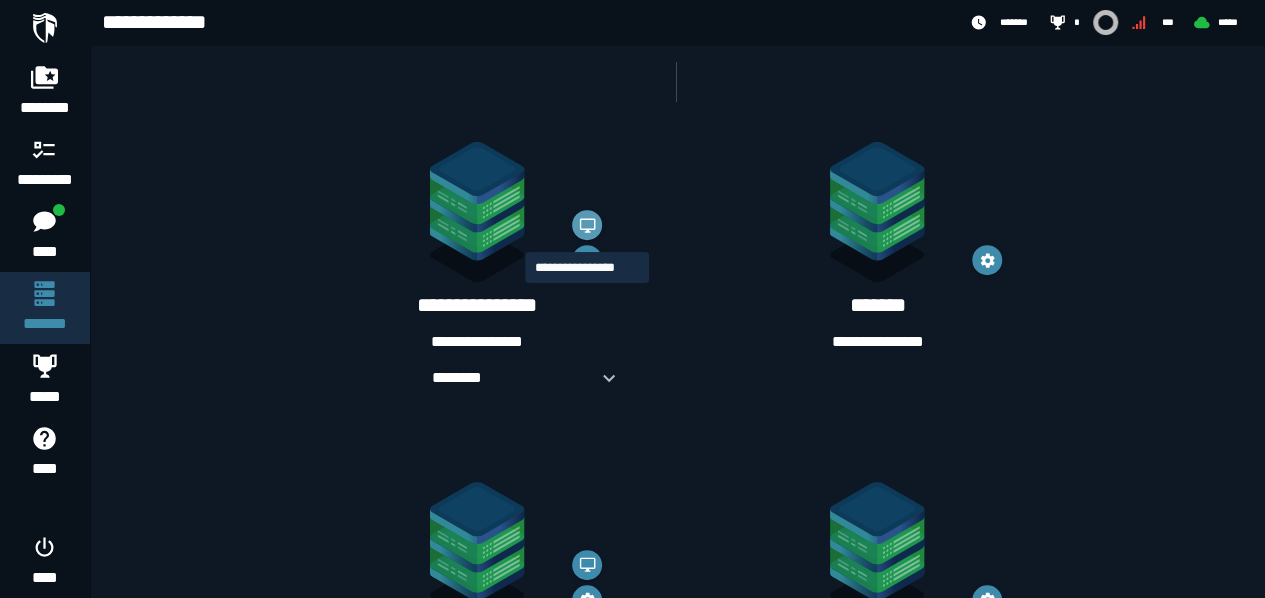 click 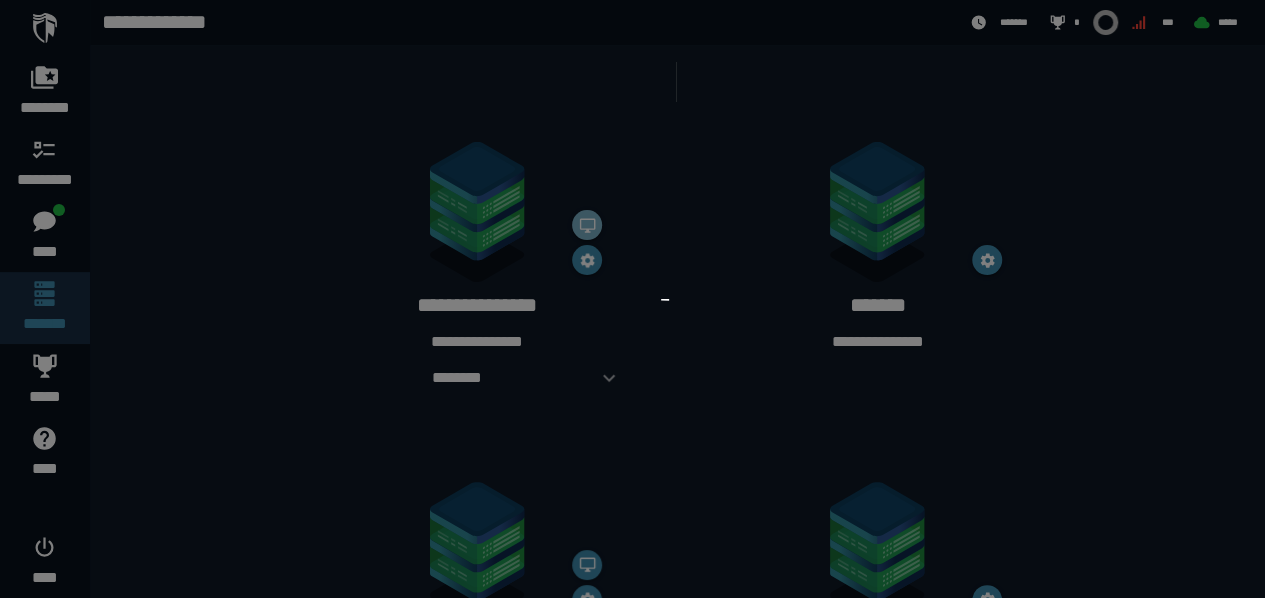 scroll, scrollTop: 0, scrollLeft: 0, axis: both 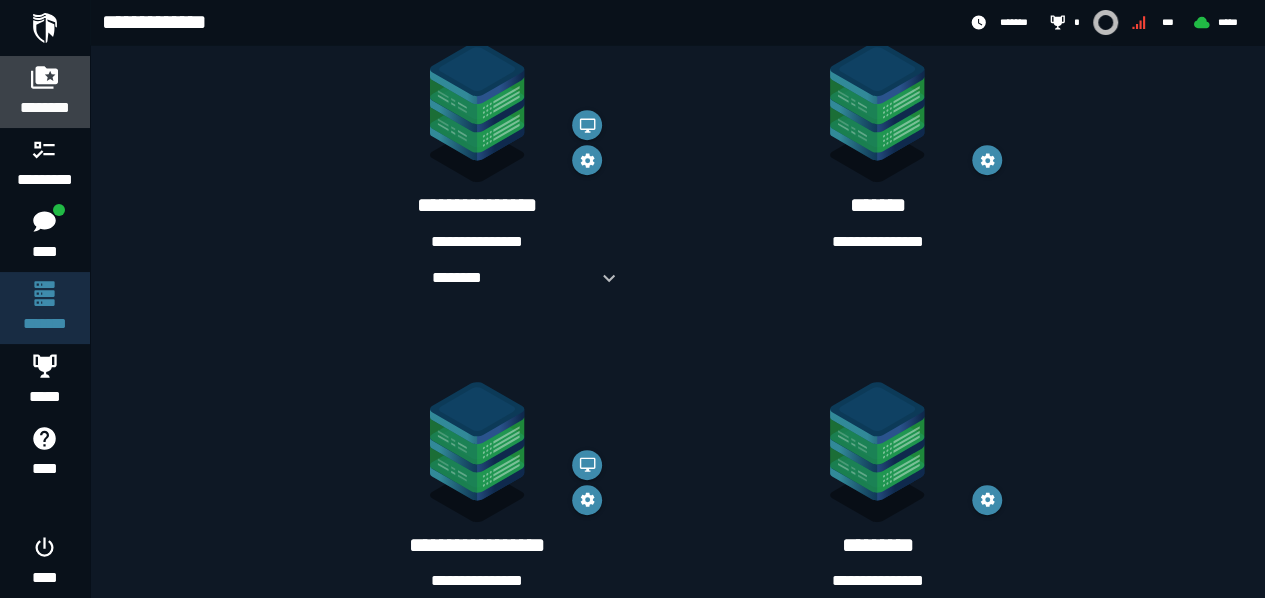 click on "********" at bounding box center (45, 92) 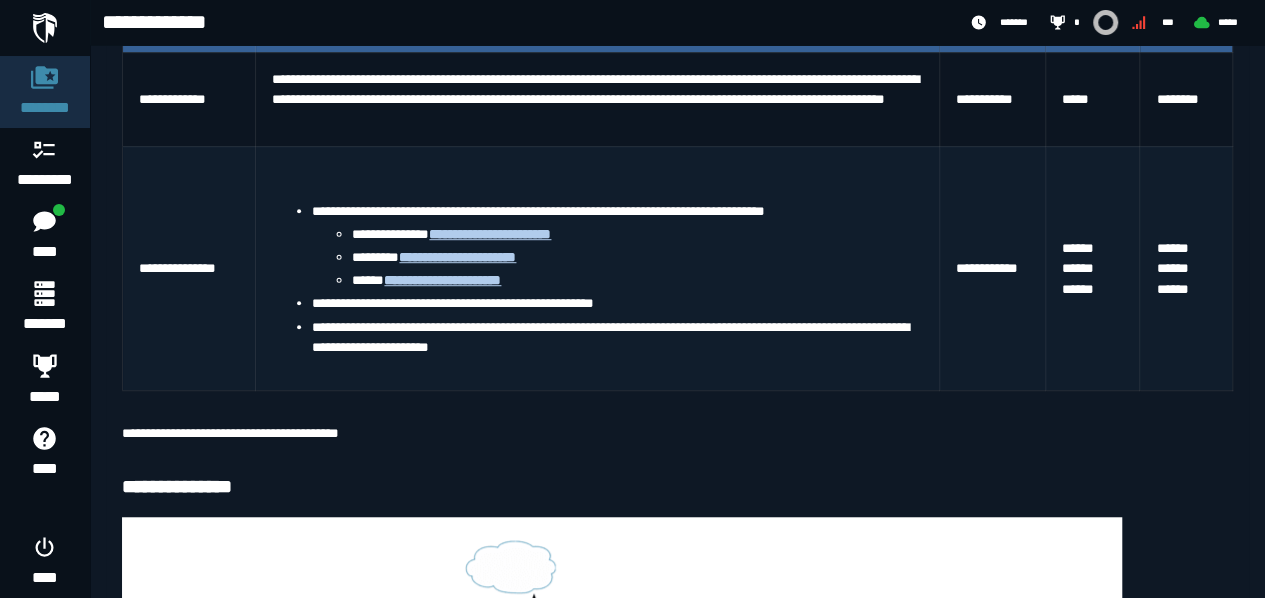 scroll, scrollTop: 400, scrollLeft: 0, axis: vertical 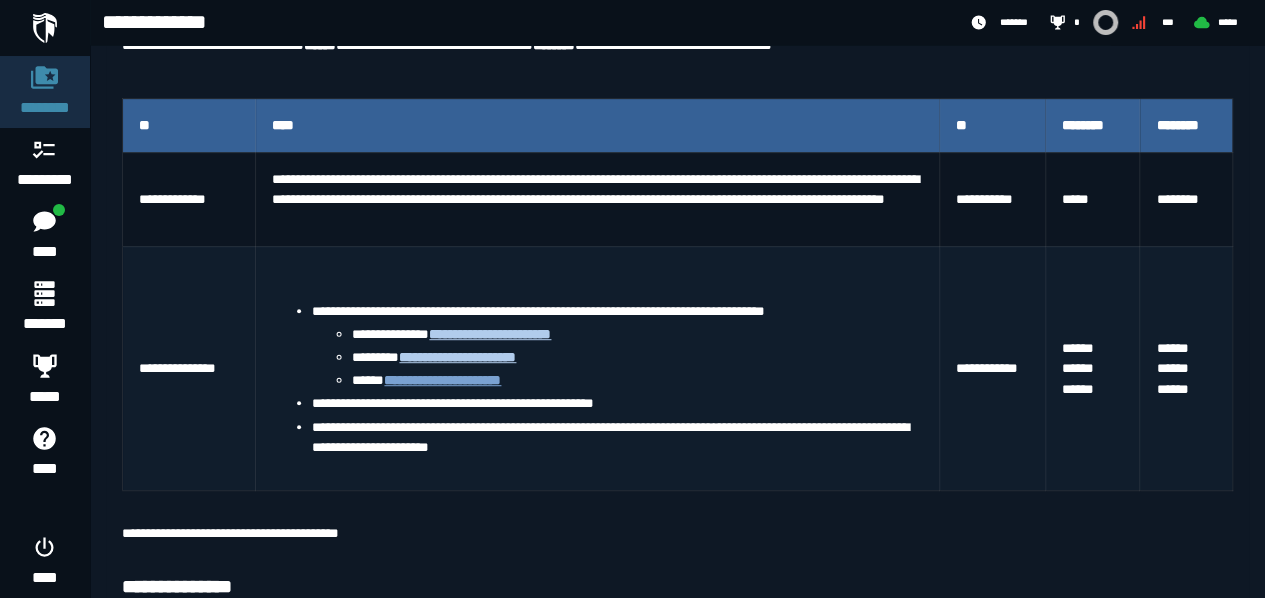 click on "**********" at bounding box center (442, 380) 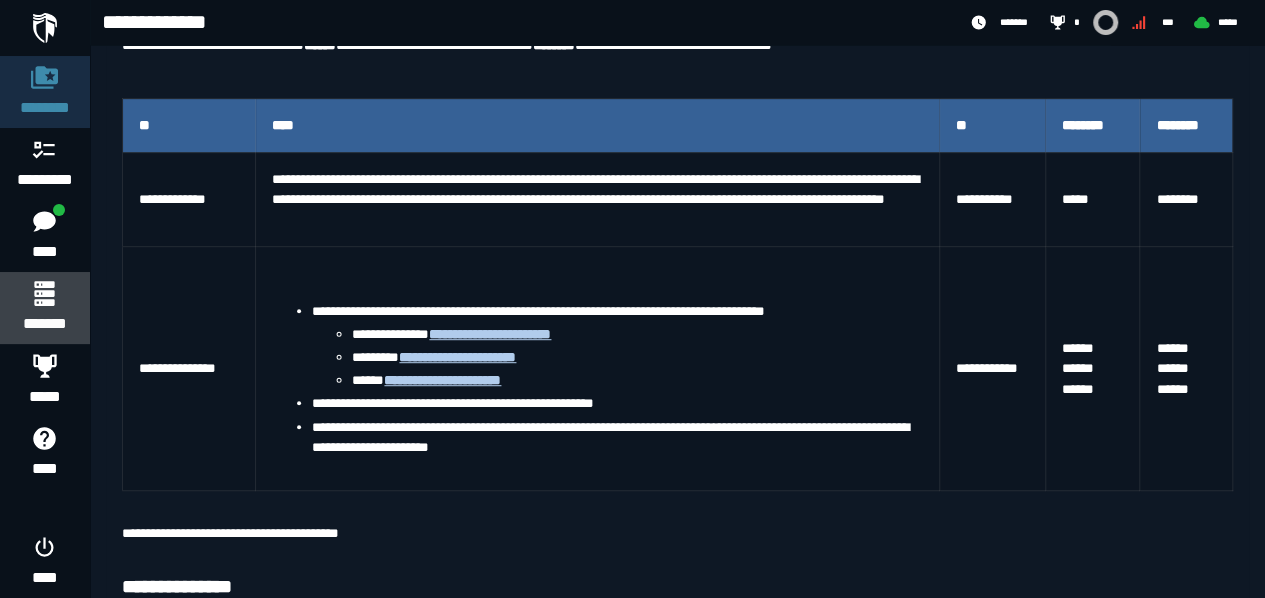 click on "*******" at bounding box center (44, 324) 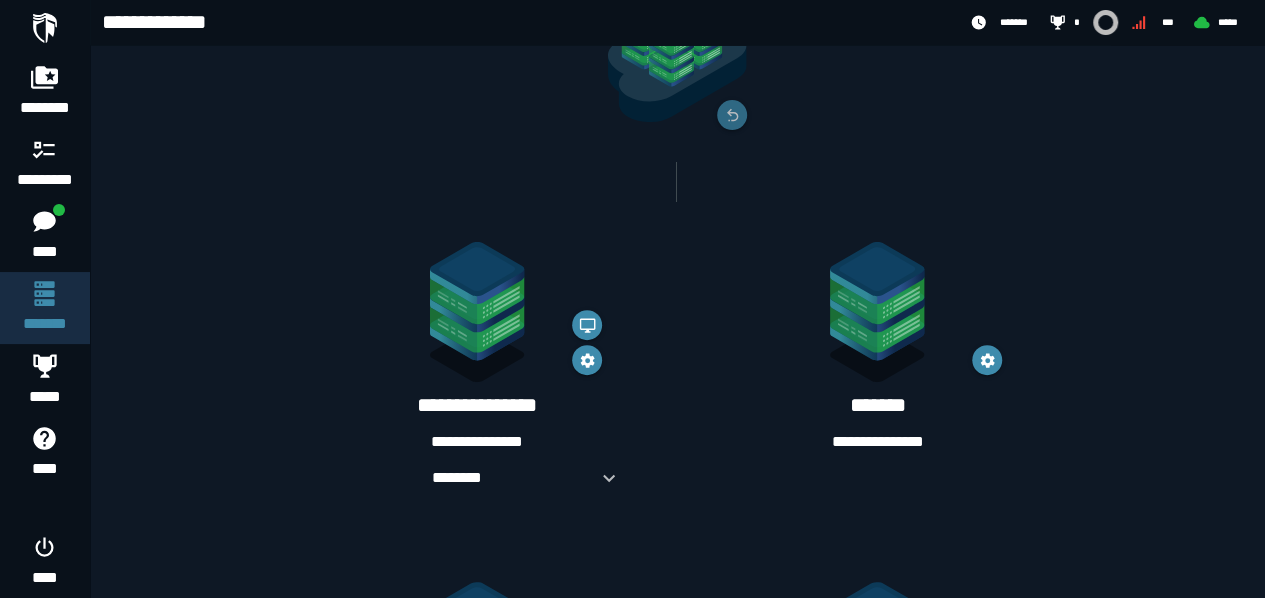 scroll, scrollTop: 300, scrollLeft: 0, axis: vertical 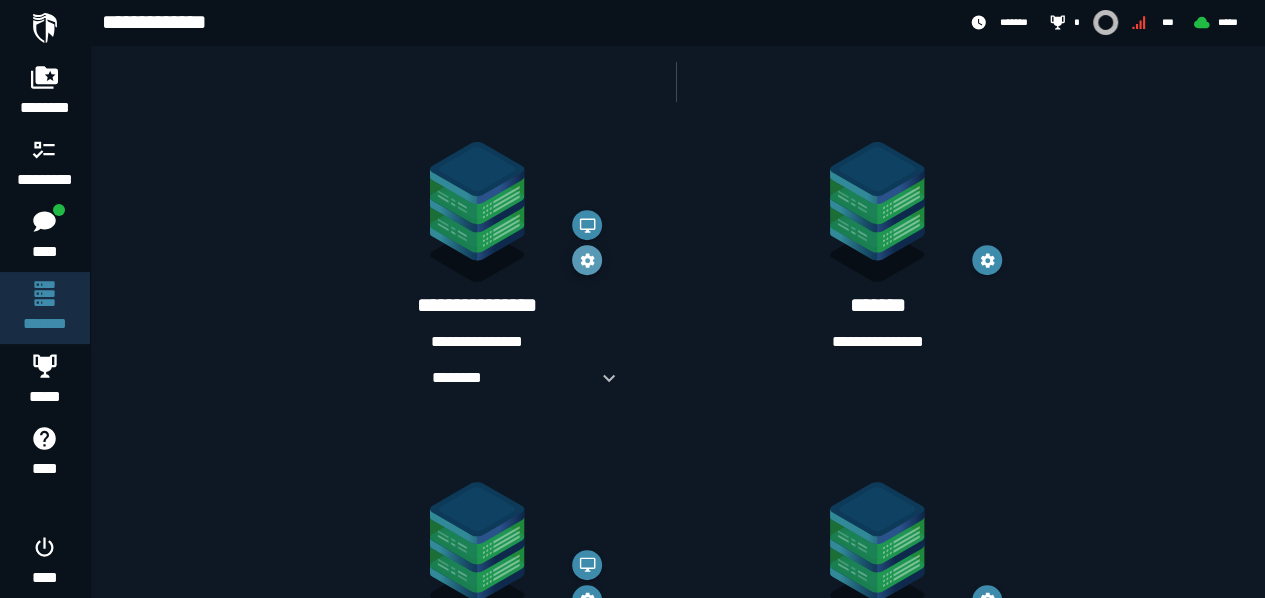 click 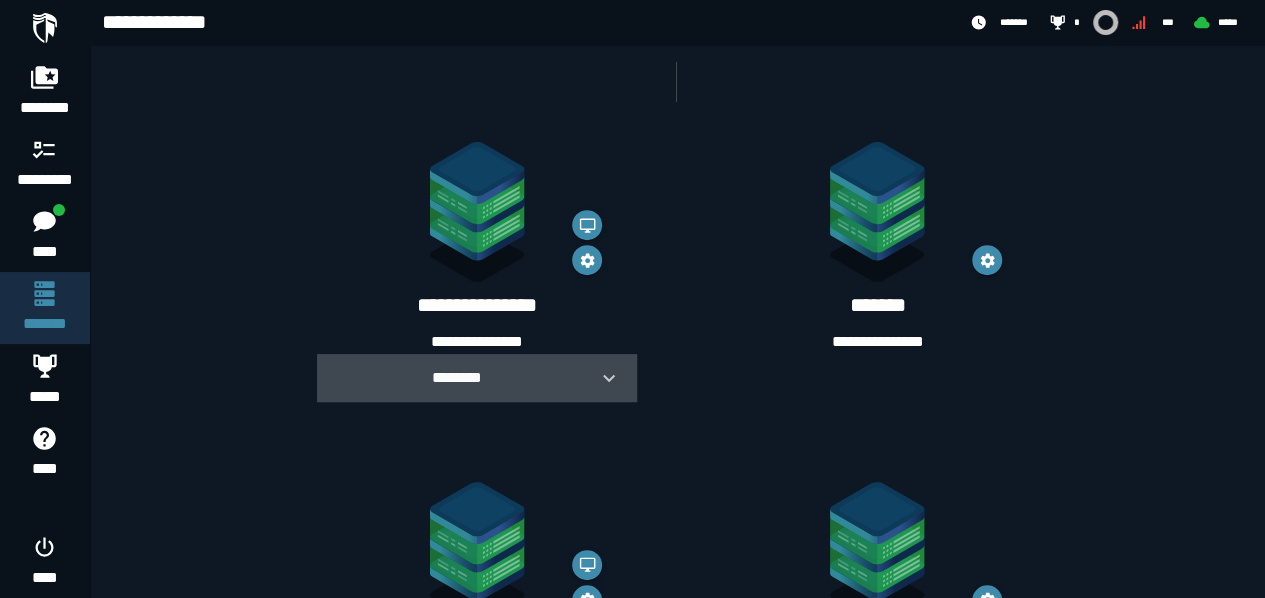 click on "********" at bounding box center [457, 378] 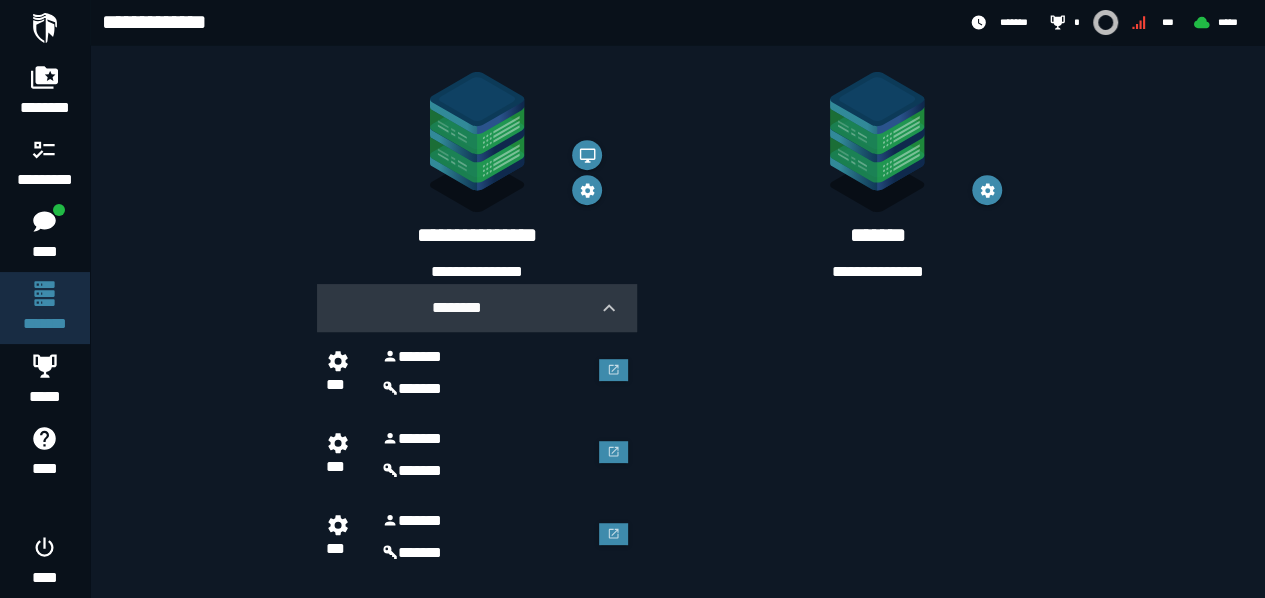 scroll, scrollTop: 400, scrollLeft: 0, axis: vertical 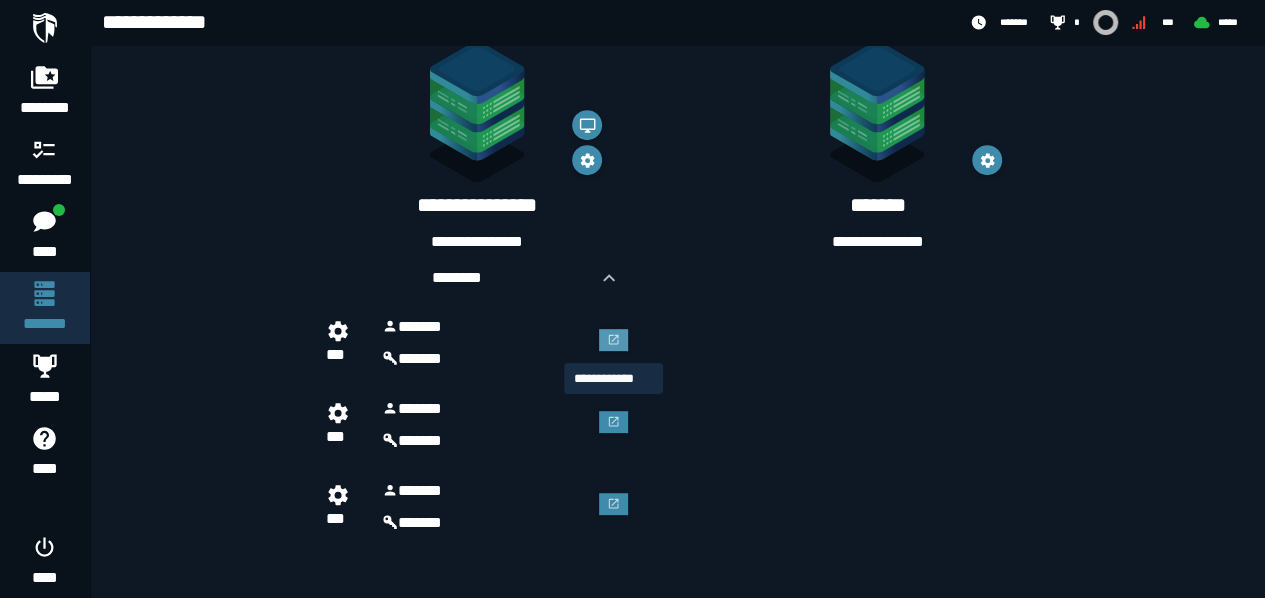 click 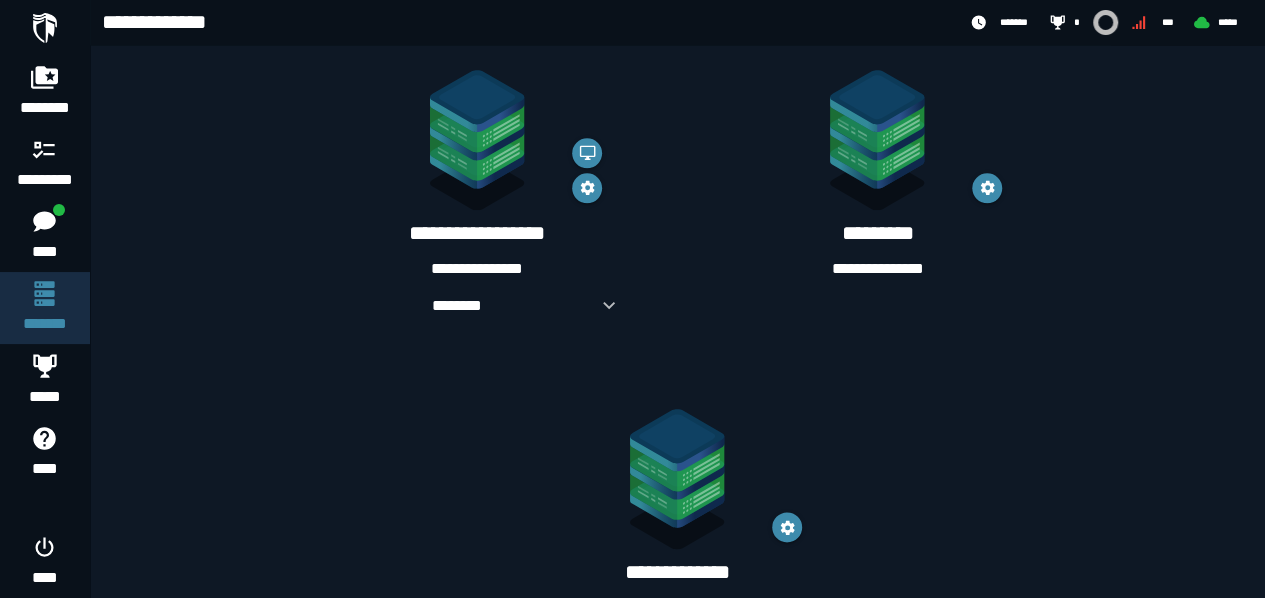 scroll, scrollTop: 1000, scrollLeft: 0, axis: vertical 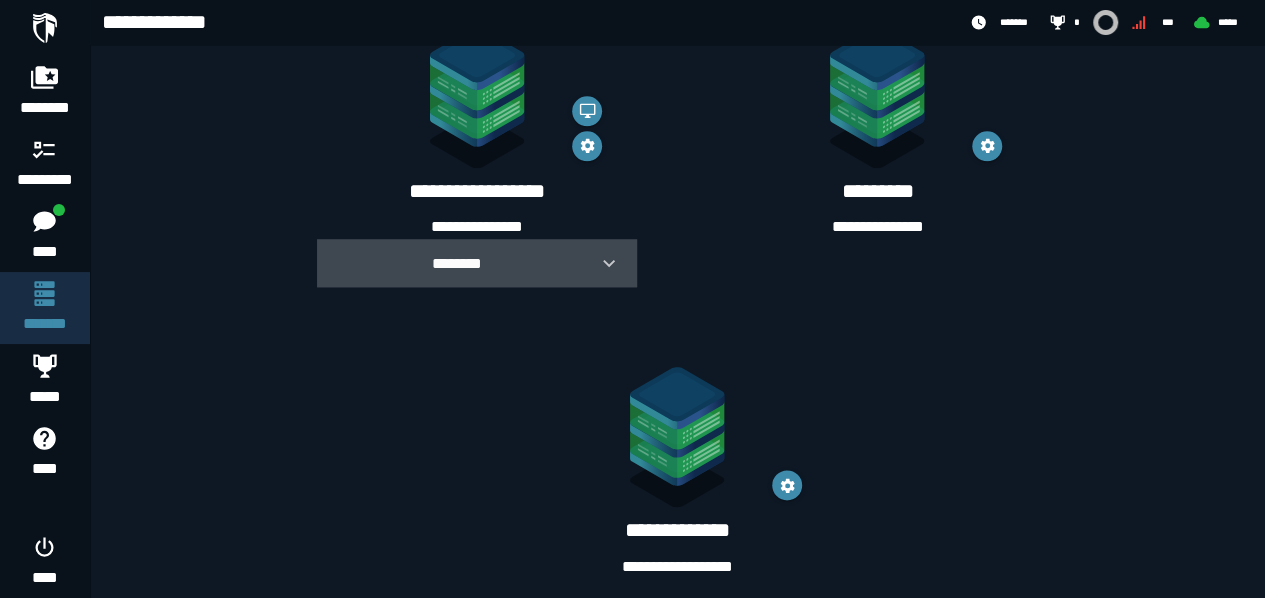 click 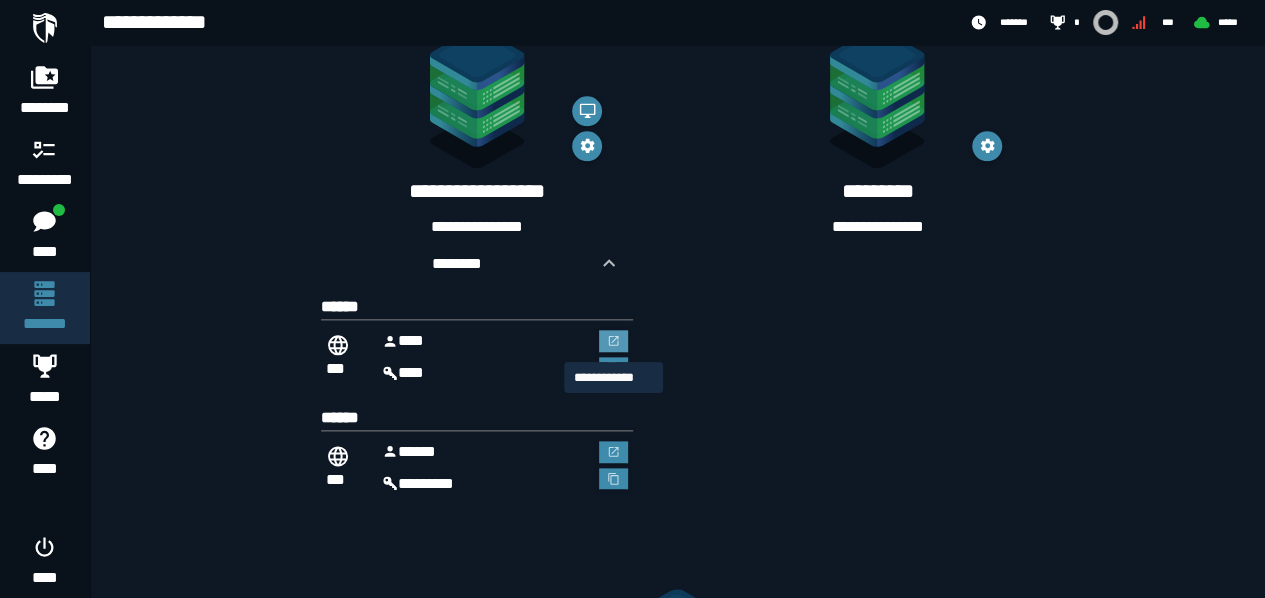click 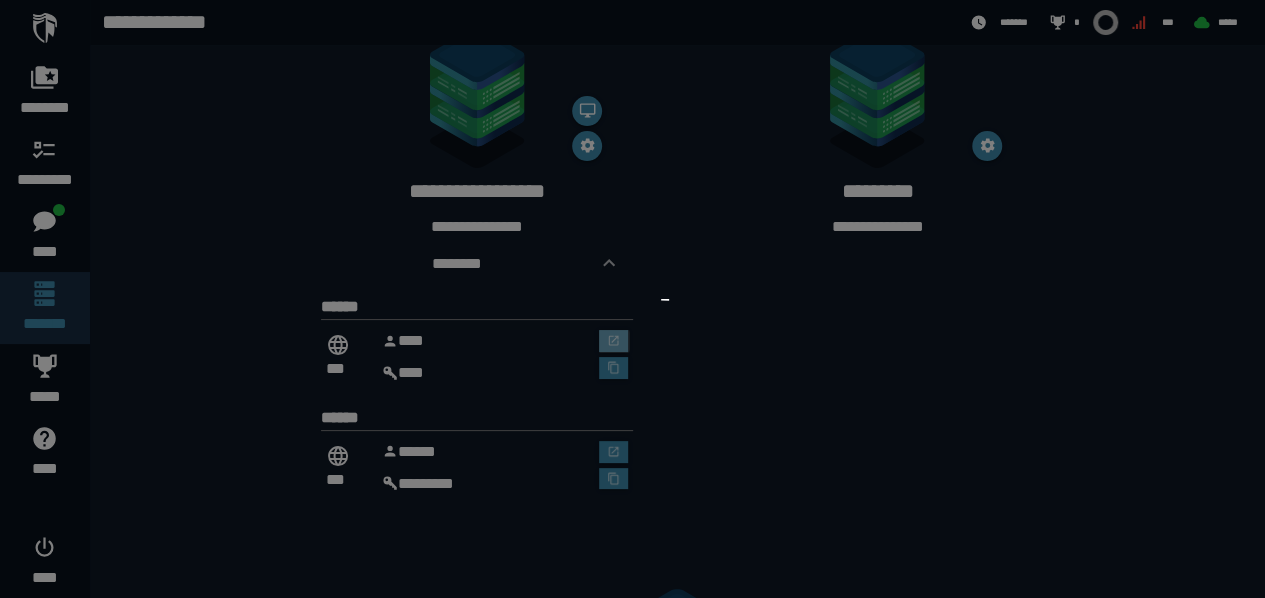 scroll, scrollTop: 0, scrollLeft: 0, axis: both 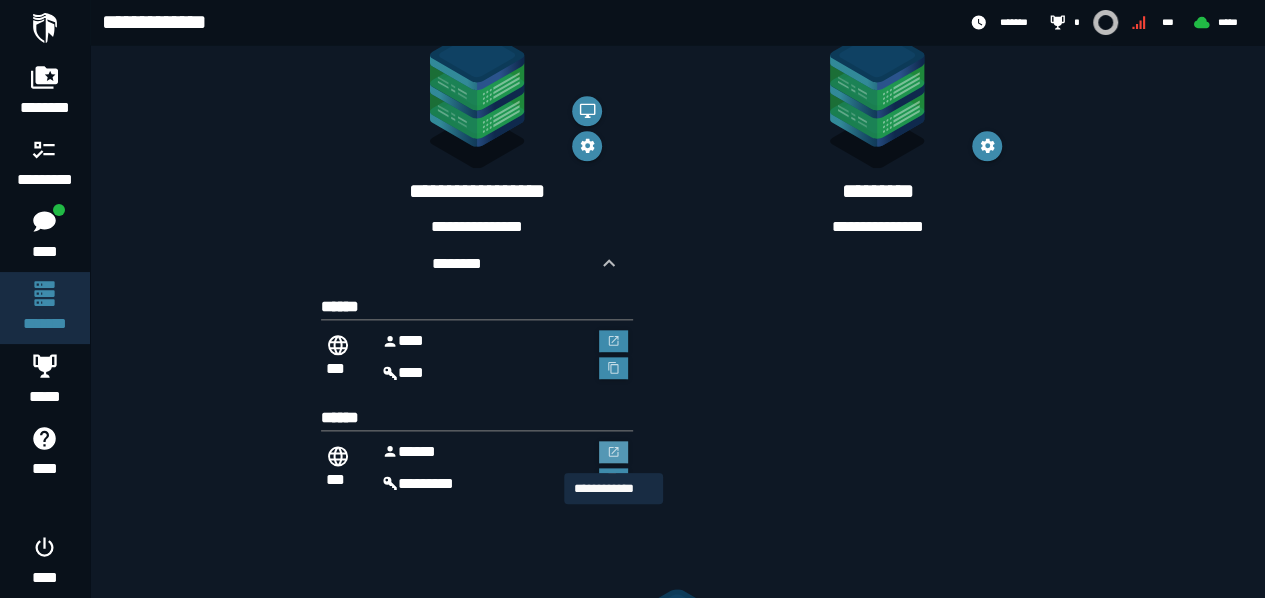 click 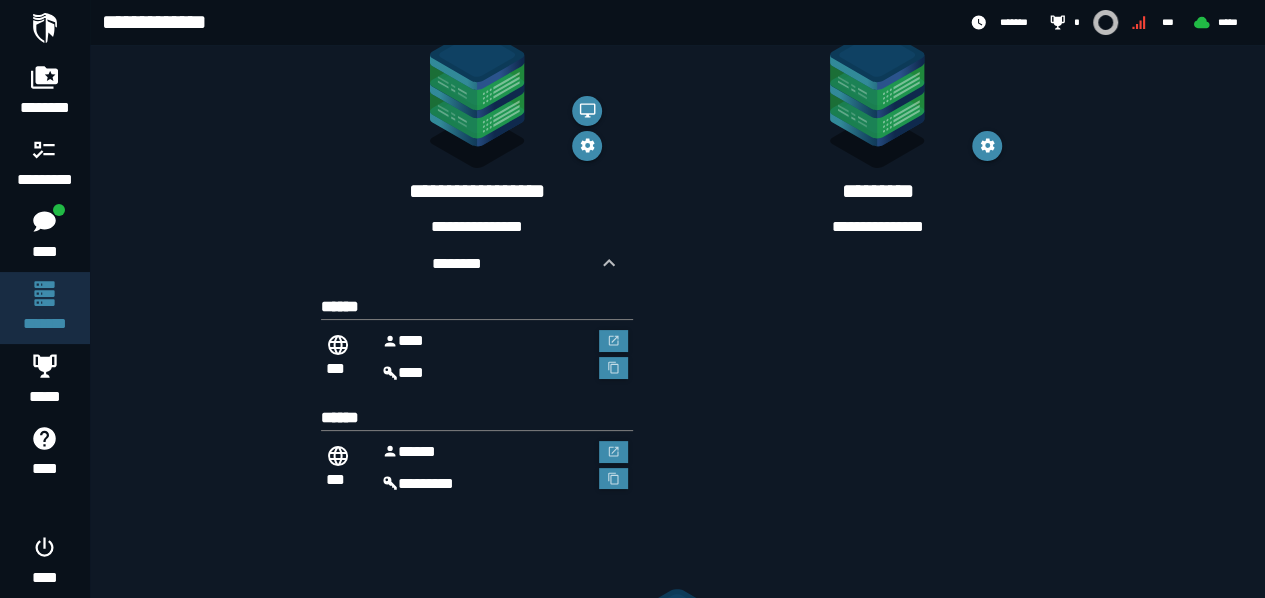 scroll, scrollTop: 1000, scrollLeft: 0, axis: vertical 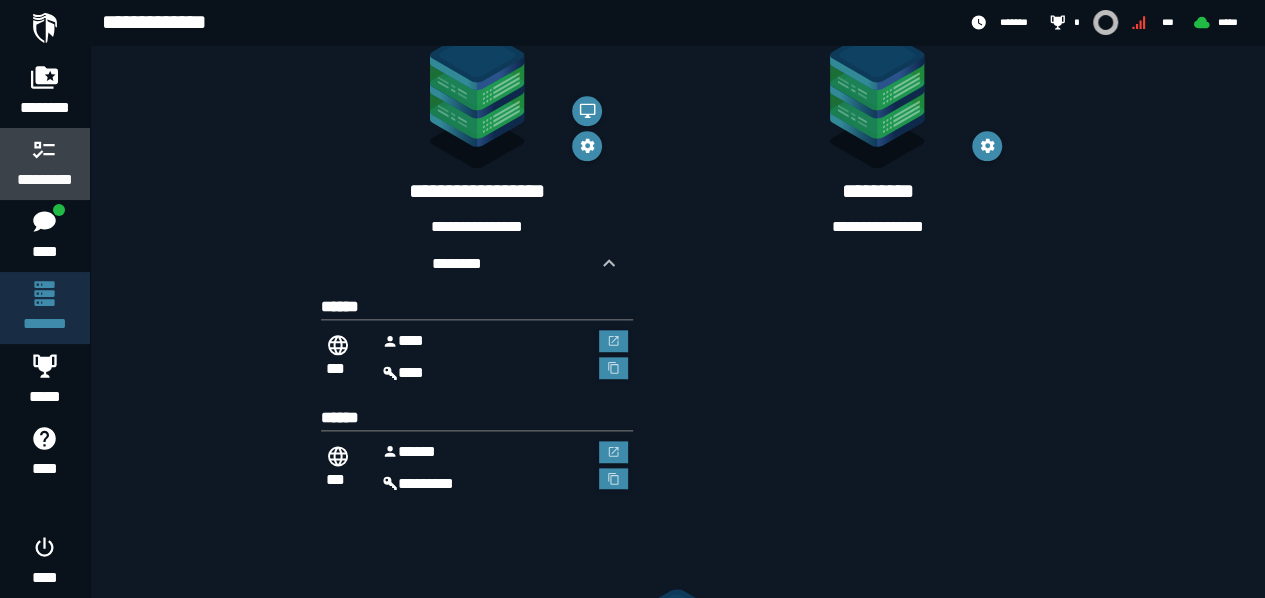 click 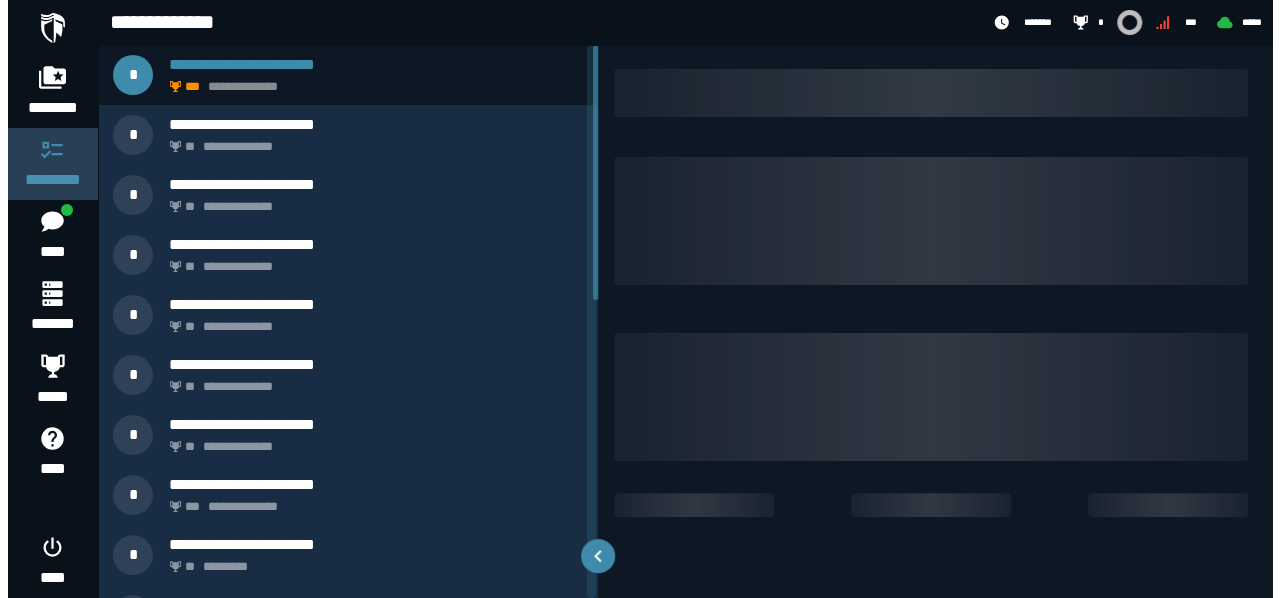 scroll, scrollTop: 0, scrollLeft: 0, axis: both 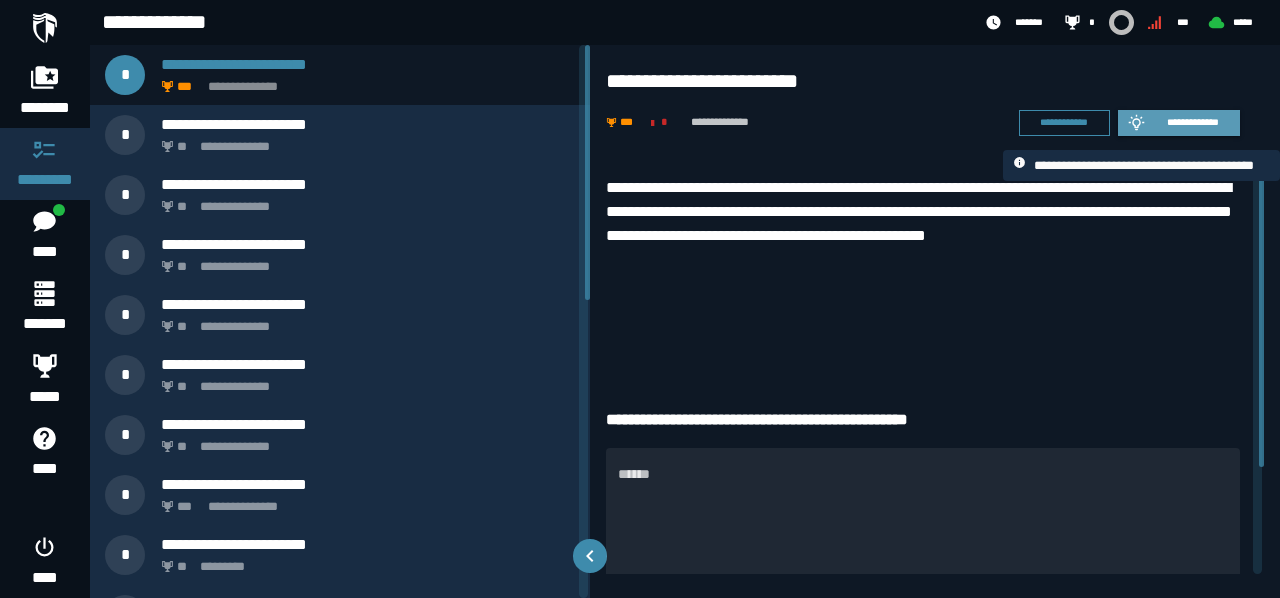 click on "**********" at bounding box center [1193, 122] 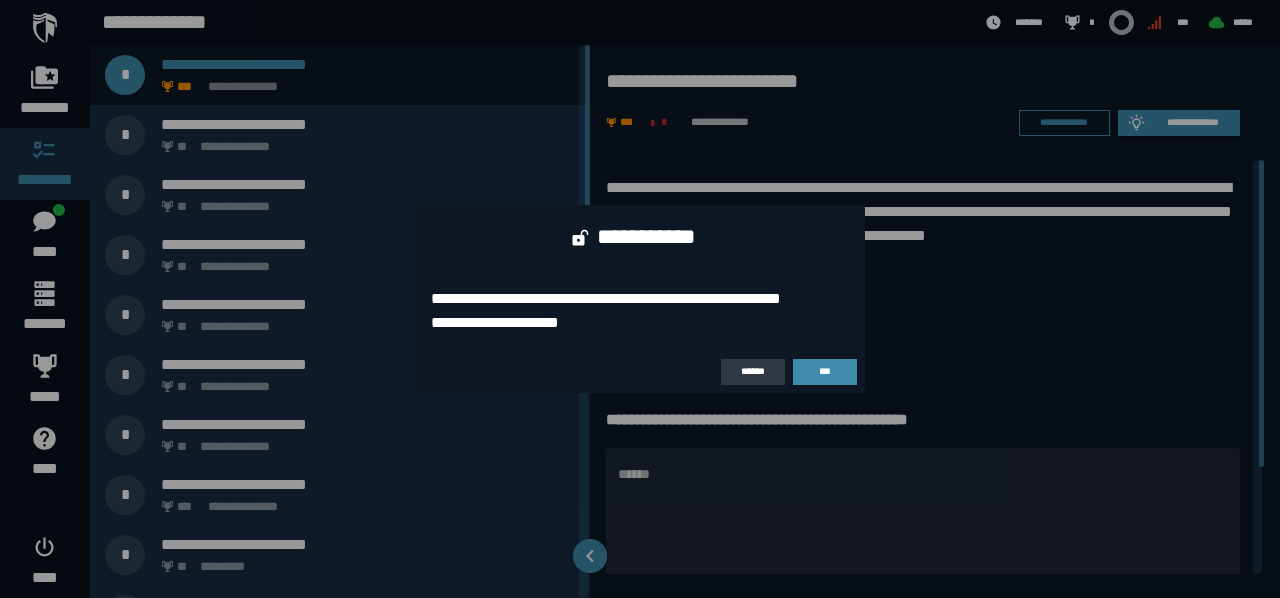 click on "******" at bounding box center (753, 371) 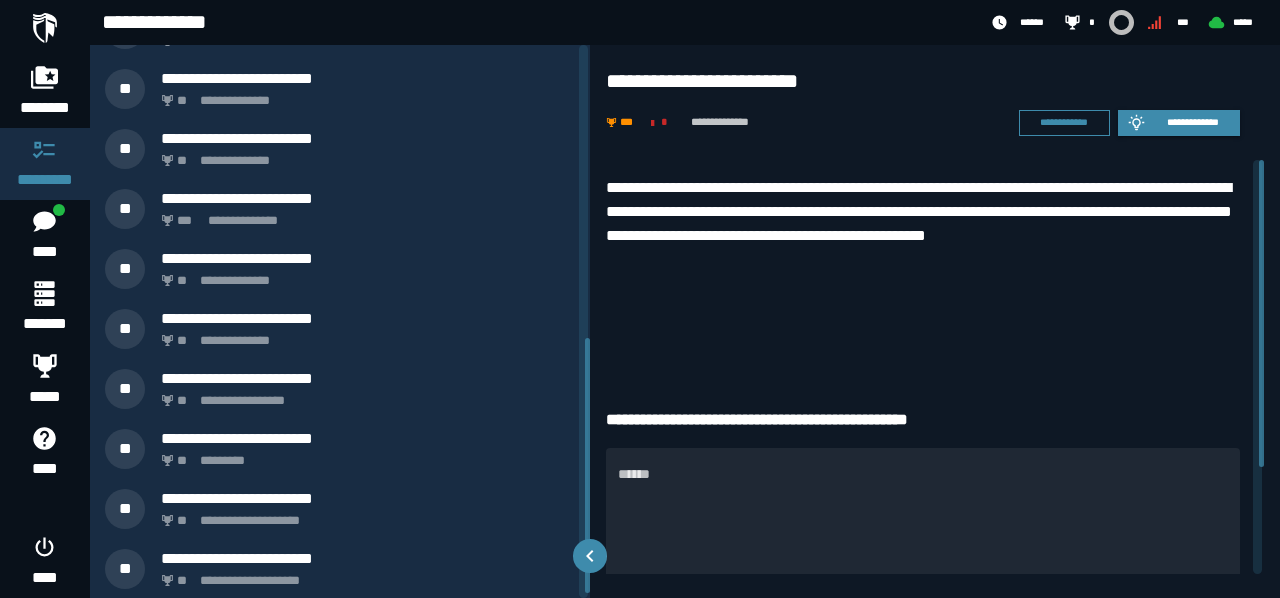scroll, scrollTop: 646, scrollLeft: 0, axis: vertical 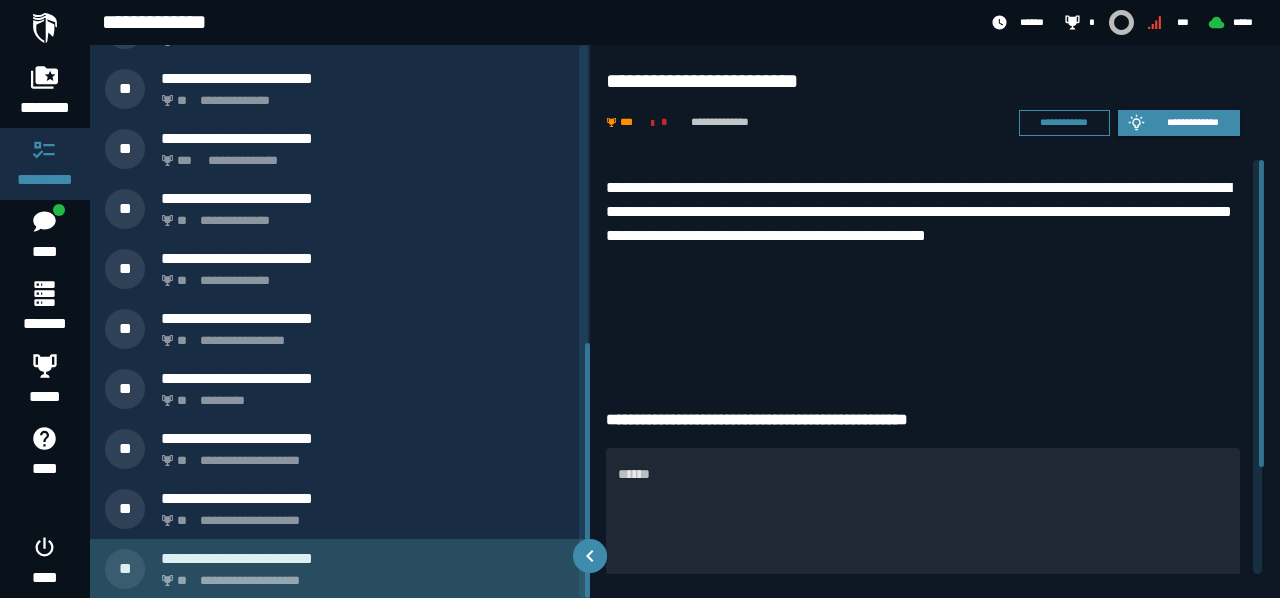 click on "**********" at bounding box center (364, 575) 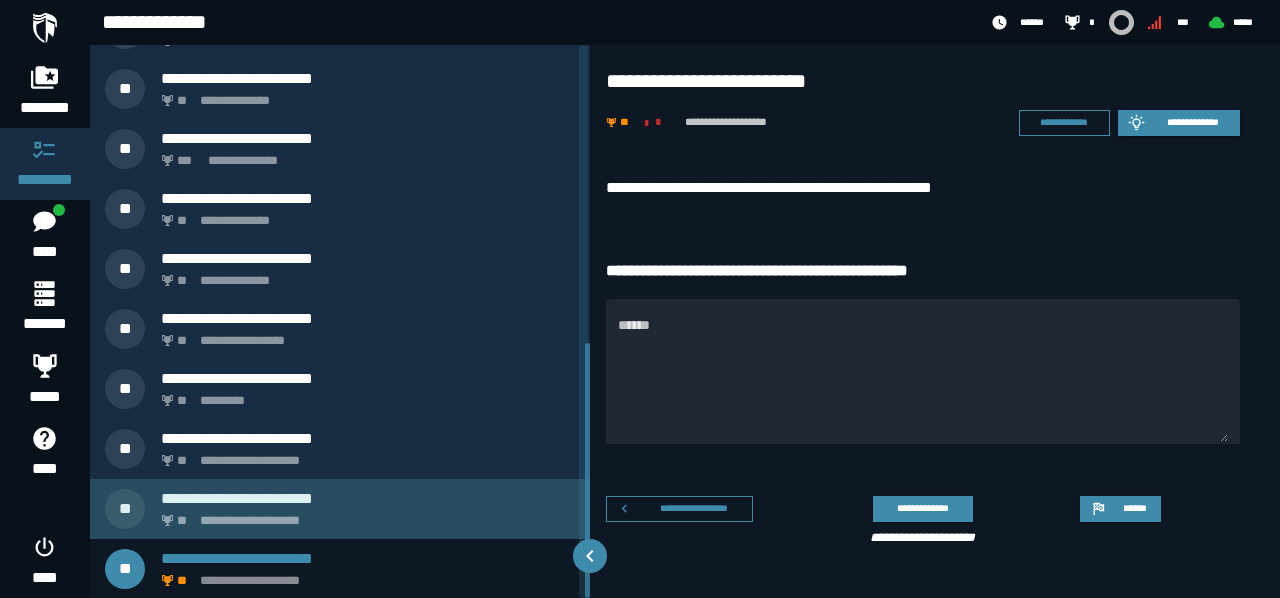 click on "**********" at bounding box center [368, 498] 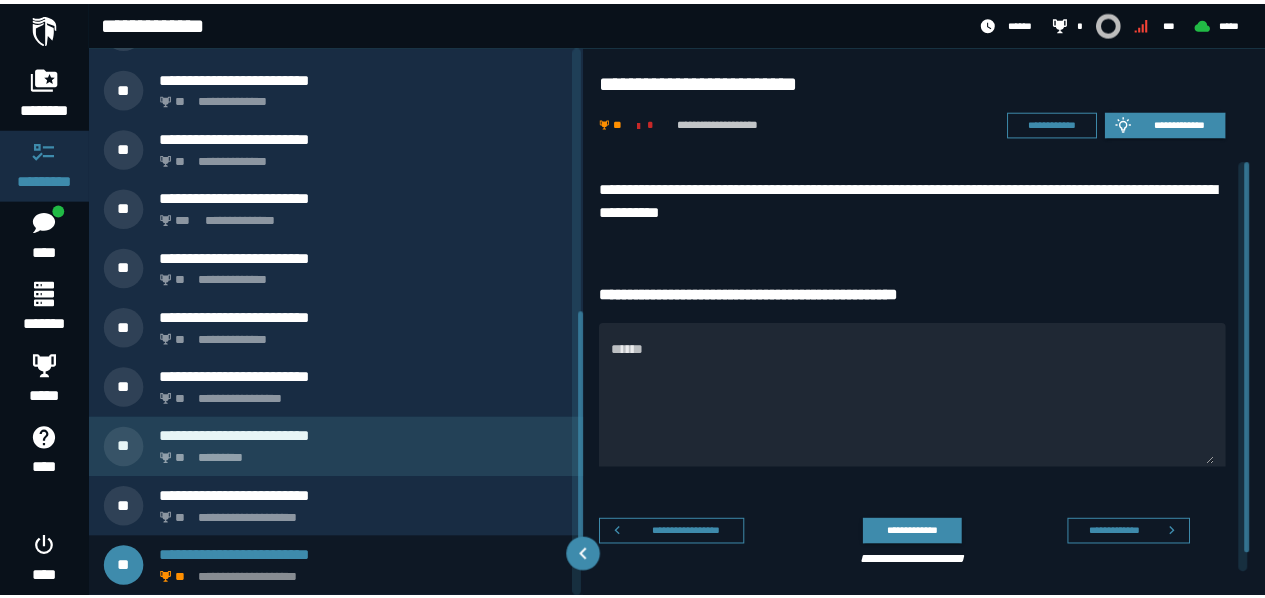 scroll, scrollTop: 0, scrollLeft: 0, axis: both 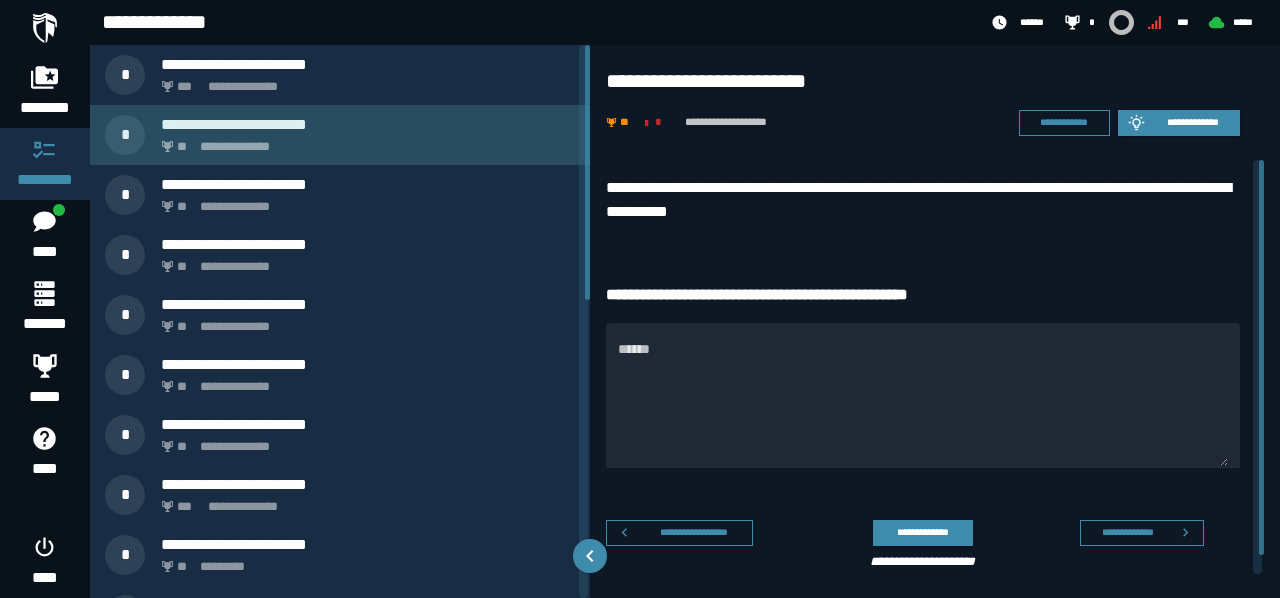 click on "**********" at bounding box center [364, 141] 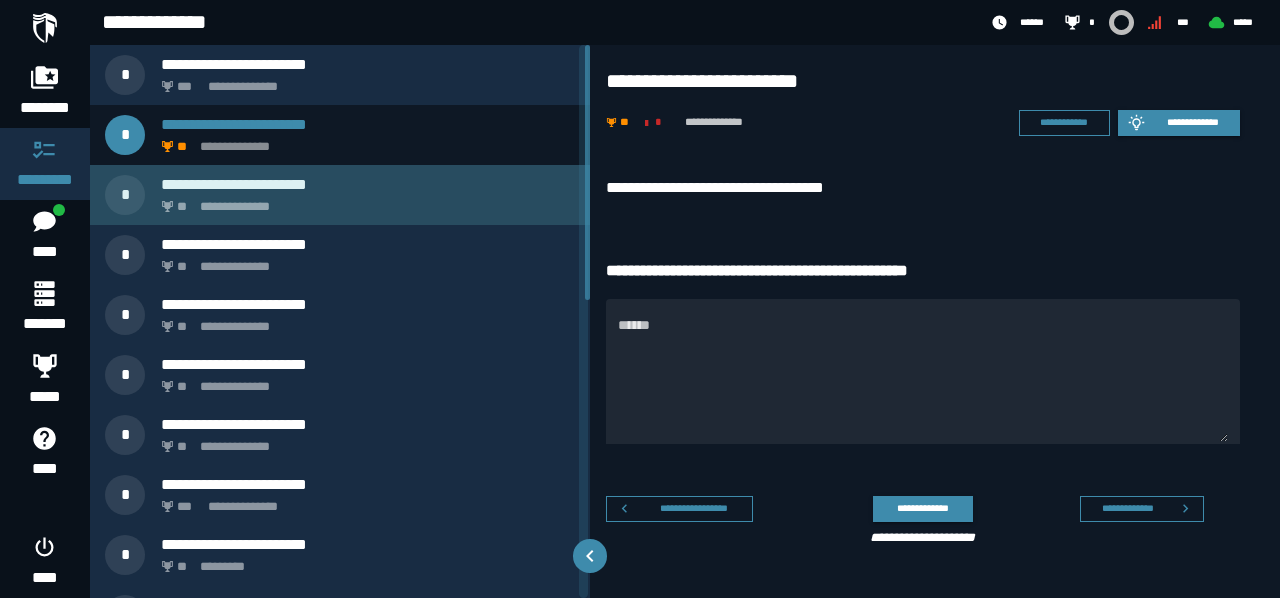 click on "**********" 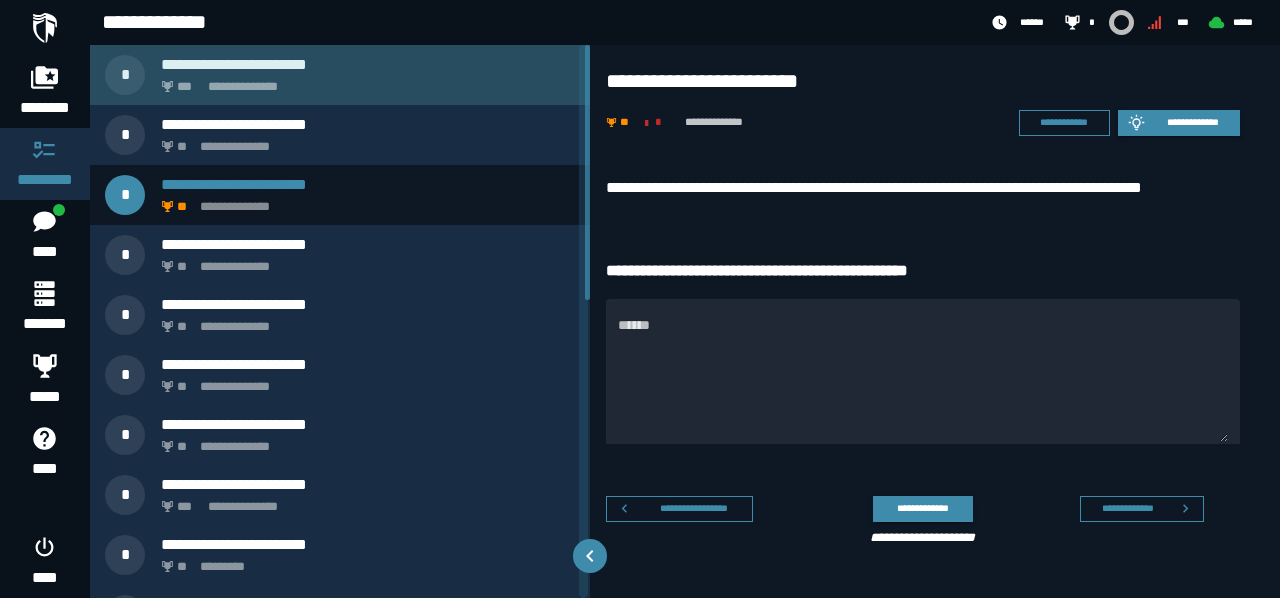 click on "**********" 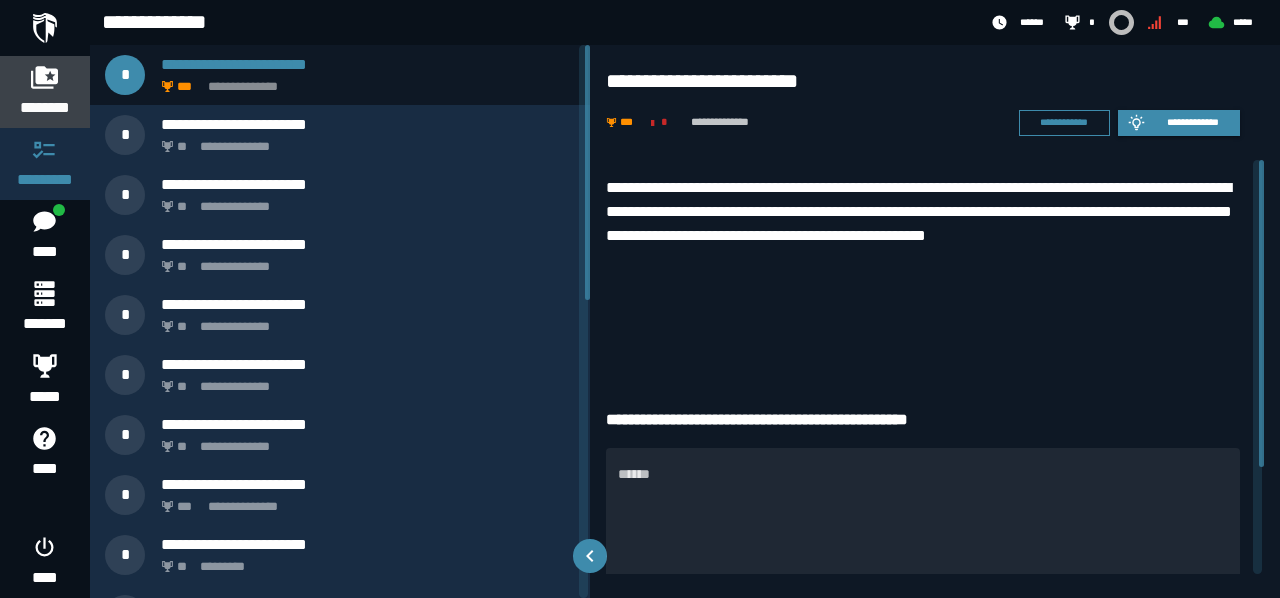 click at bounding box center [45, 77] 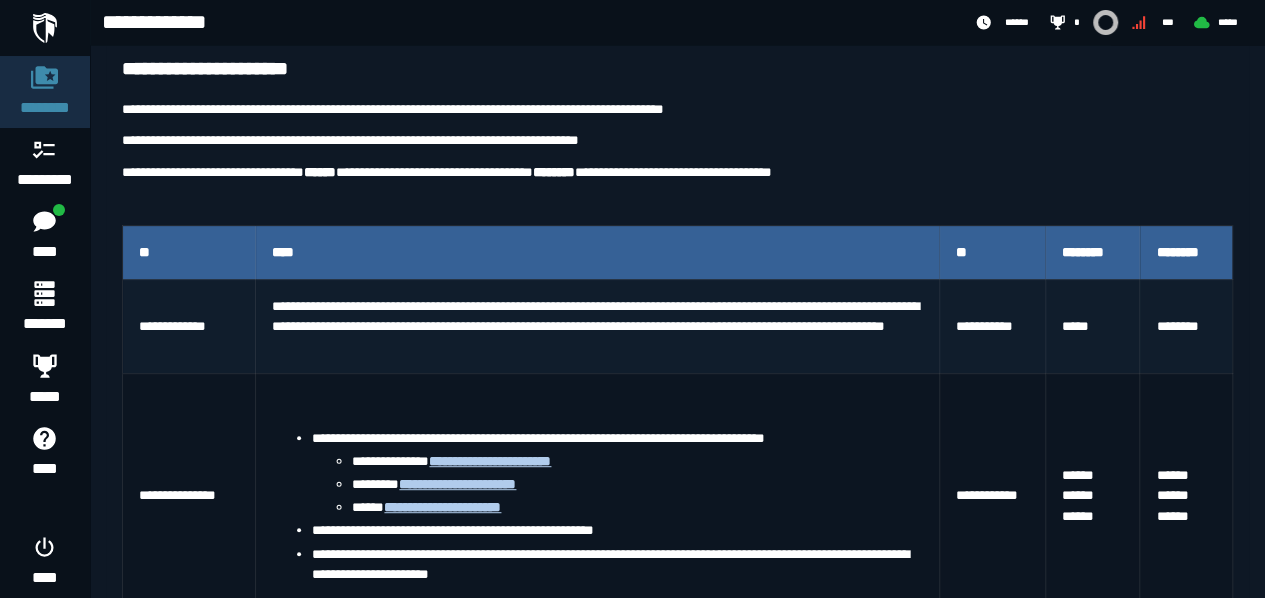 scroll, scrollTop: 300, scrollLeft: 0, axis: vertical 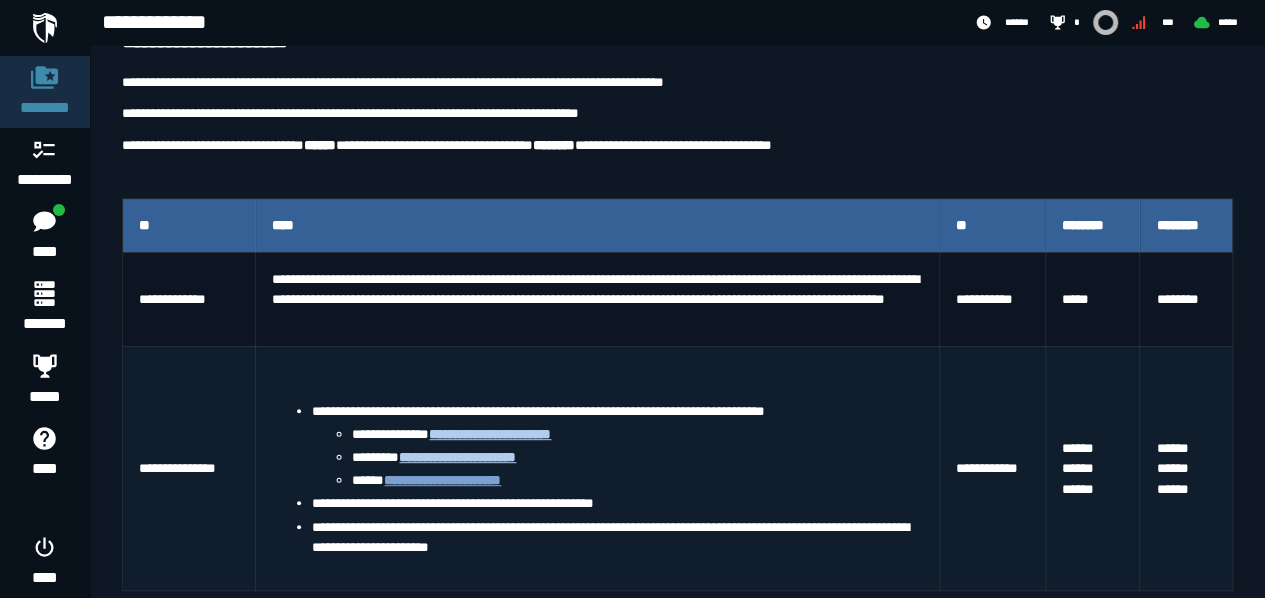 click on "**********" at bounding box center (442, 480) 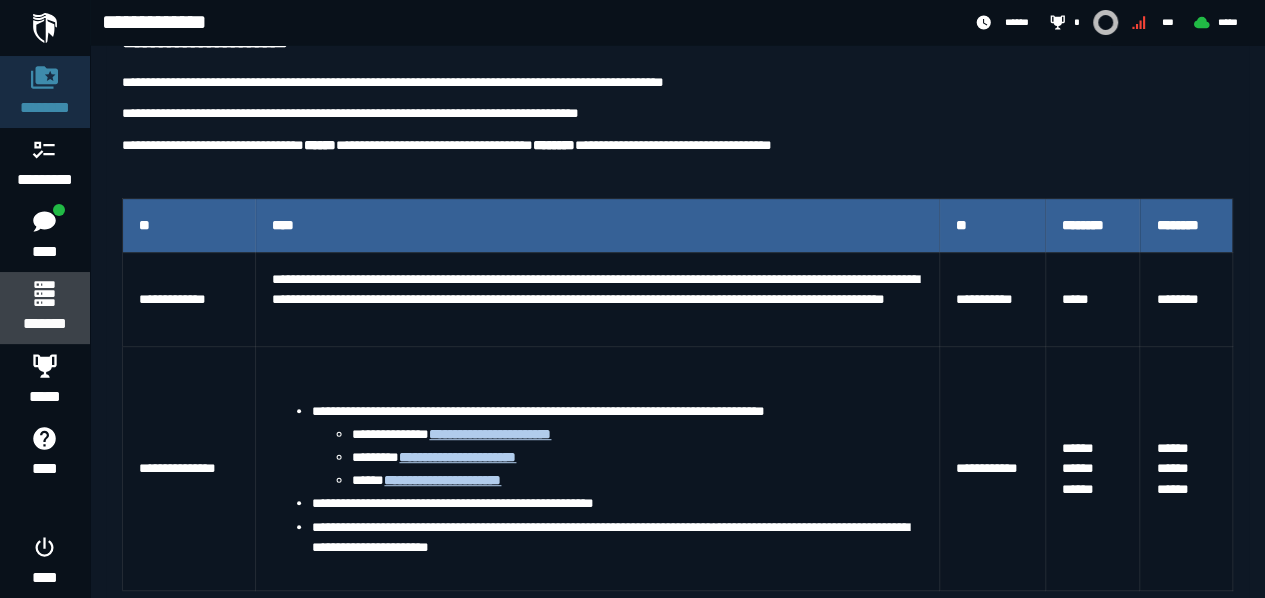 click 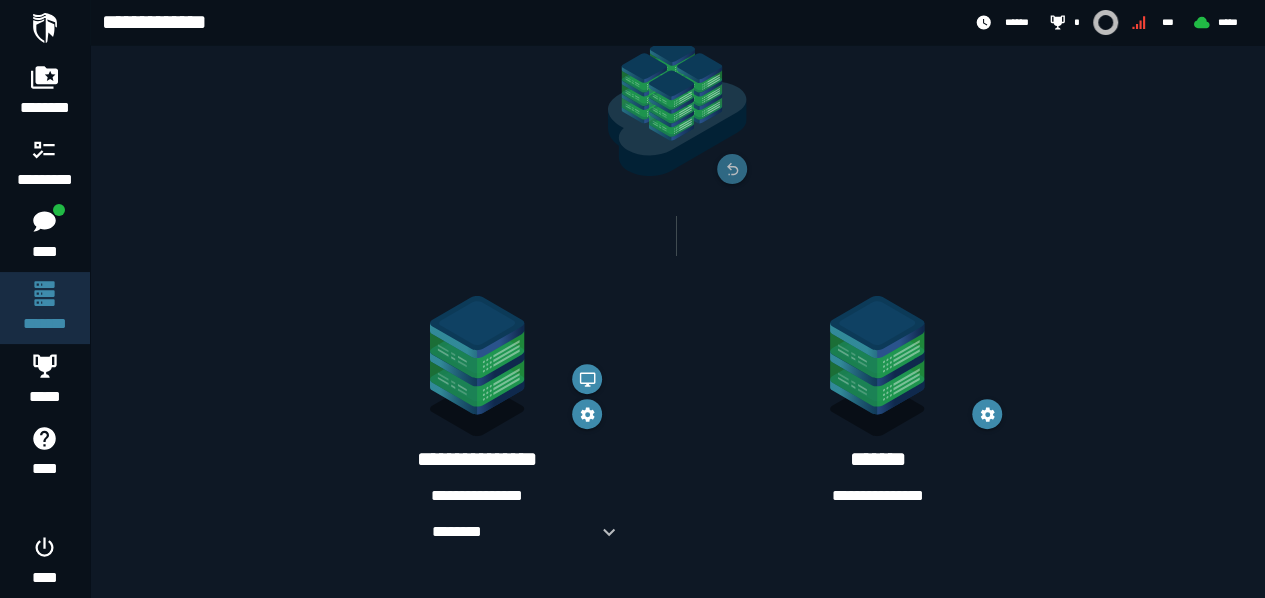 scroll, scrollTop: 200, scrollLeft: 0, axis: vertical 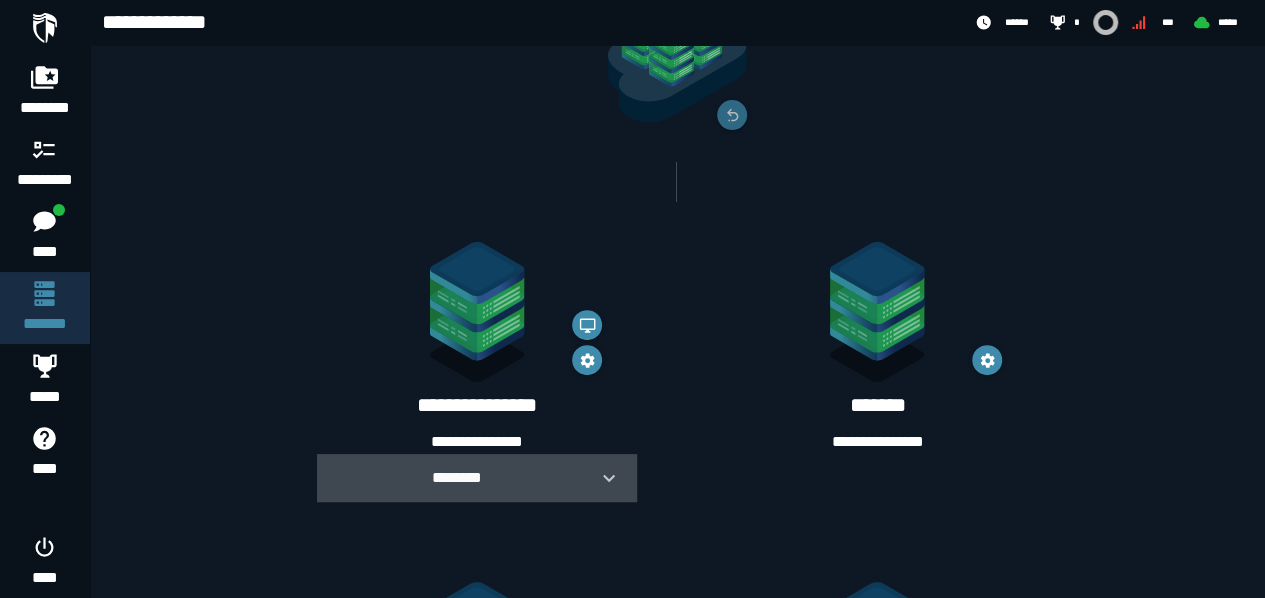 click 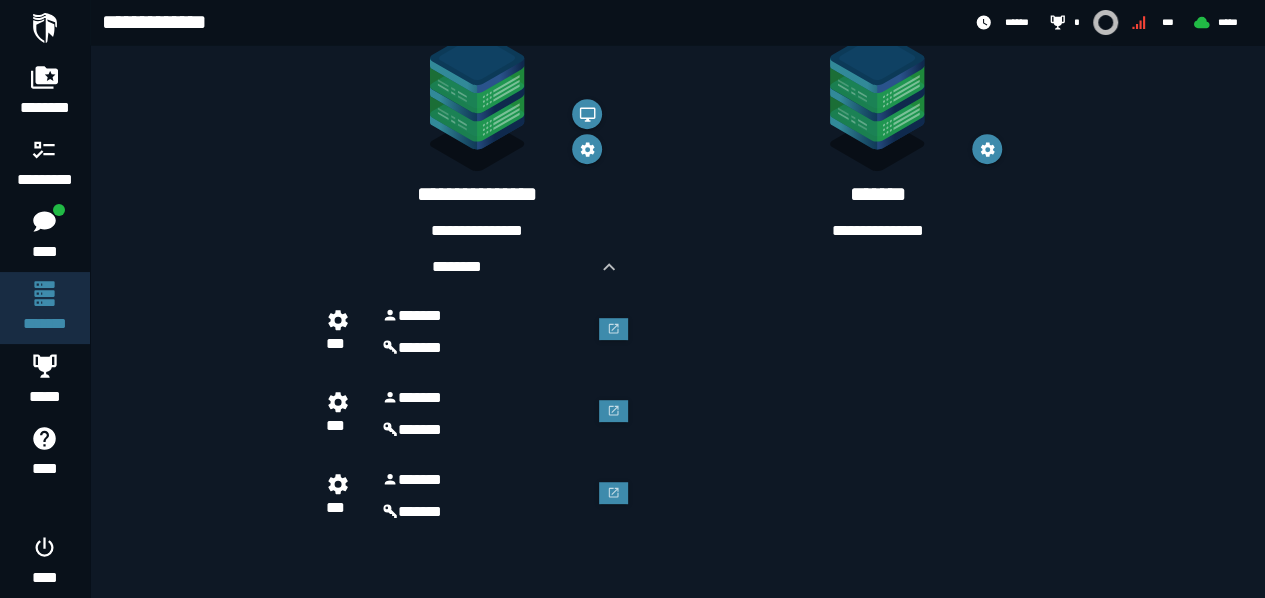 scroll, scrollTop: 300, scrollLeft: 0, axis: vertical 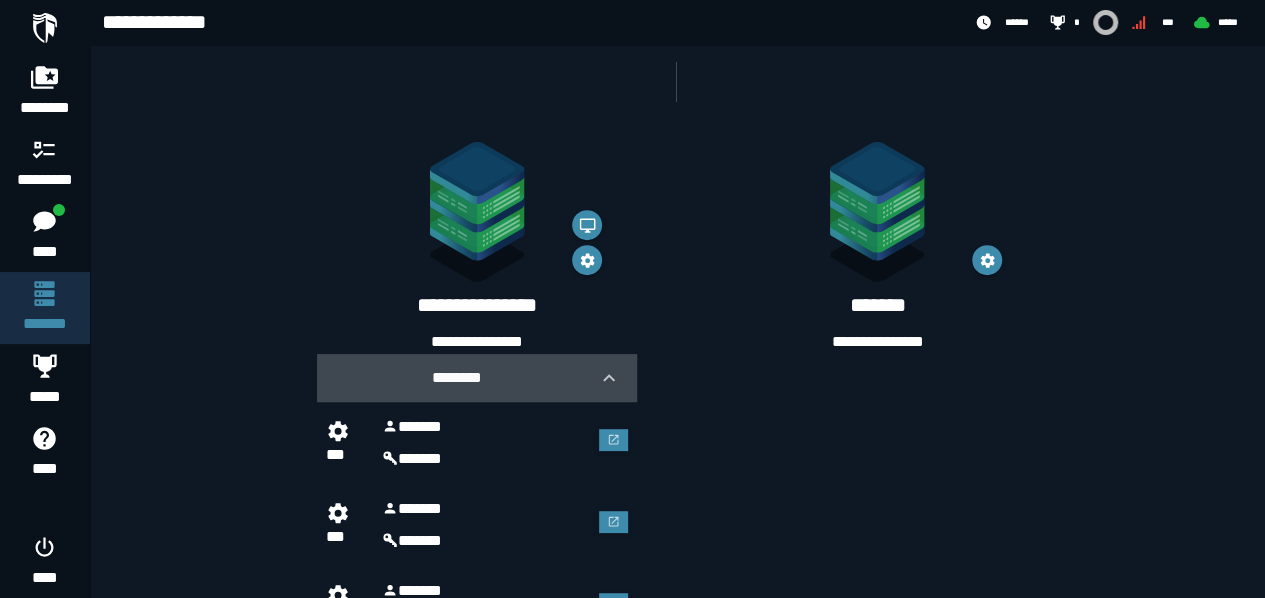 click 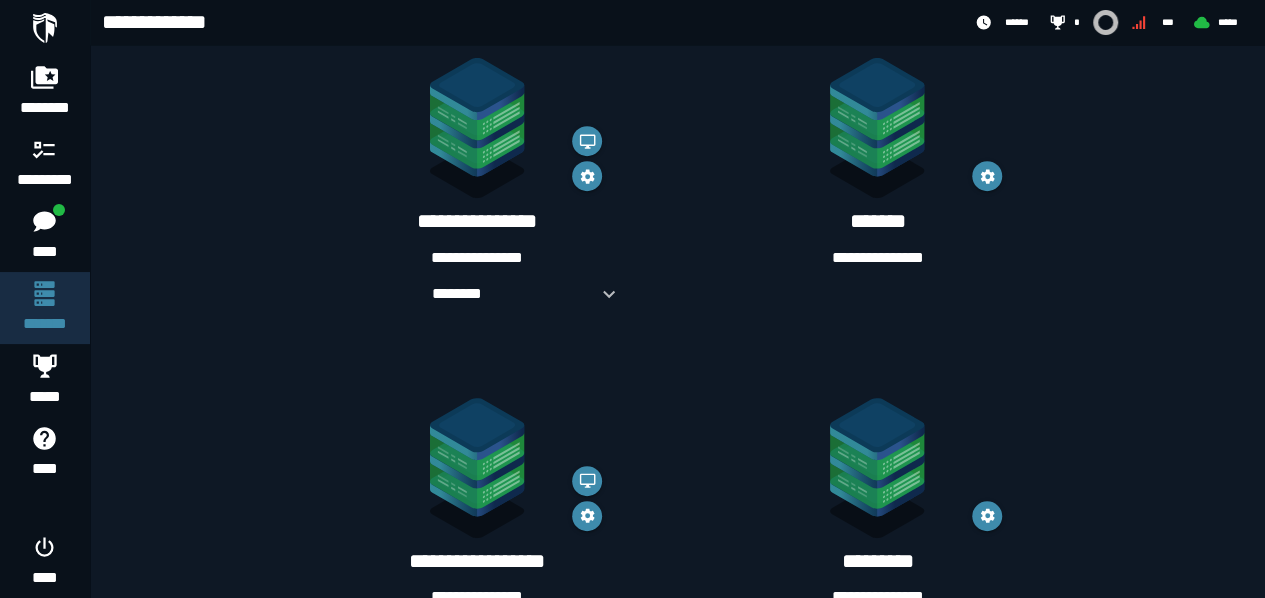 scroll, scrollTop: 377, scrollLeft: 0, axis: vertical 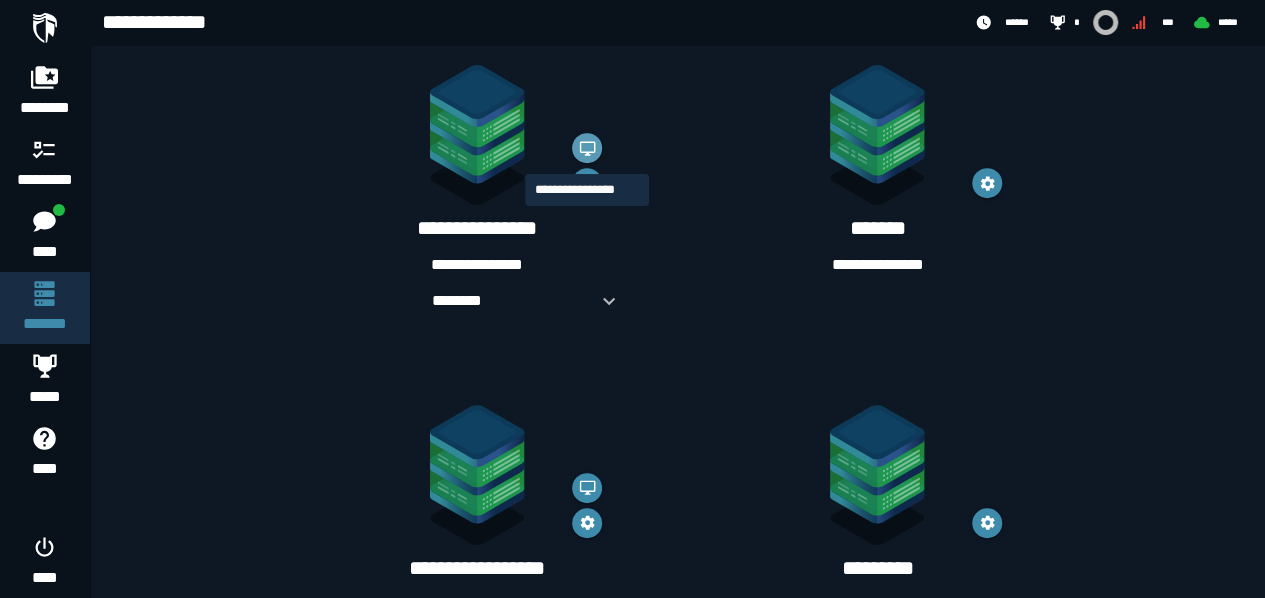 click 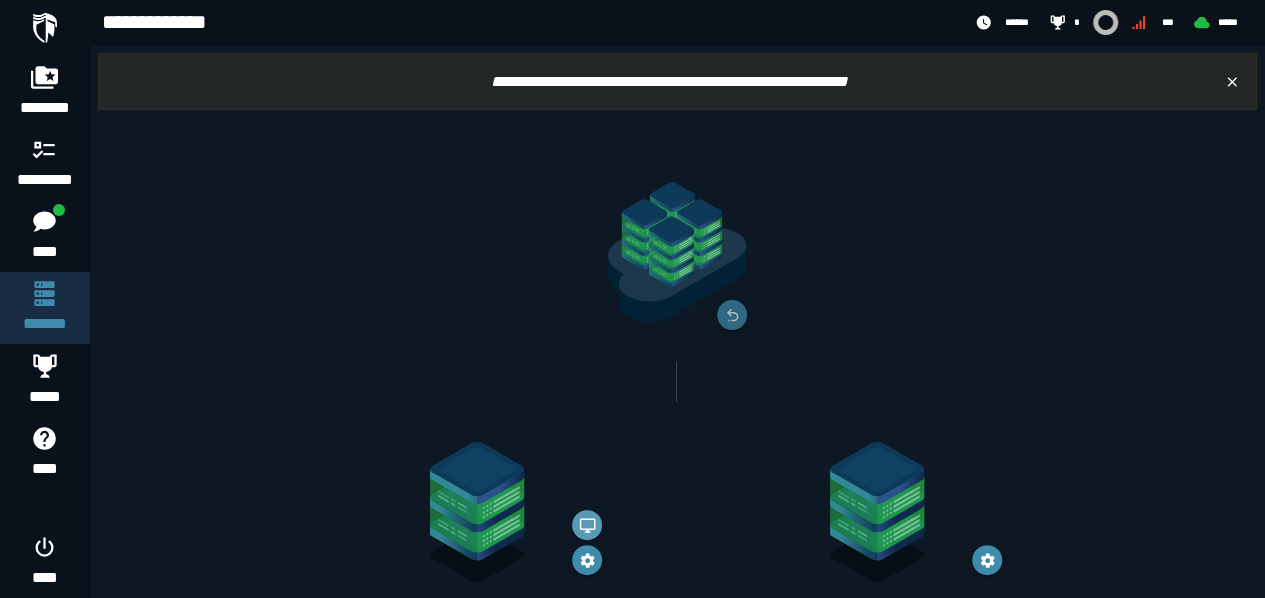 scroll, scrollTop: 377, scrollLeft: 0, axis: vertical 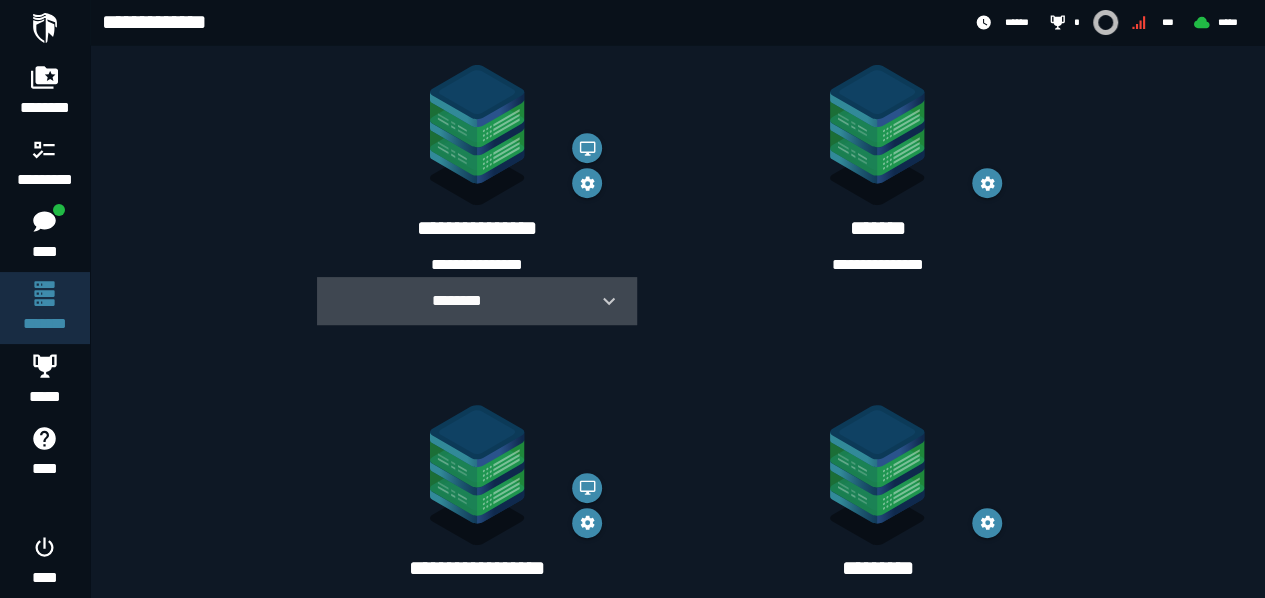 click on "********" at bounding box center [457, 300] 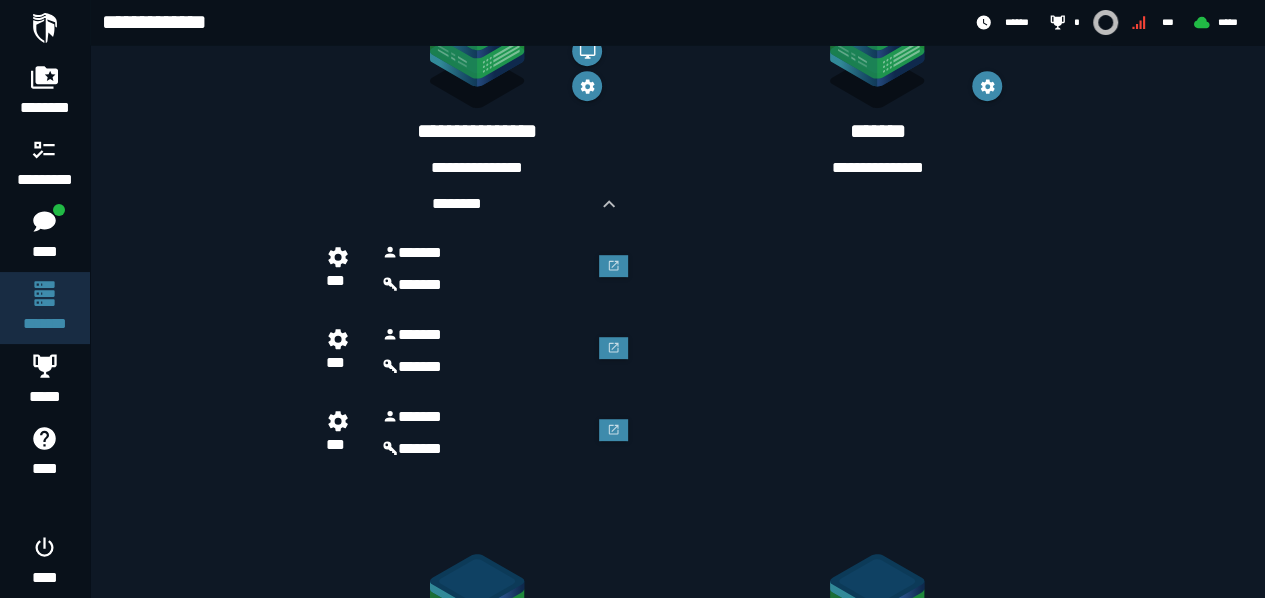 scroll, scrollTop: 477, scrollLeft: 0, axis: vertical 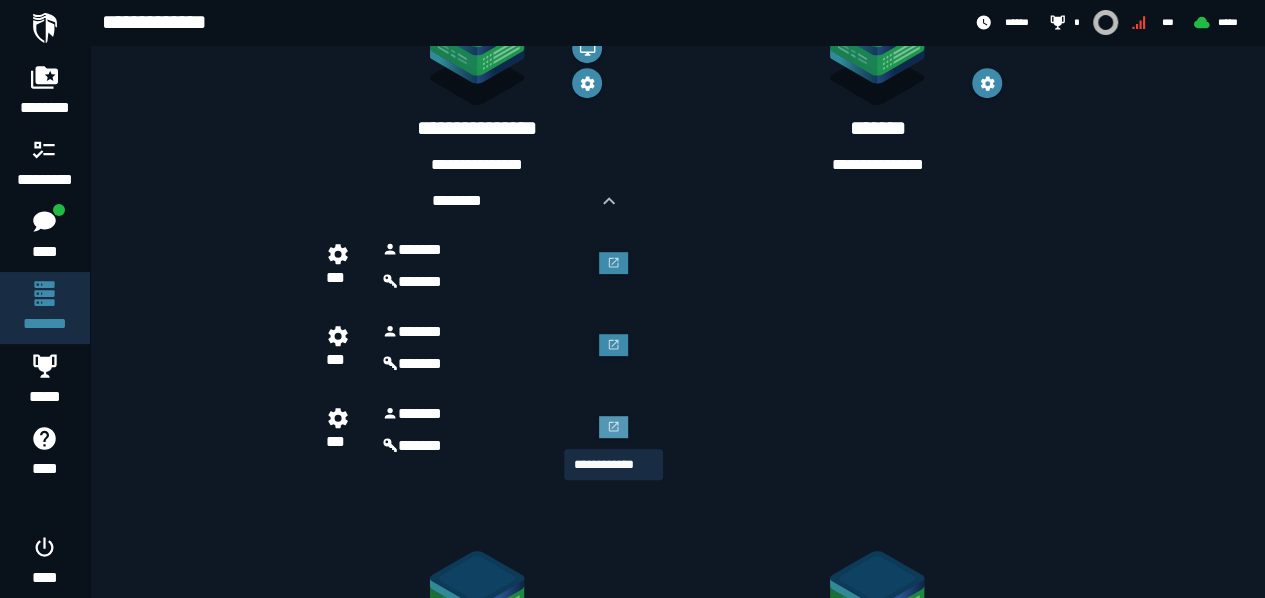 click 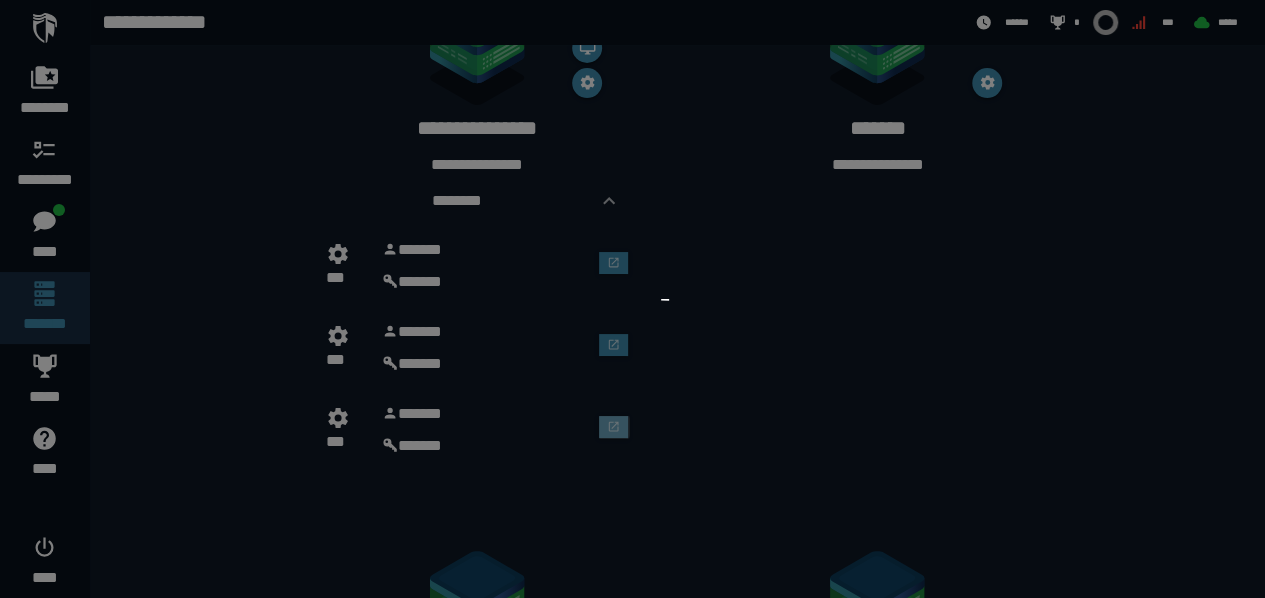 scroll, scrollTop: 0, scrollLeft: 0, axis: both 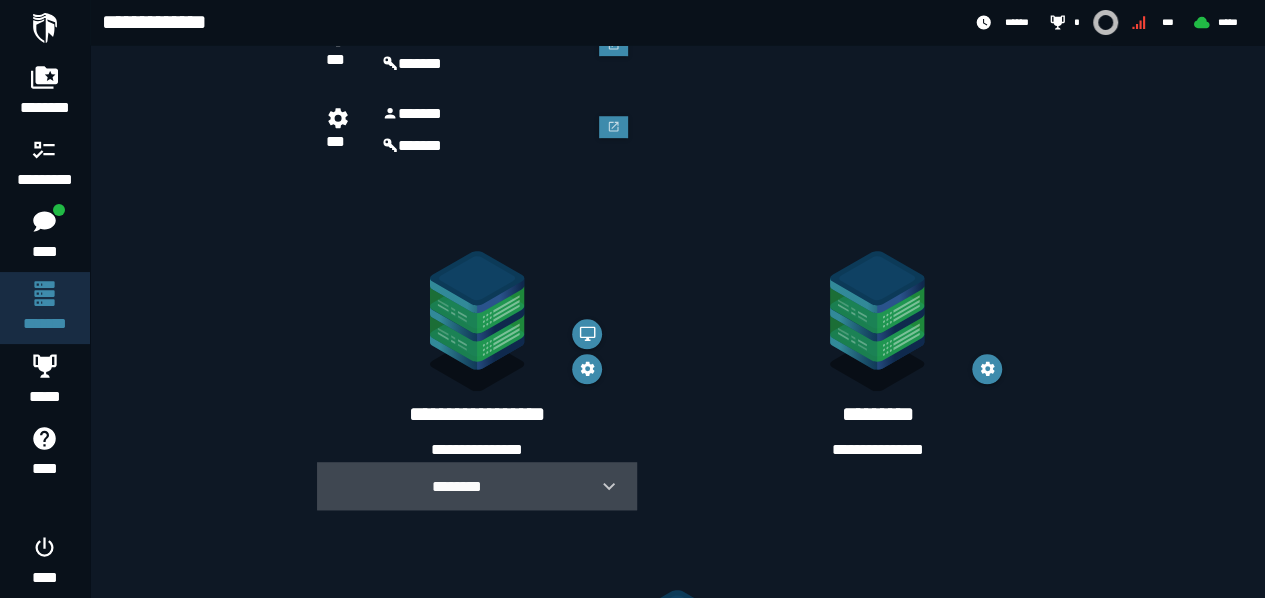 click 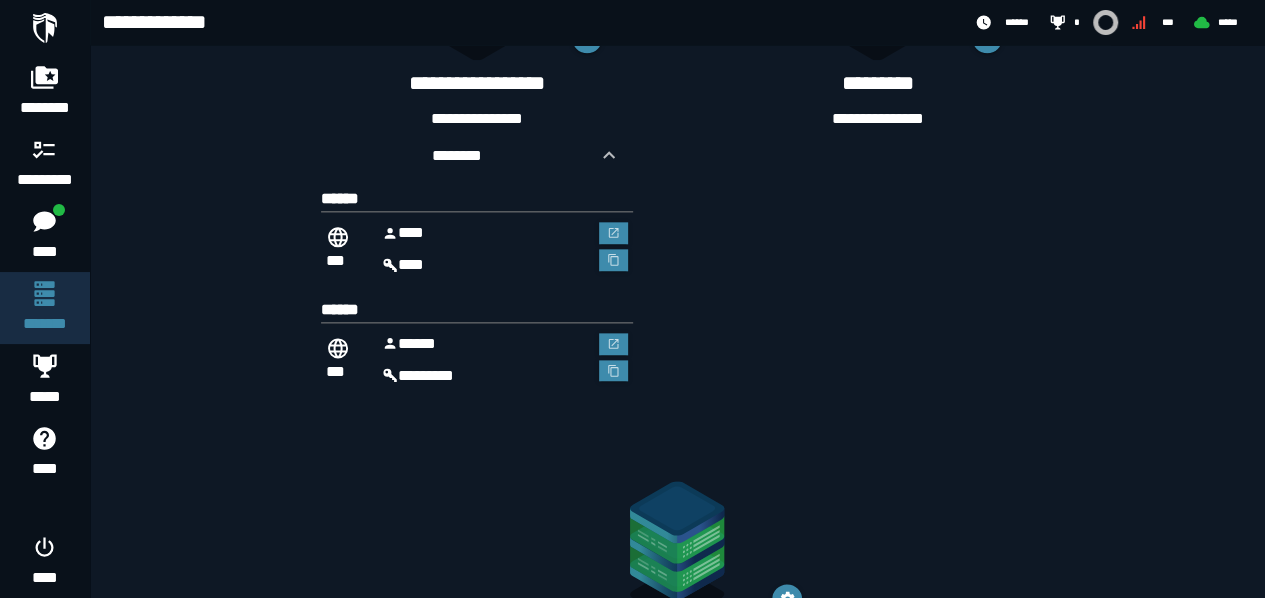 scroll, scrollTop: 1177, scrollLeft: 0, axis: vertical 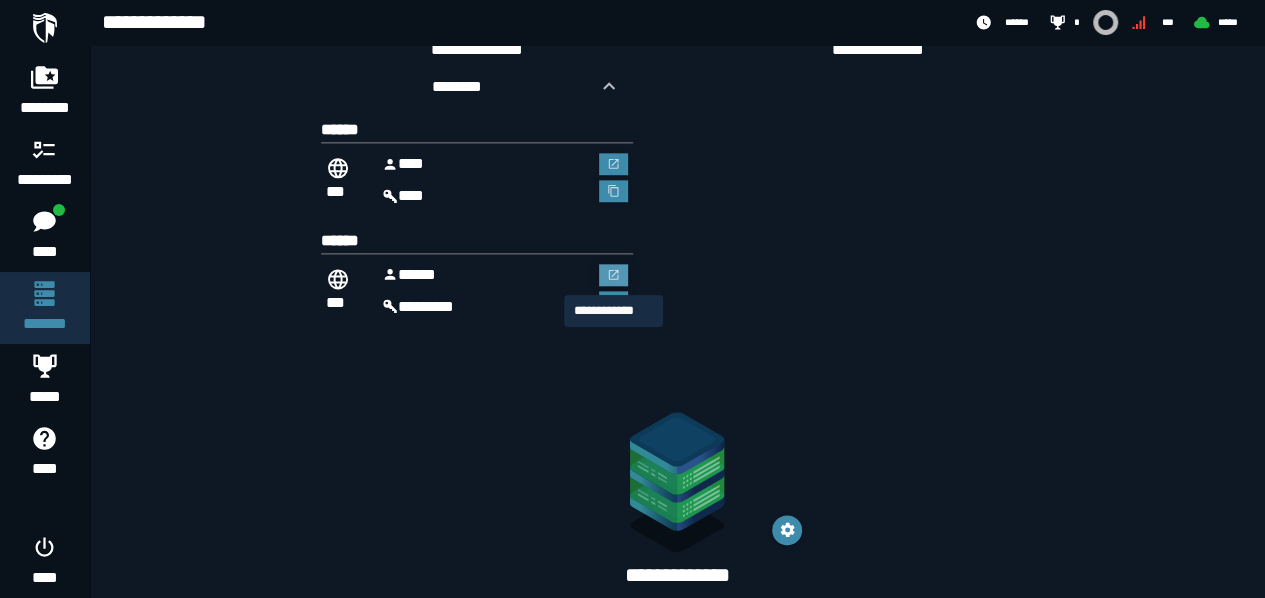 click 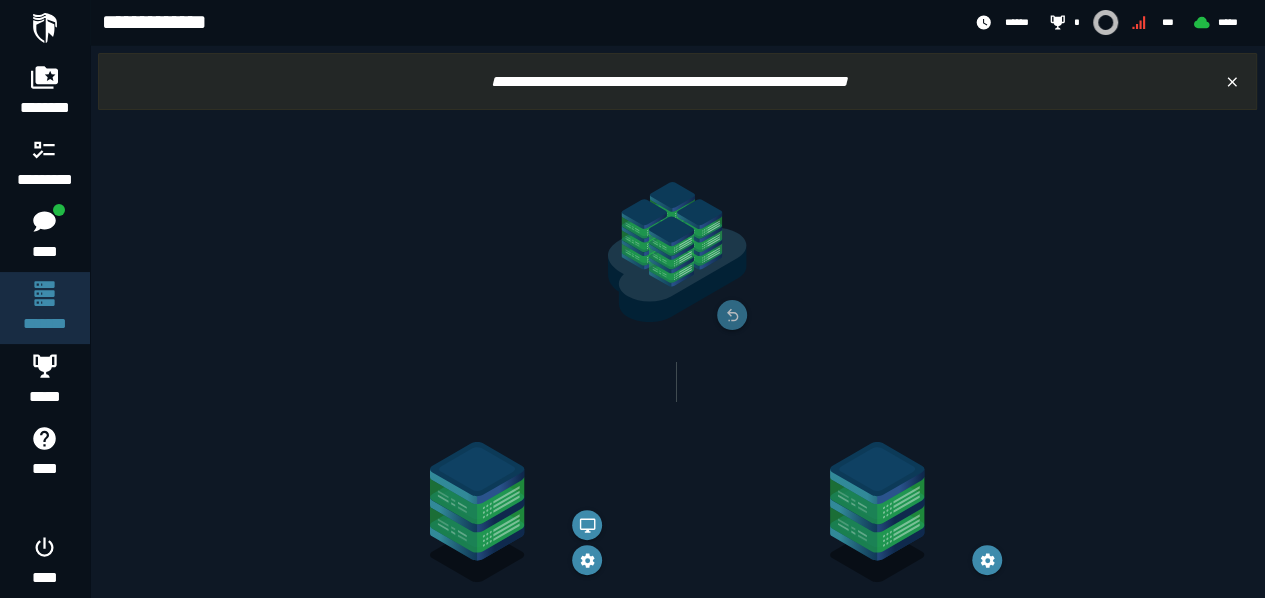 scroll, scrollTop: 1177, scrollLeft: 0, axis: vertical 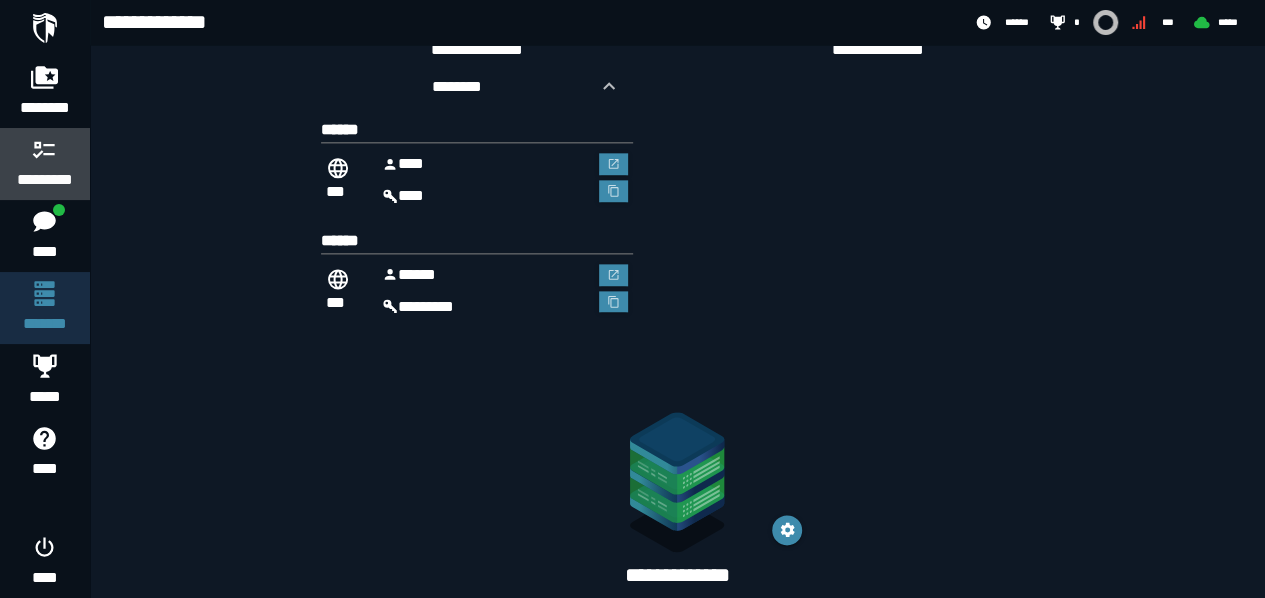 click 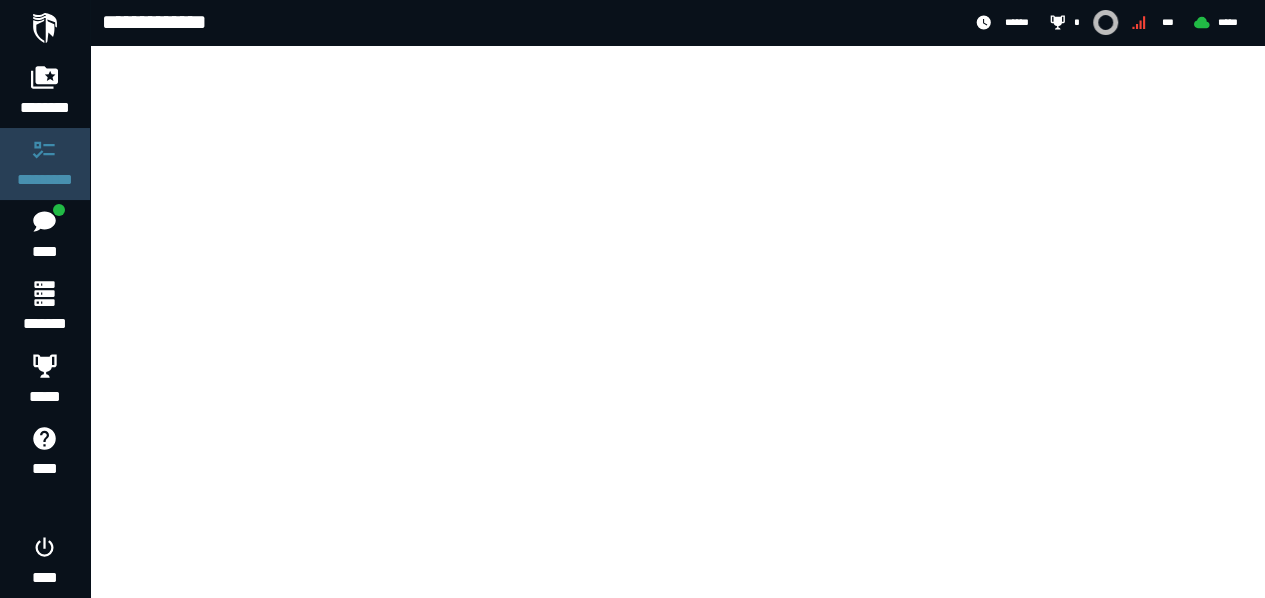scroll, scrollTop: 0, scrollLeft: 0, axis: both 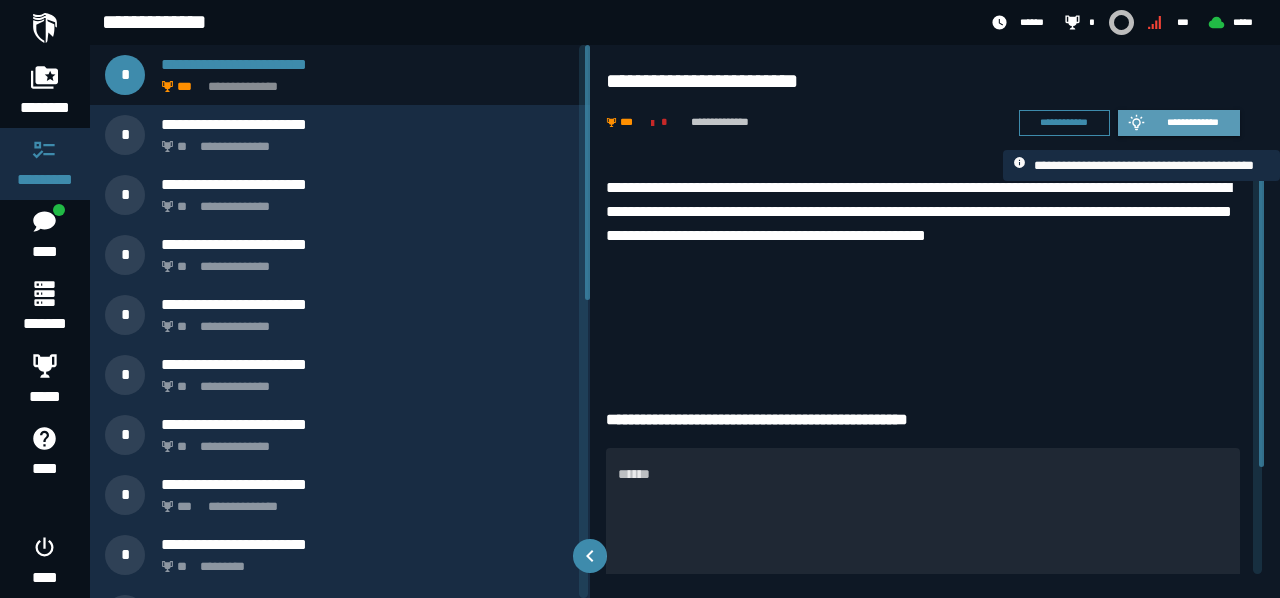 click on "**********" at bounding box center (1179, 123) 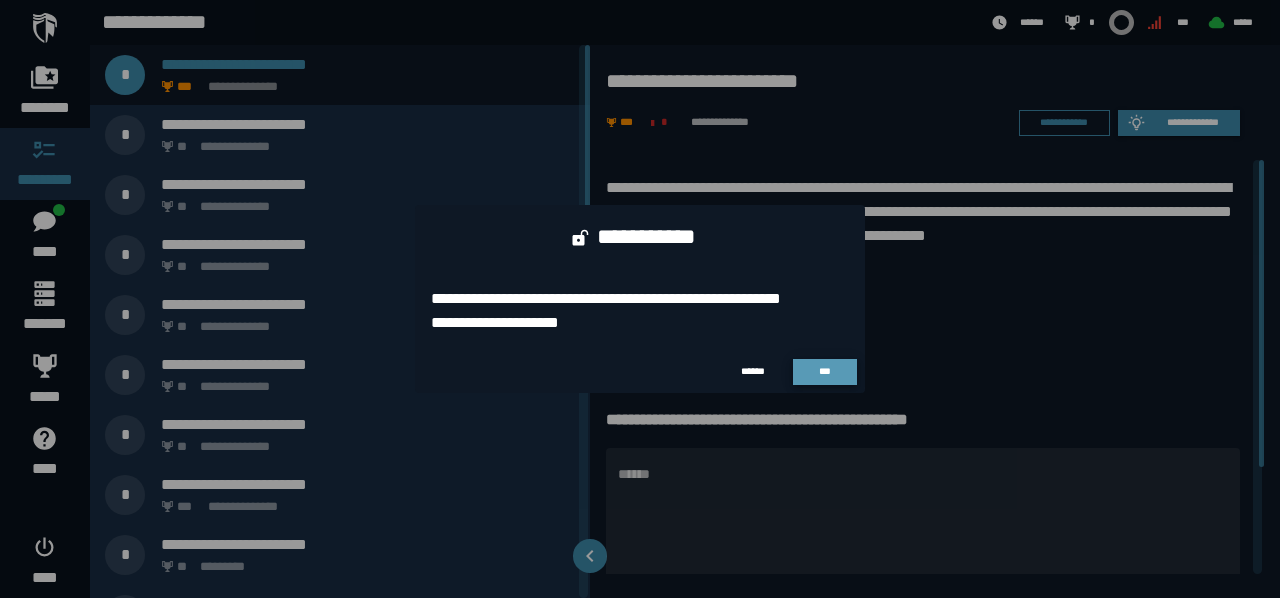 click on "***" at bounding box center (825, 371) 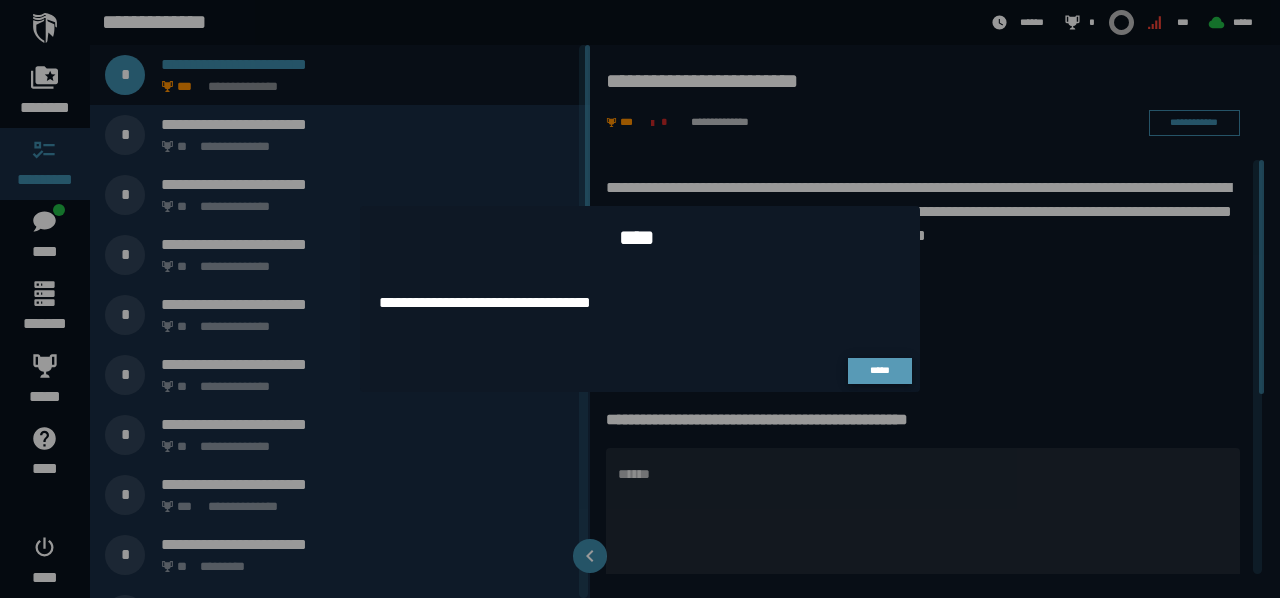 click on "*****" at bounding box center [880, 370] 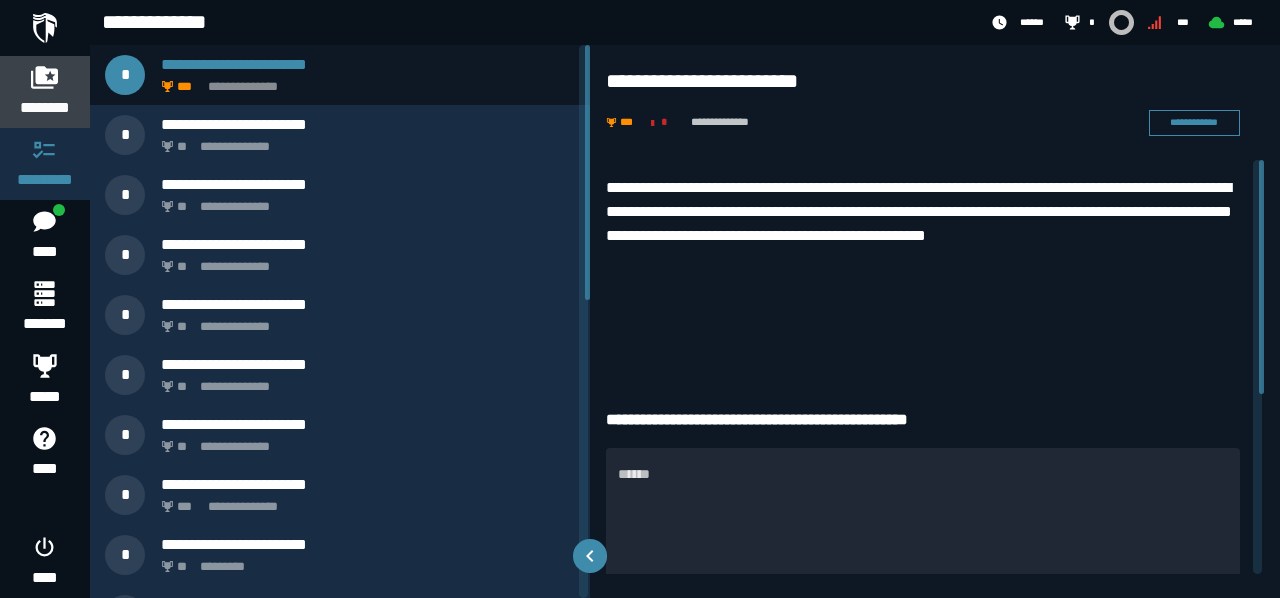 click on "********" at bounding box center [45, 92] 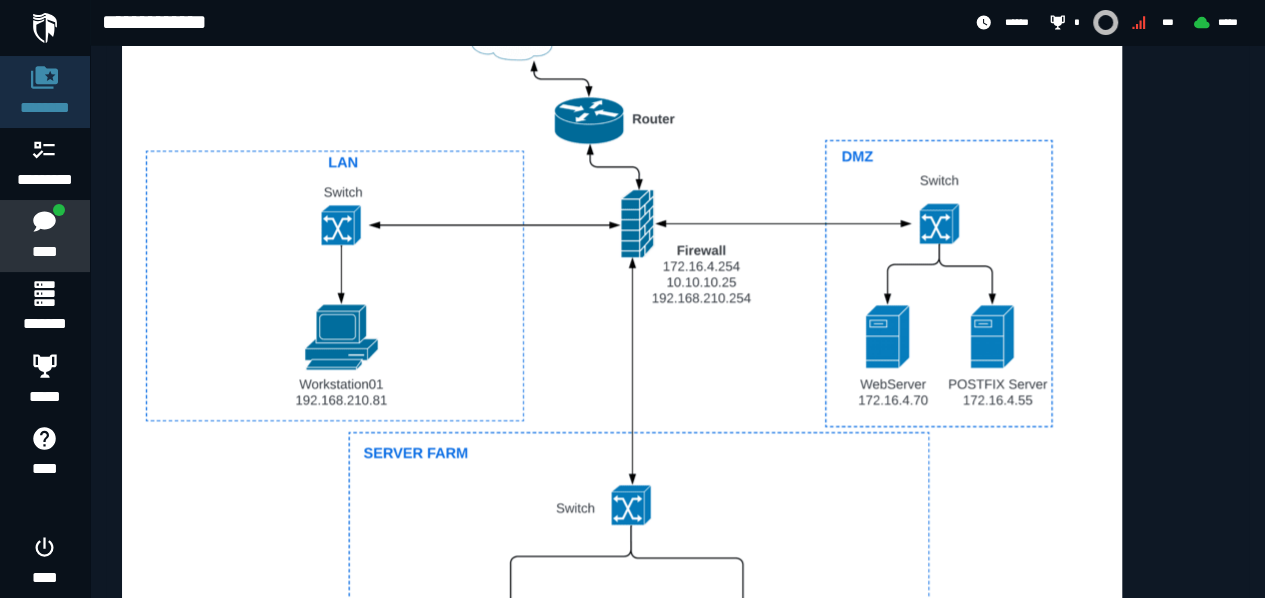 scroll, scrollTop: 1016, scrollLeft: 0, axis: vertical 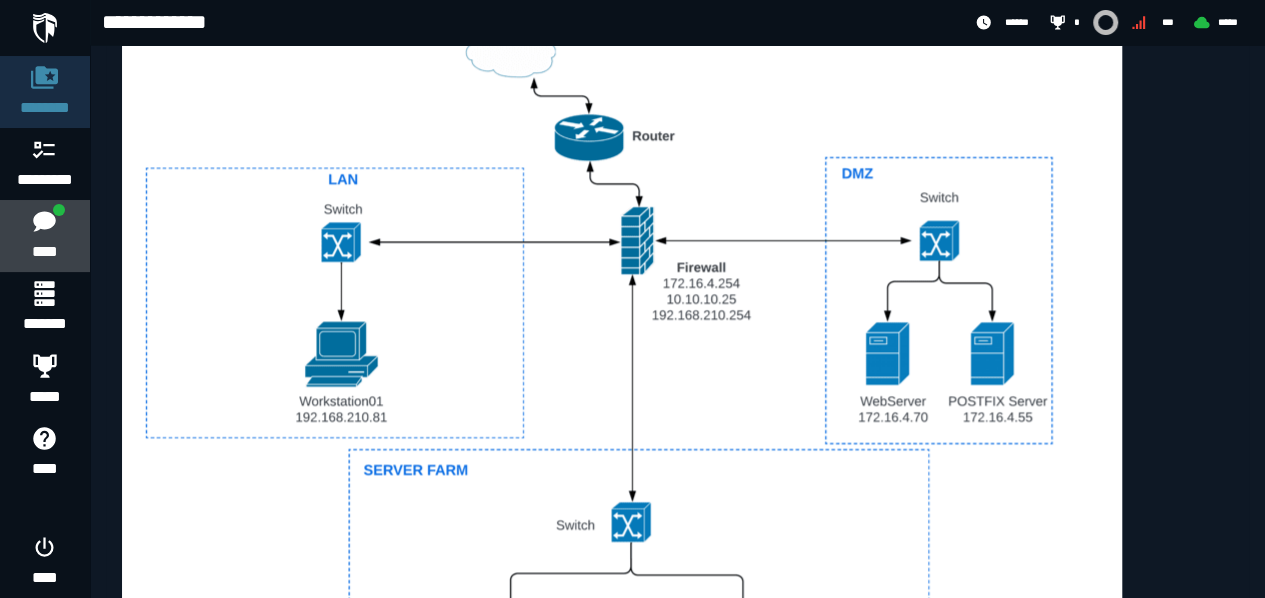 click on "****" at bounding box center [44, 252] 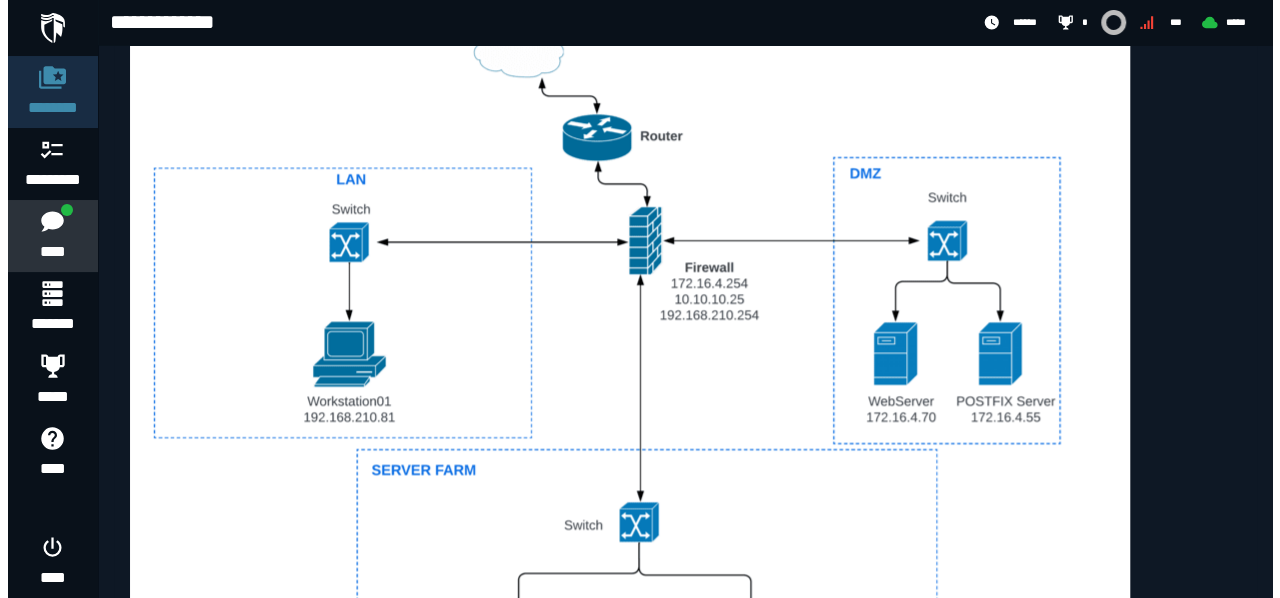 scroll, scrollTop: 0, scrollLeft: 0, axis: both 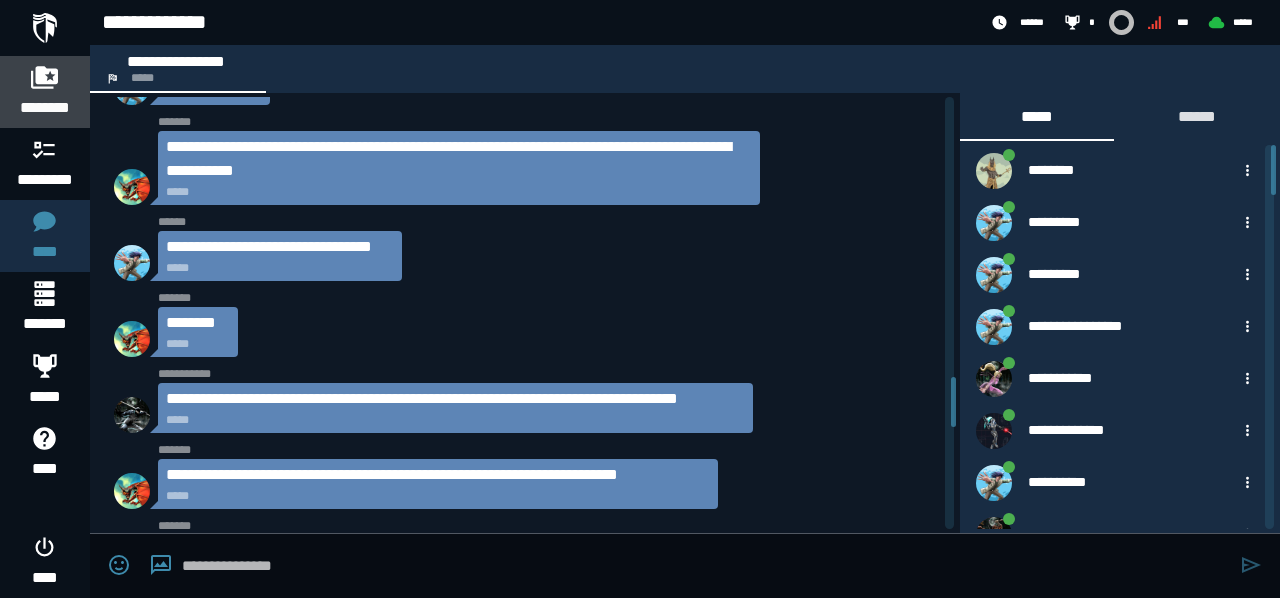 click 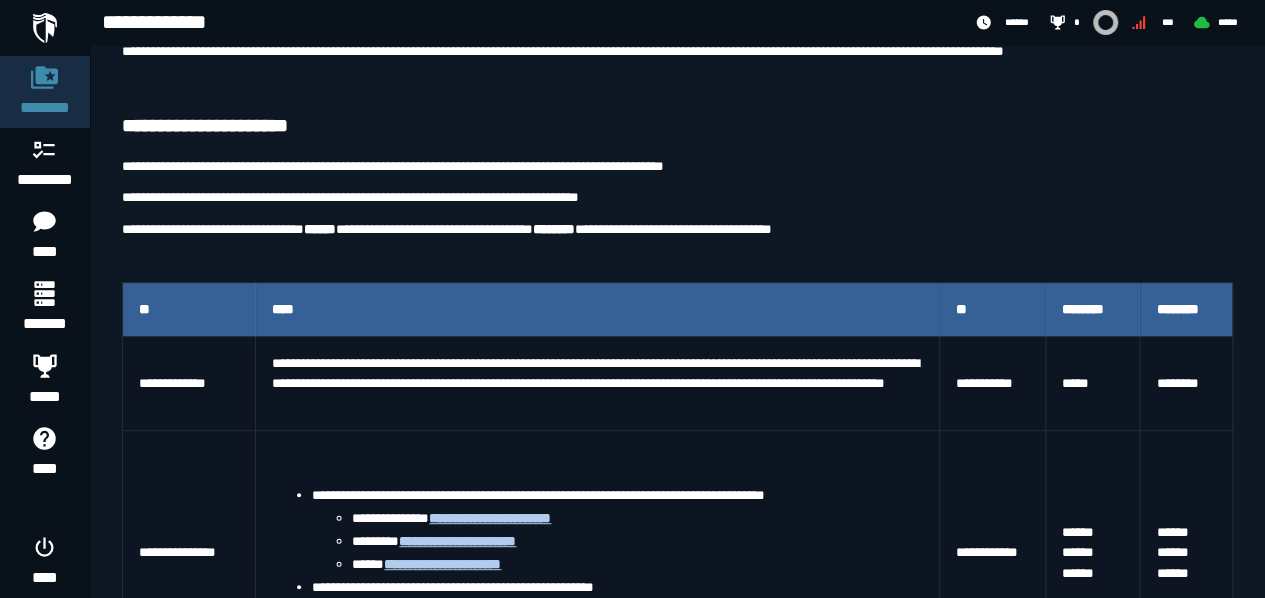 scroll, scrollTop: 0, scrollLeft: 0, axis: both 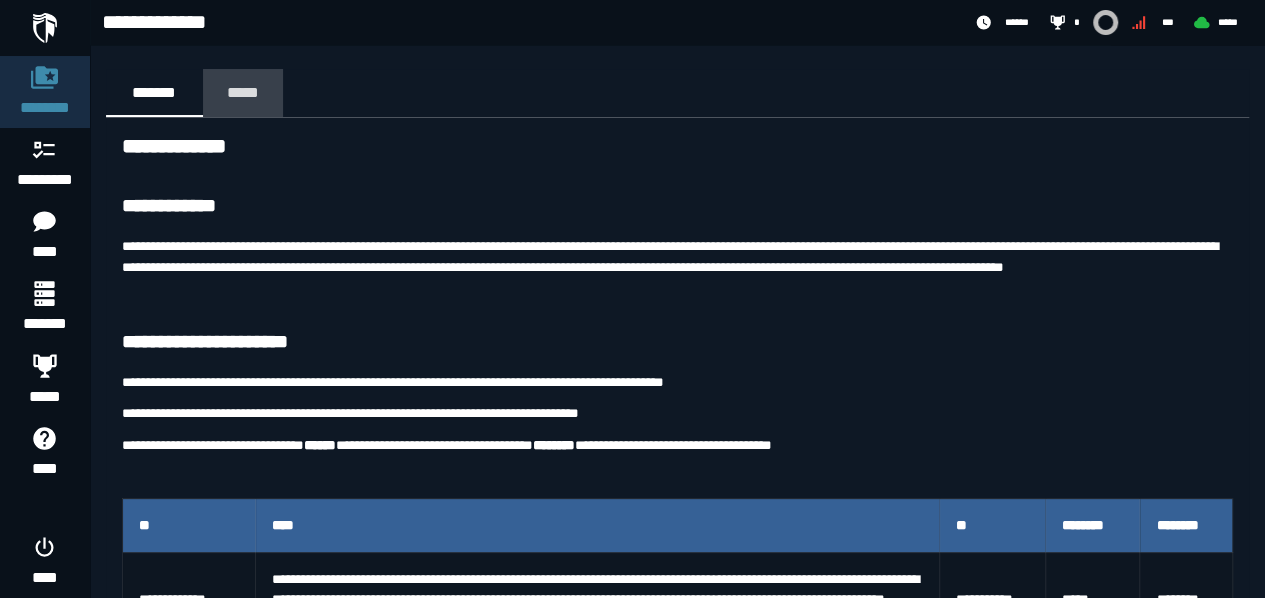 click on "*****" at bounding box center (243, 92) 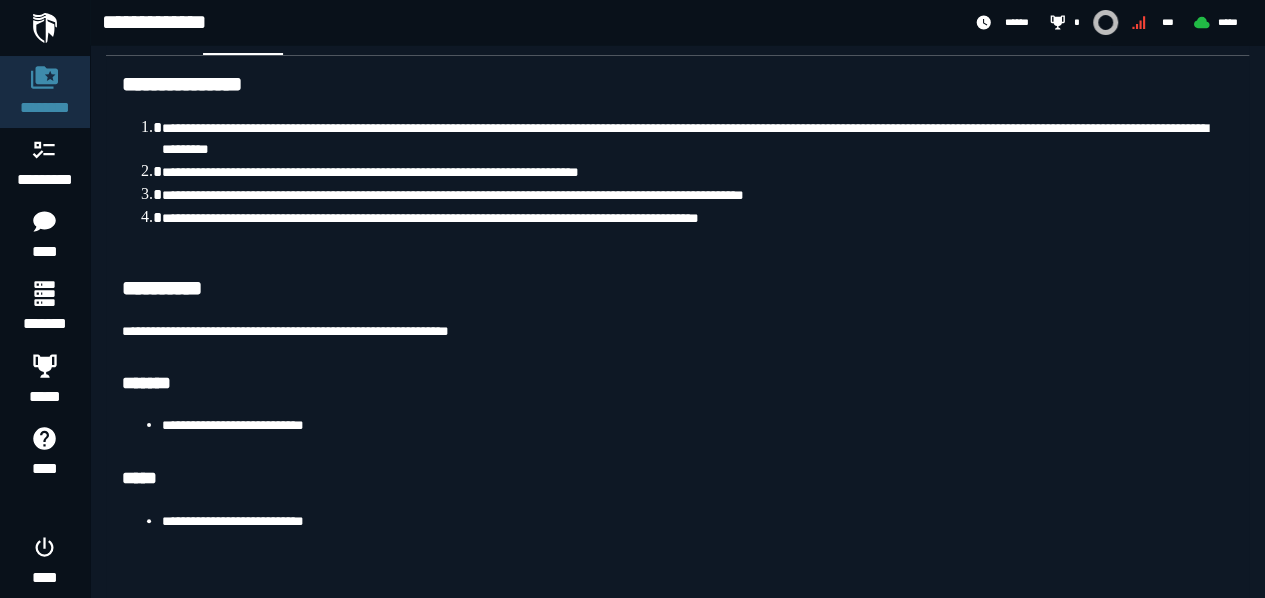 scroll, scrollTop: 92, scrollLeft: 0, axis: vertical 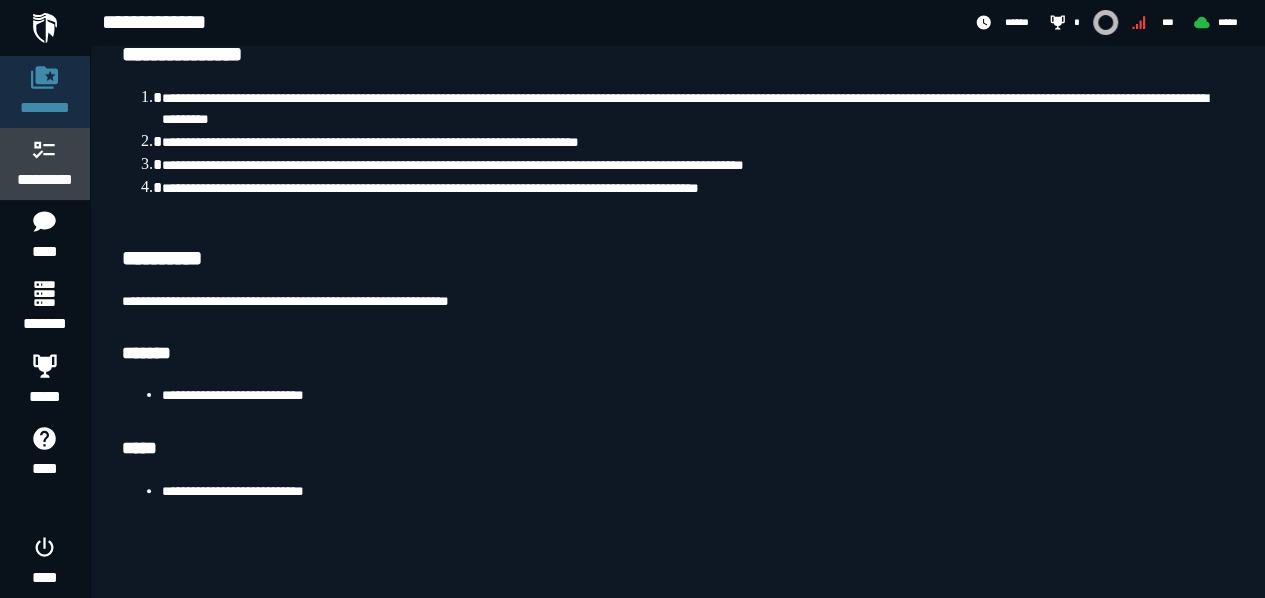 click on "*********" at bounding box center [45, 164] 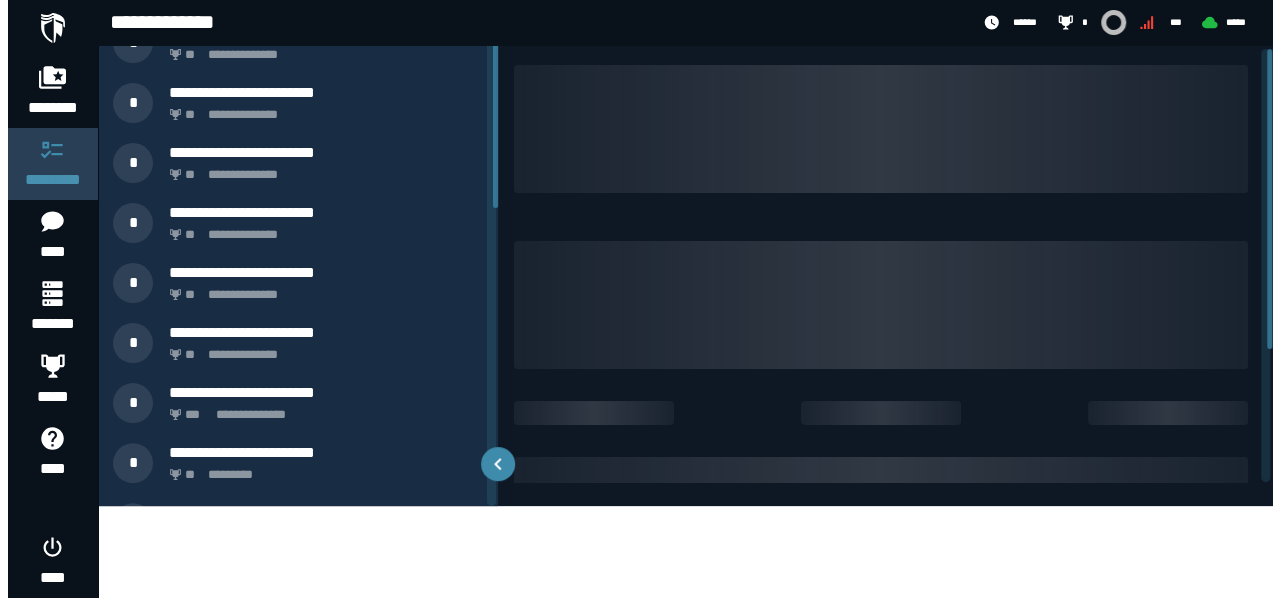 scroll, scrollTop: 0, scrollLeft: 0, axis: both 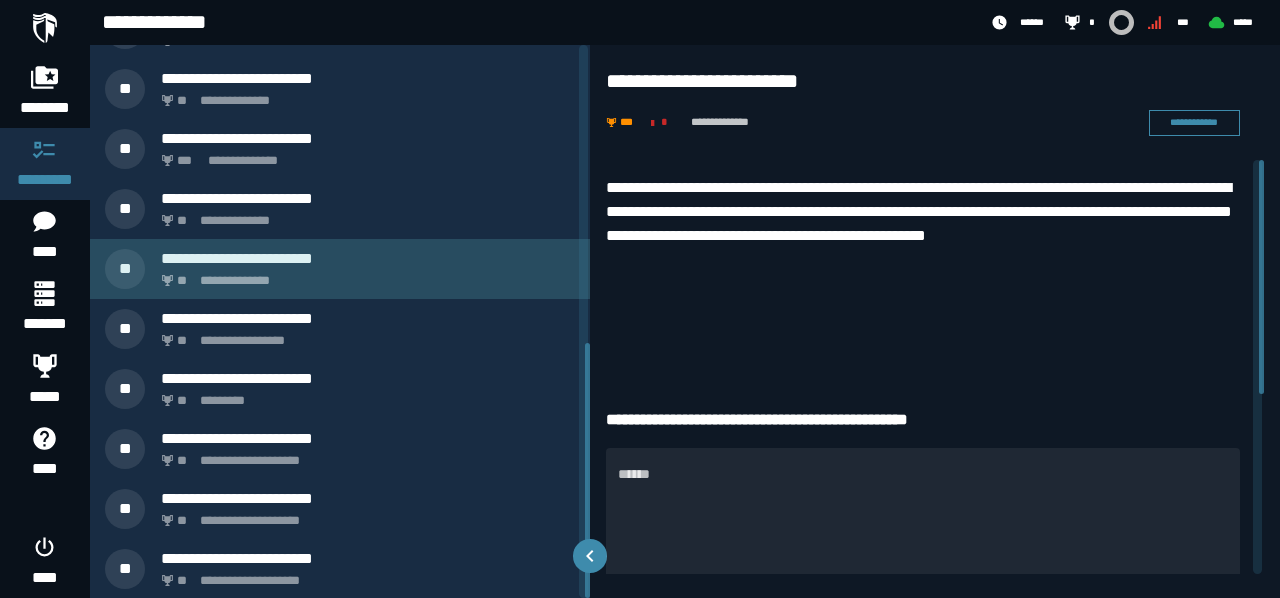 click on "**********" 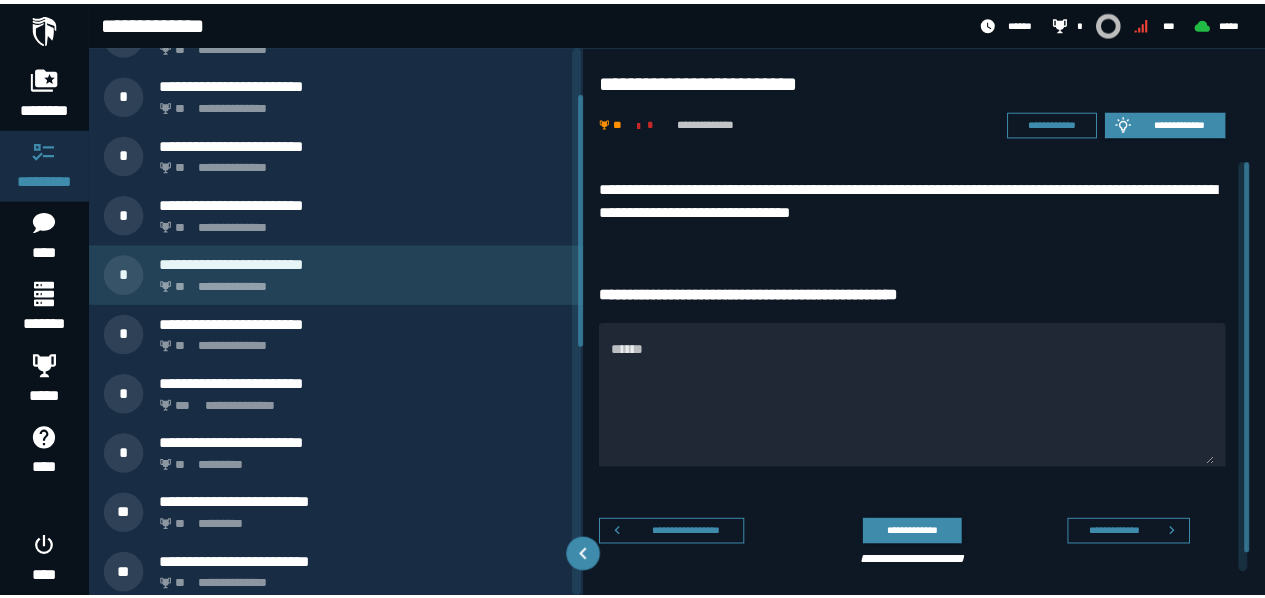 scroll, scrollTop: 0, scrollLeft: 0, axis: both 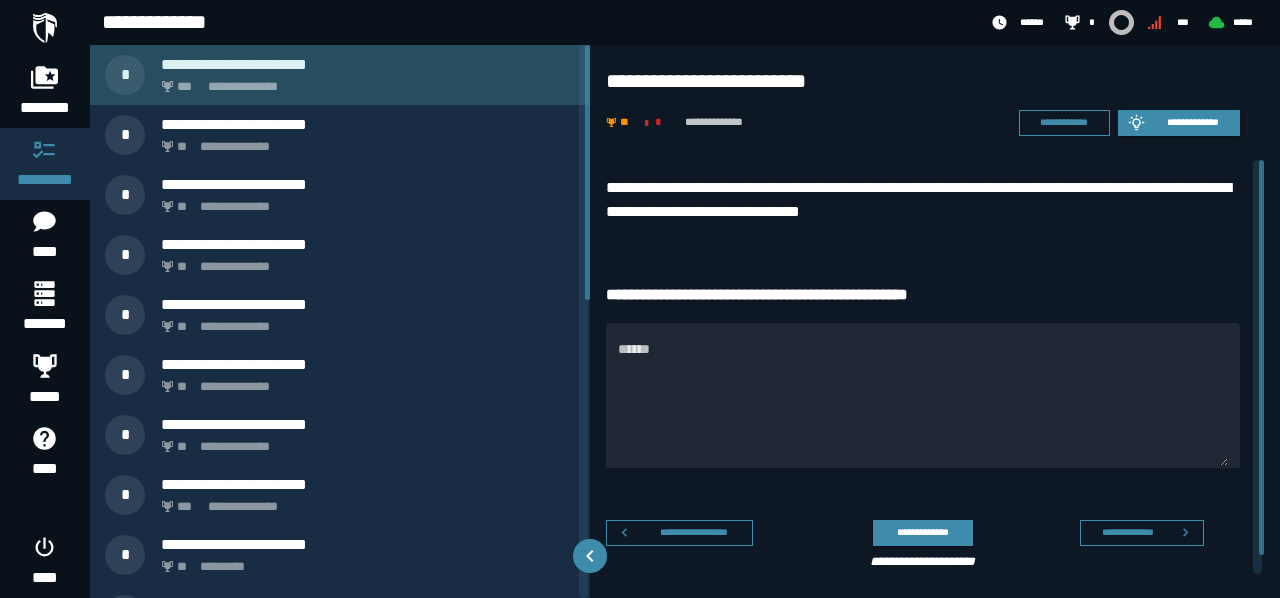 click on "**********" at bounding box center (340, 75) 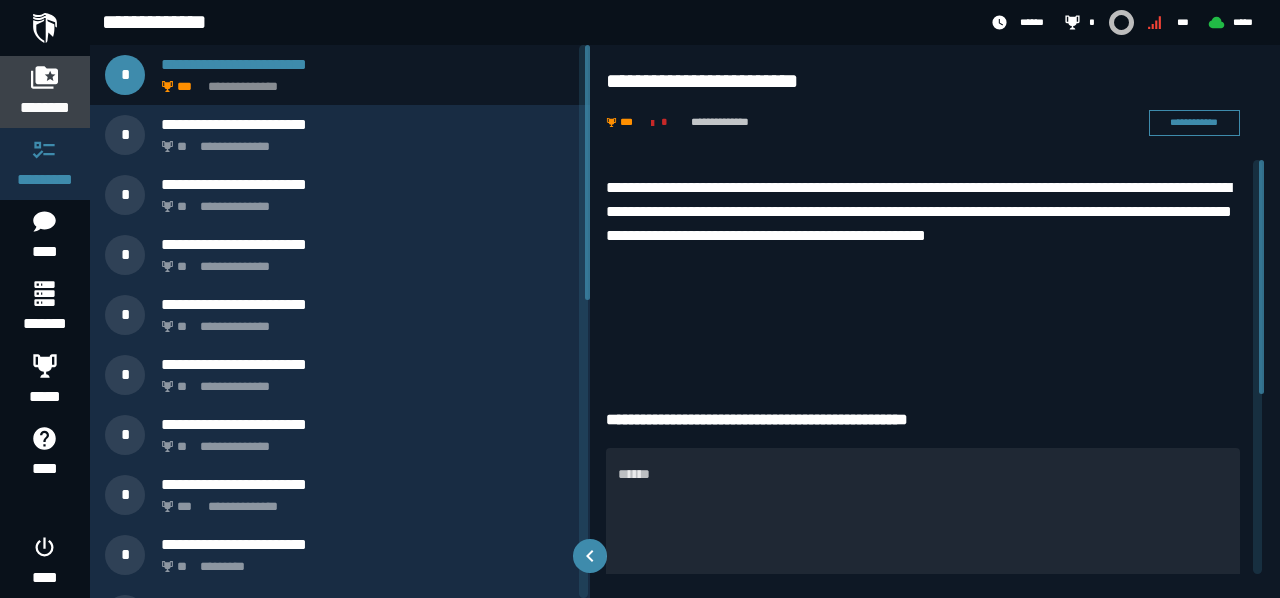 click on "********" at bounding box center [45, 108] 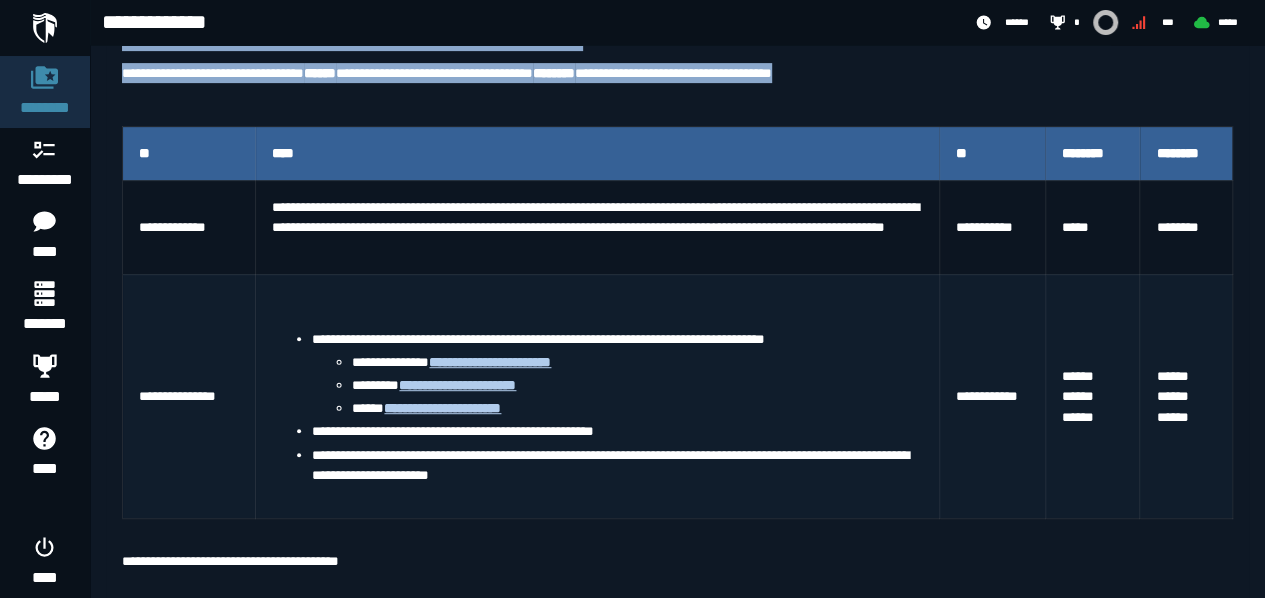 scroll, scrollTop: 360, scrollLeft: 0, axis: vertical 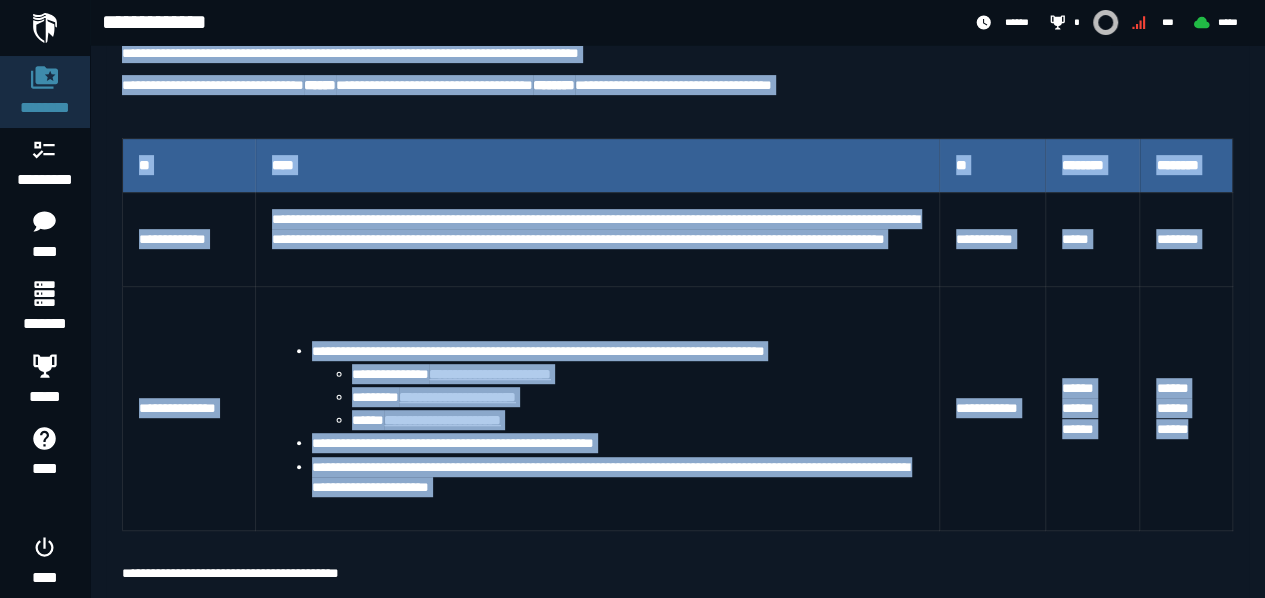 drag, startPoint x: 120, startPoint y: 141, endPoint x: 632, endPoint y: 536, distance: 646.65985 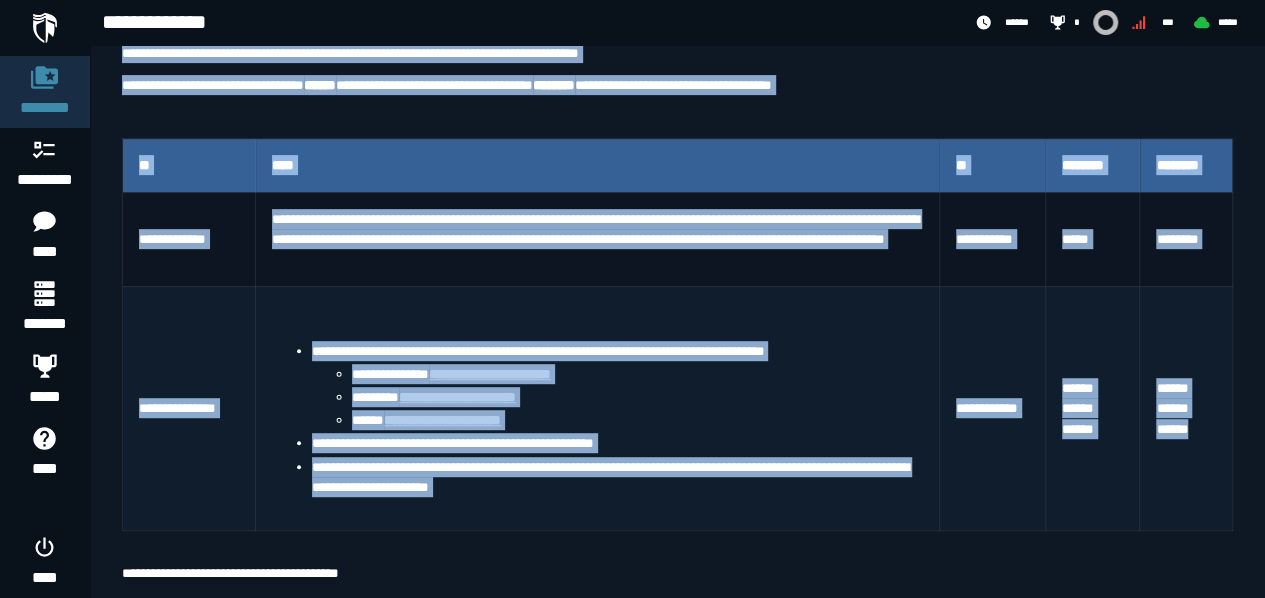 copy on "**********" 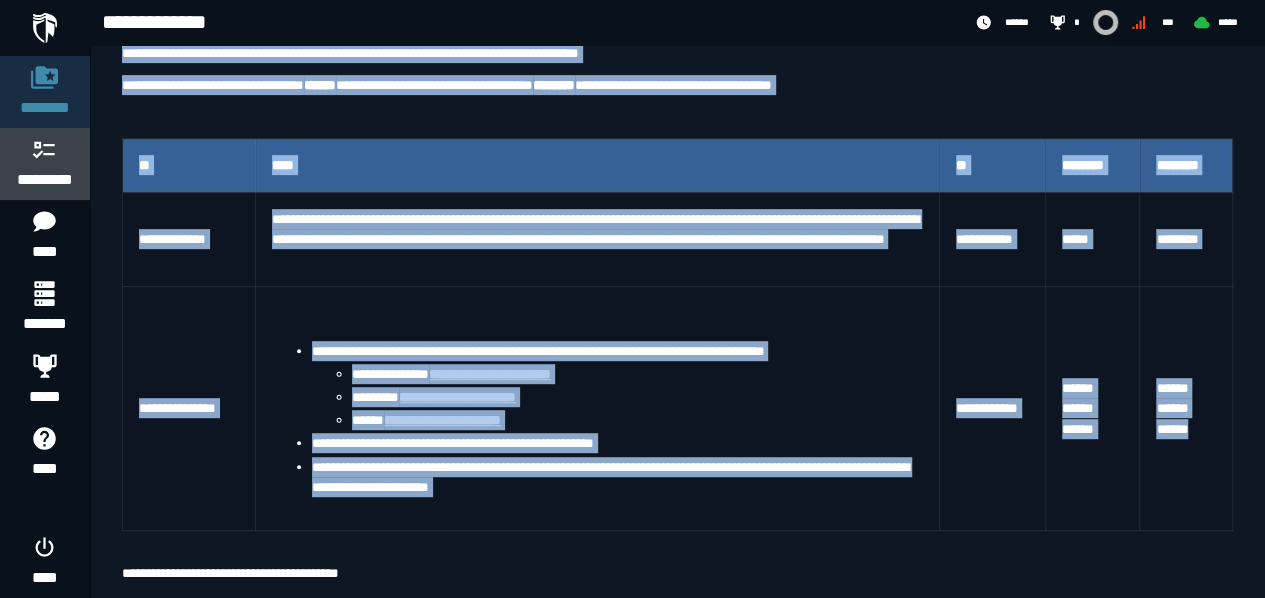 click at bounding box center (45, 149) 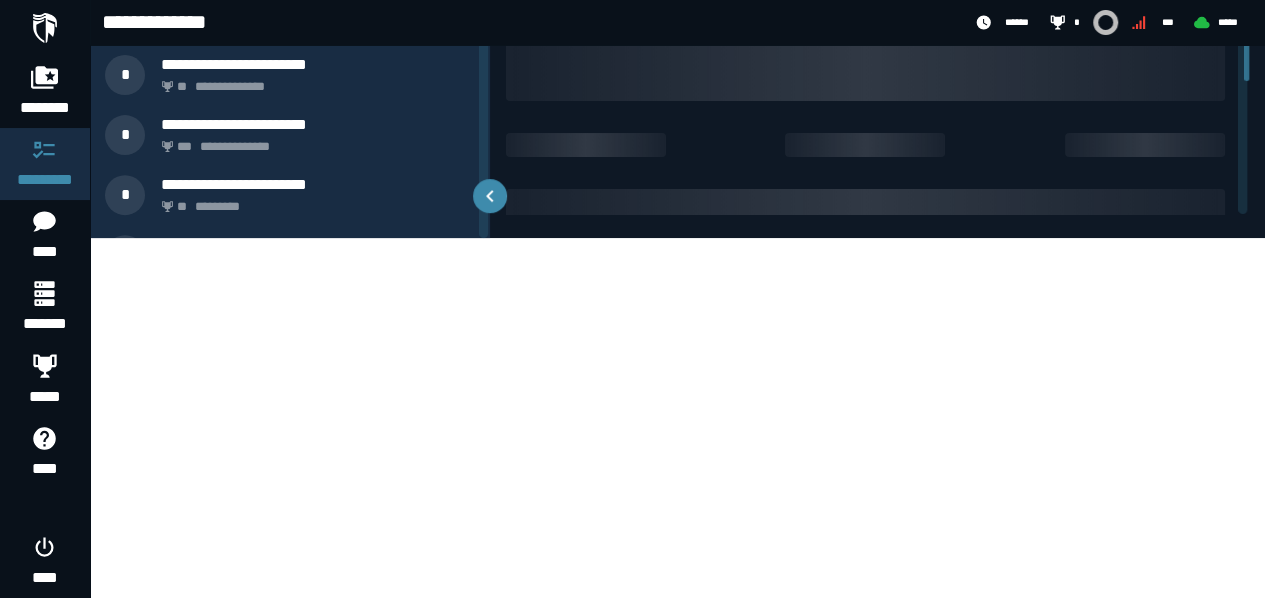 scroll, scrollTop: 0, scrollLeft: 0, axis: both 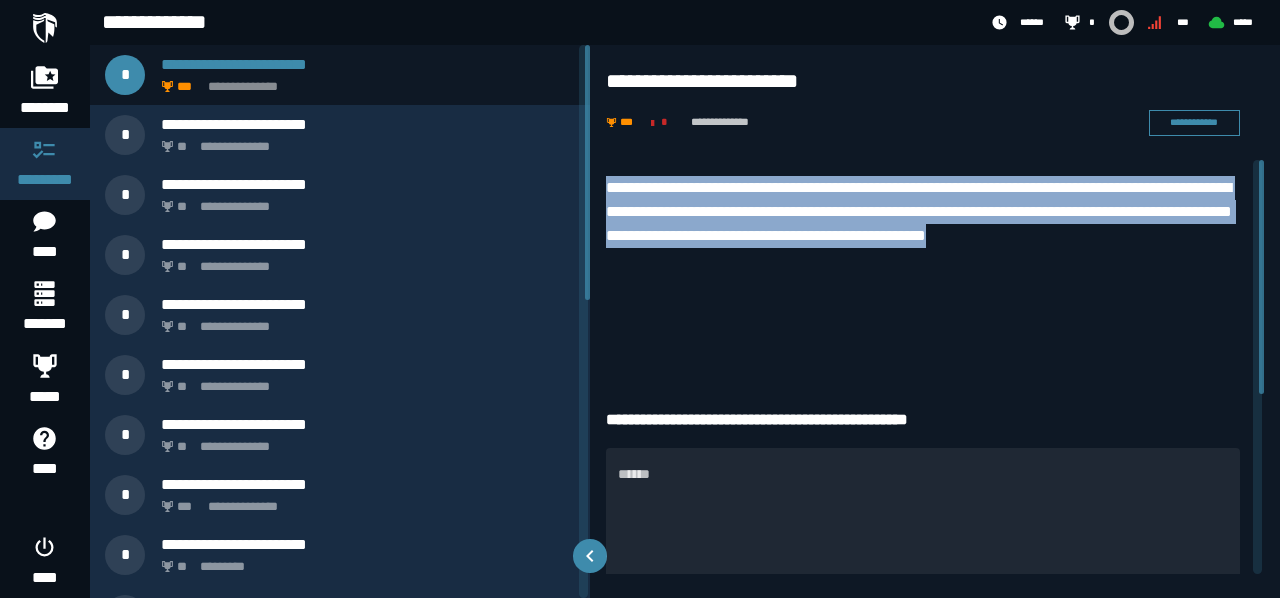 drag, startPoint x: 603, startPoint y: 186, endPoint x: 938, endPoint y: 263, distance: 343.73535 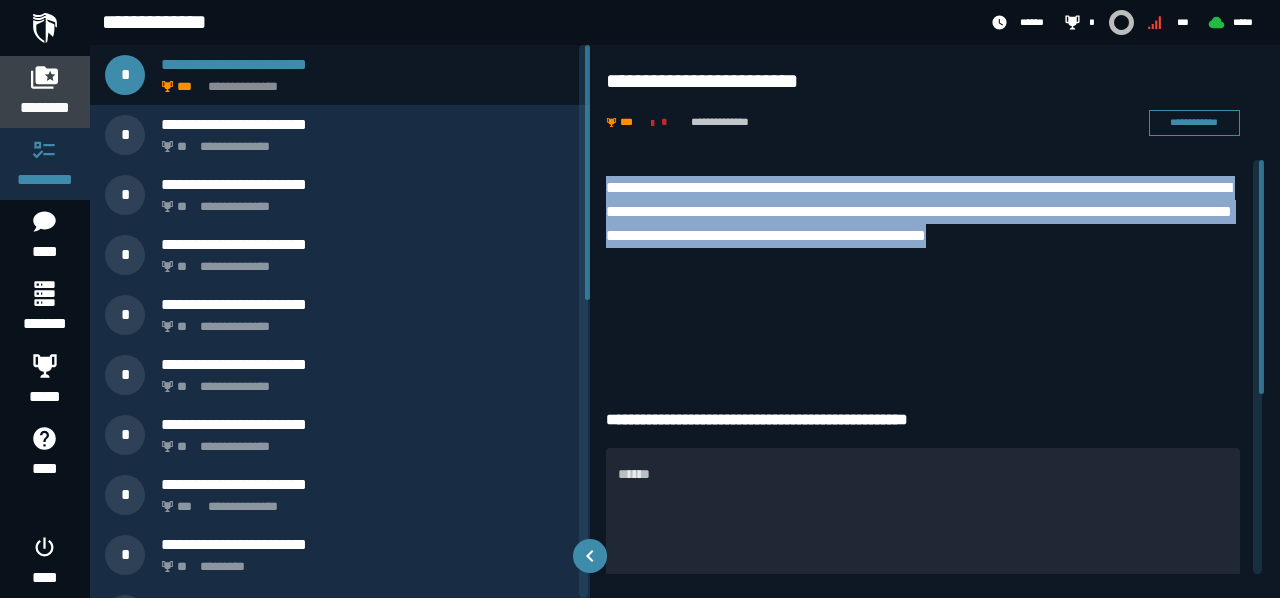 click 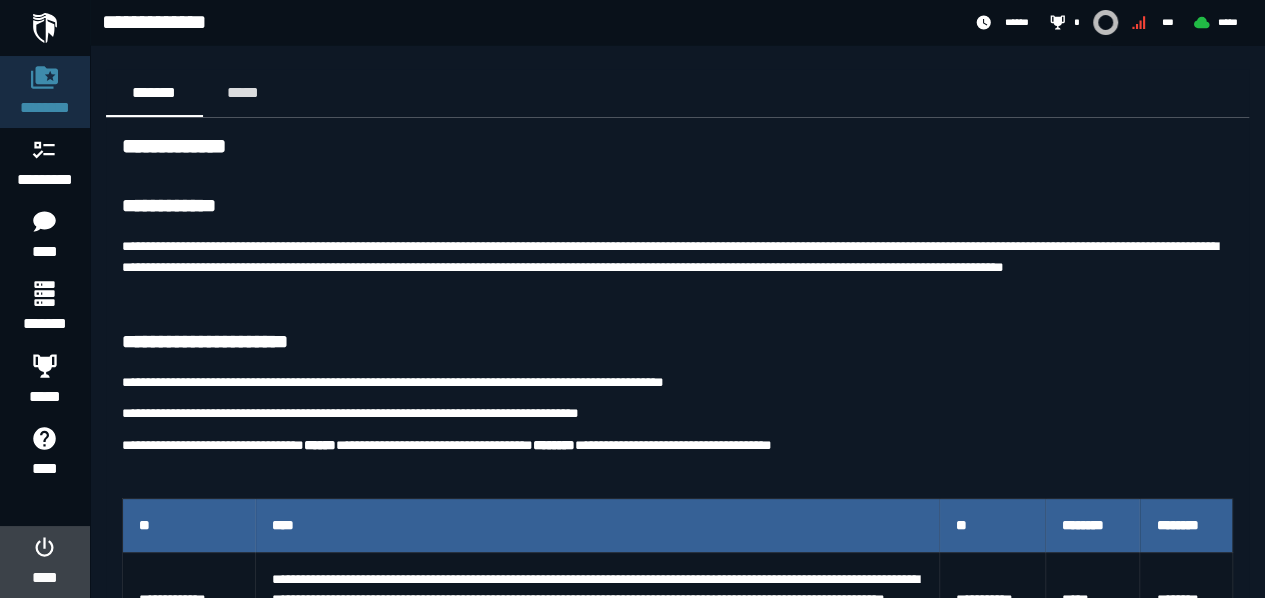 click on "****" at bounding box center [44, 562] 